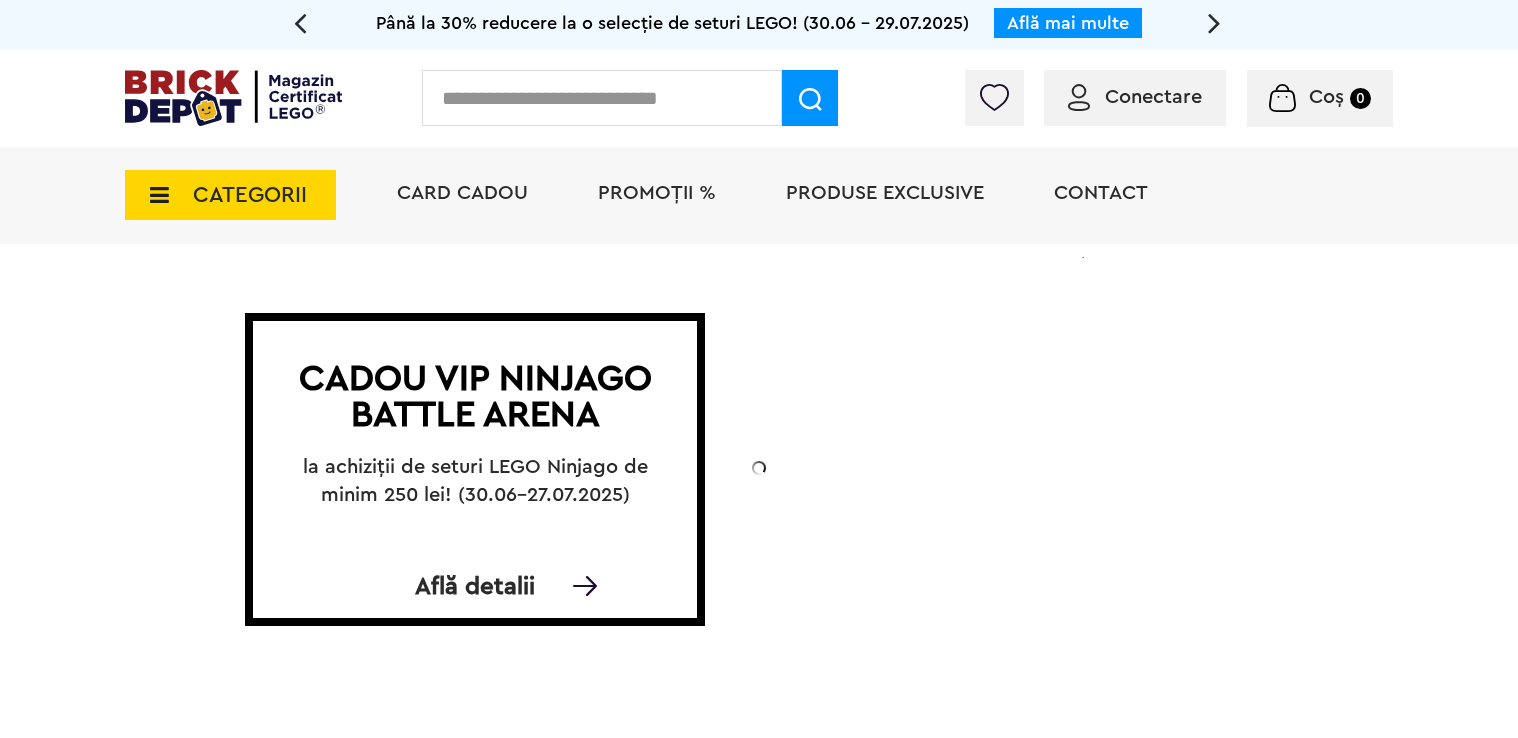 scroll, scrollTop: 0, scrollLeft: 0, axis: both 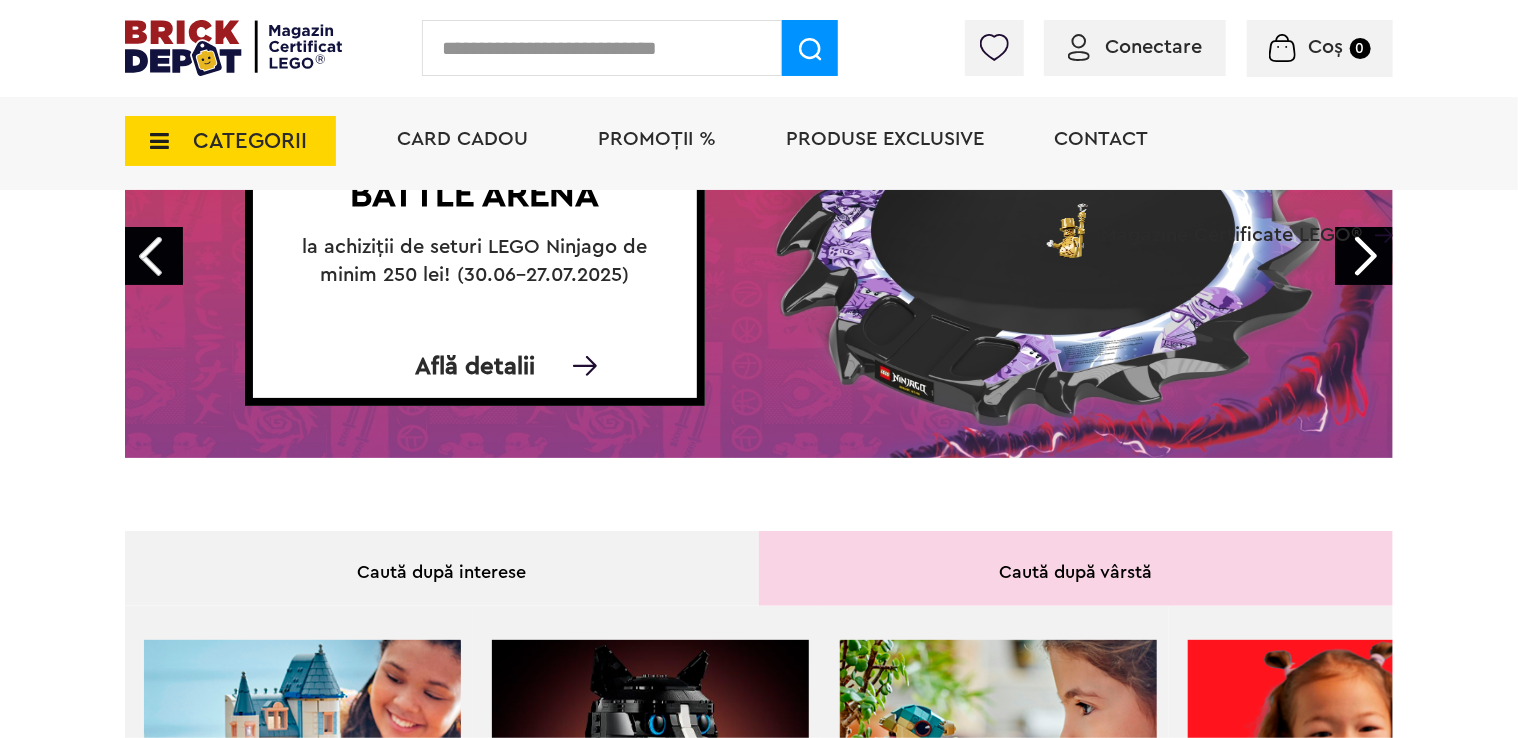 click on "Conectare" at bounding box center (1153, 47) 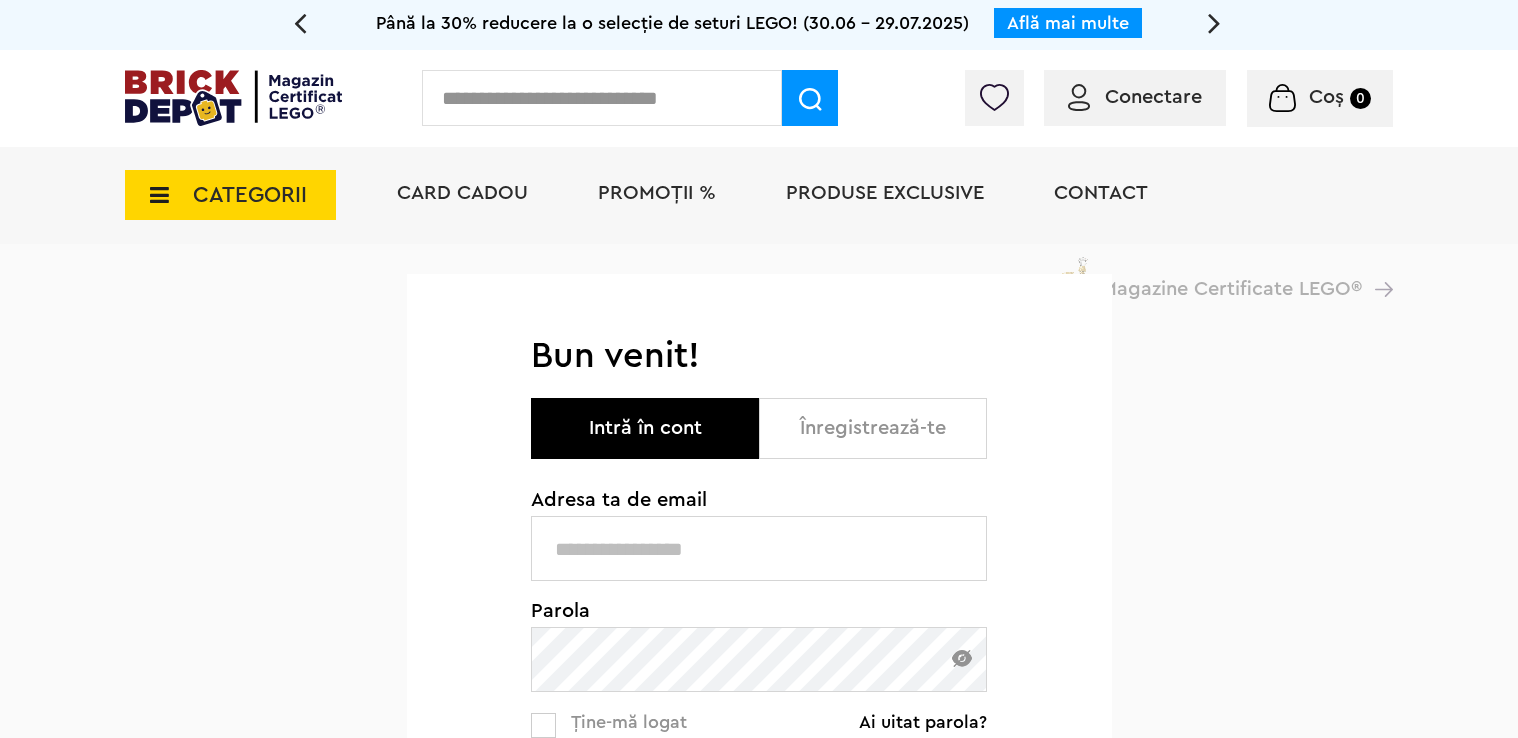 scroll, scrollTop: 0, scrollLeft: 0, axis: both 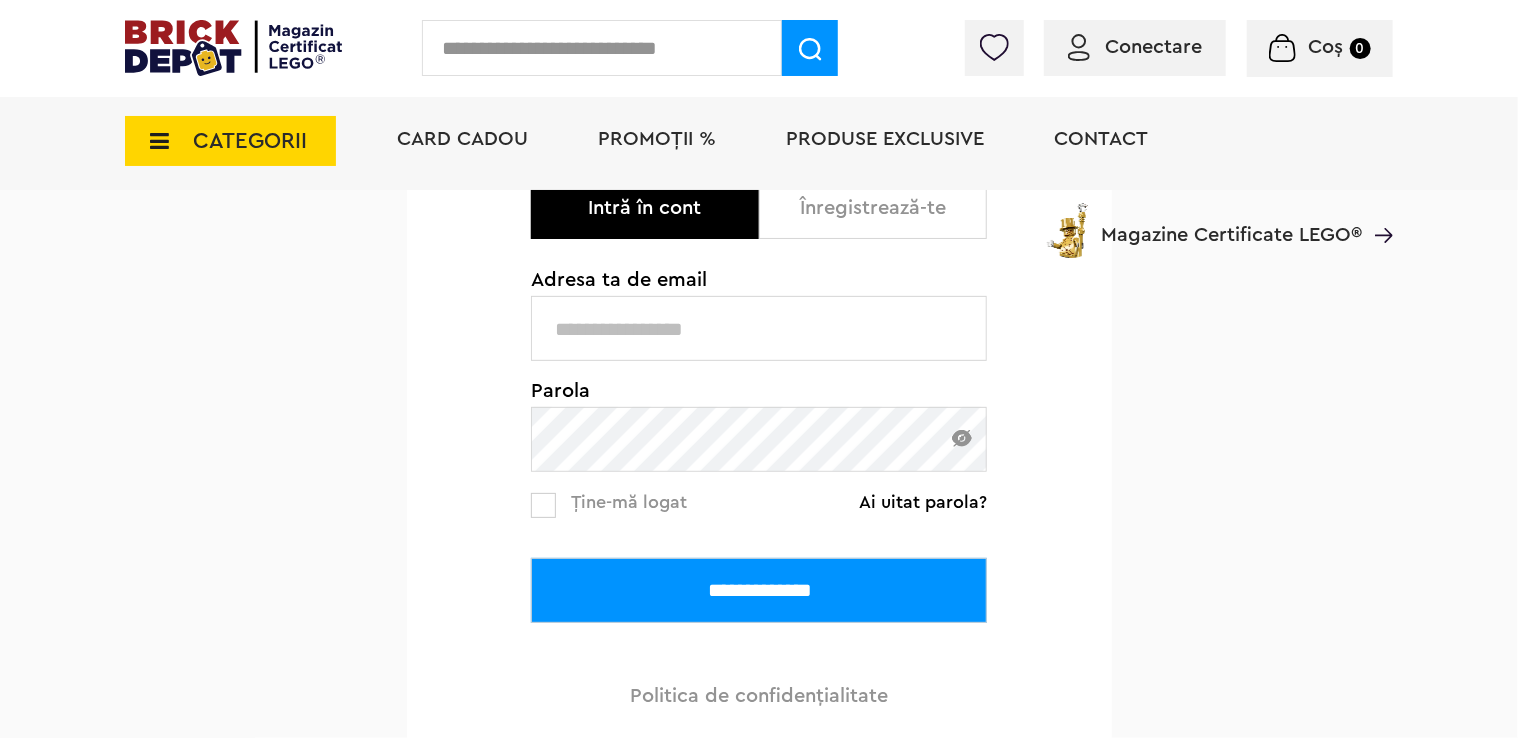 type on "**********" 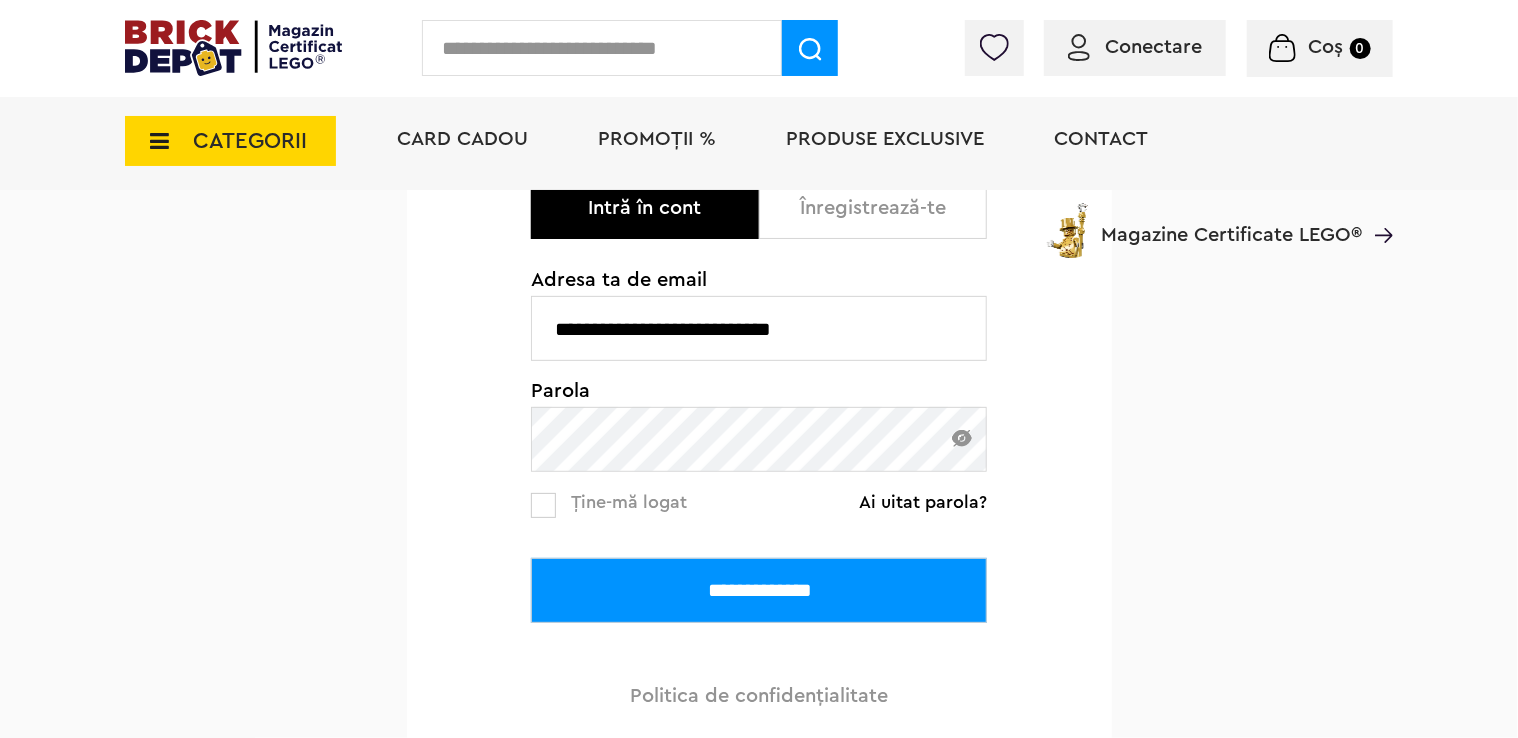 click at bounding box center (543, 505) 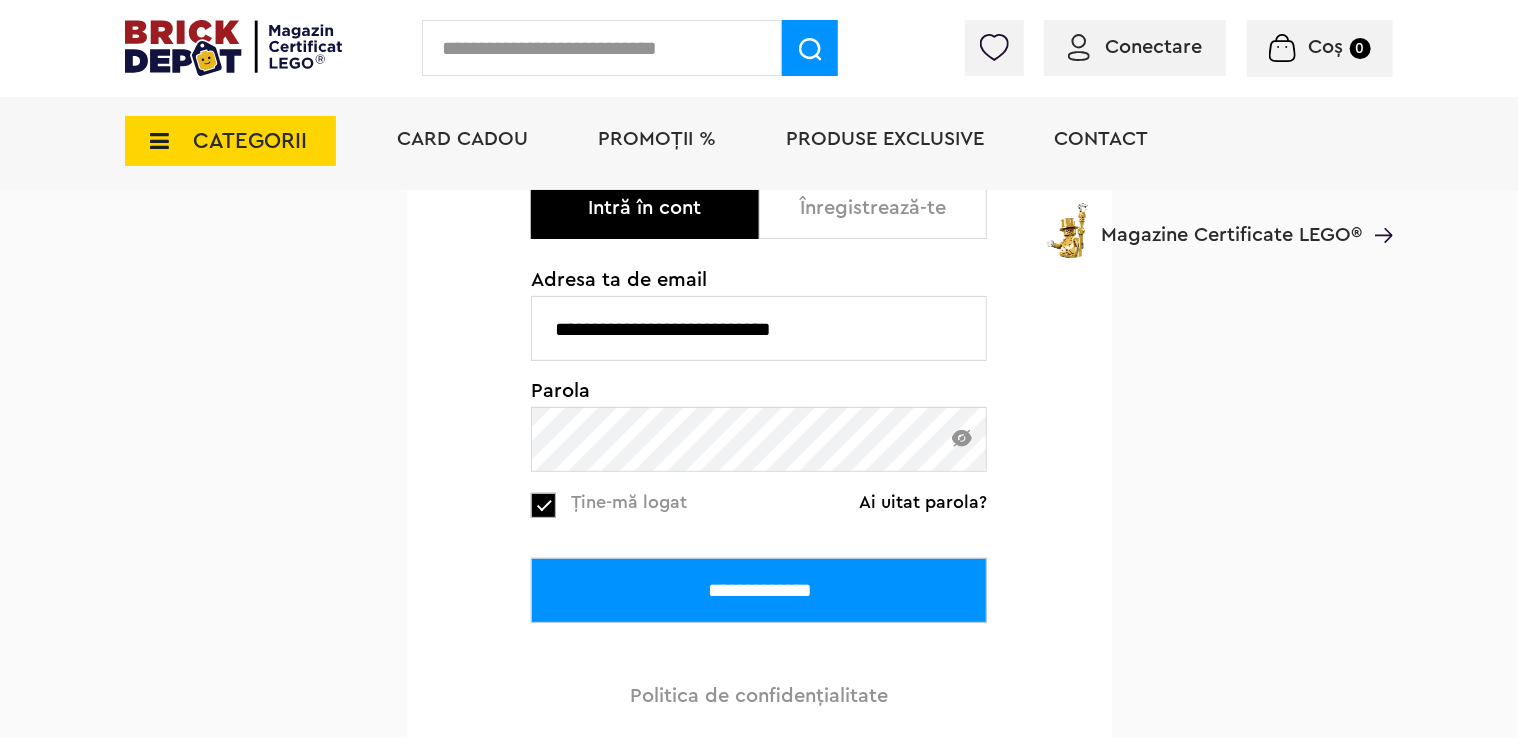 click on "**********" at bounding box center (759, 590) 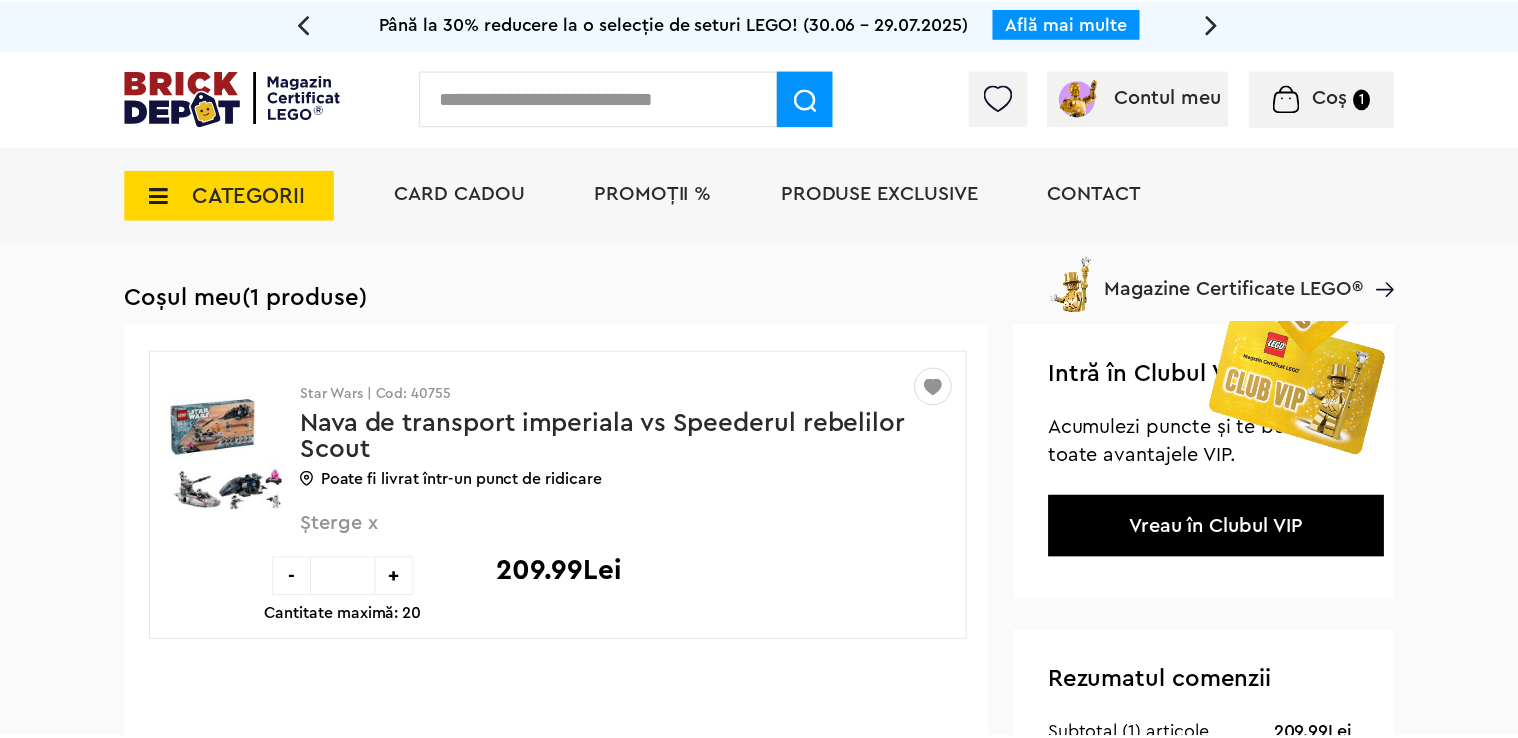scroll, scrollTop: 0, scrollLeft: 0, axis: both 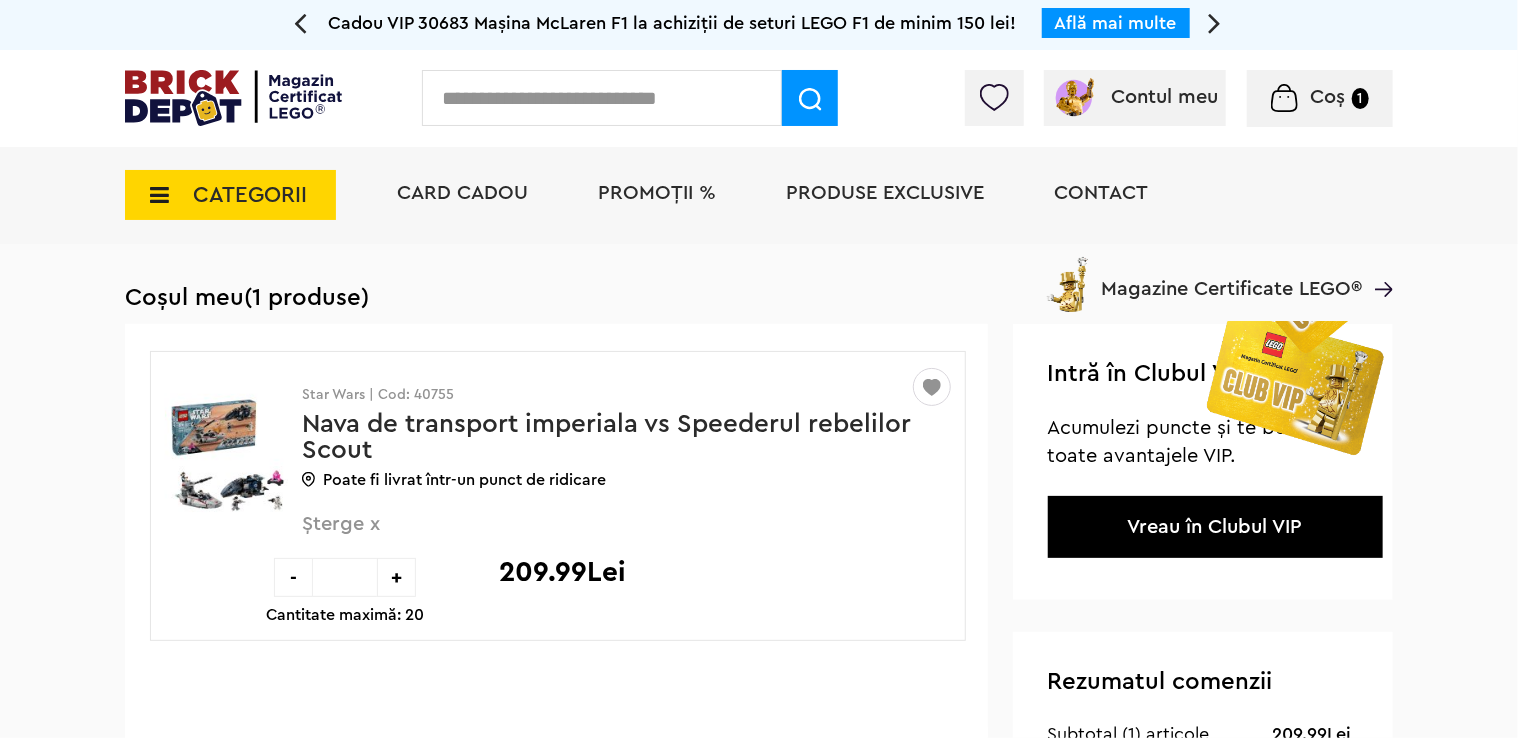 click on "Card Cadou" at bounding box center [462, 195] 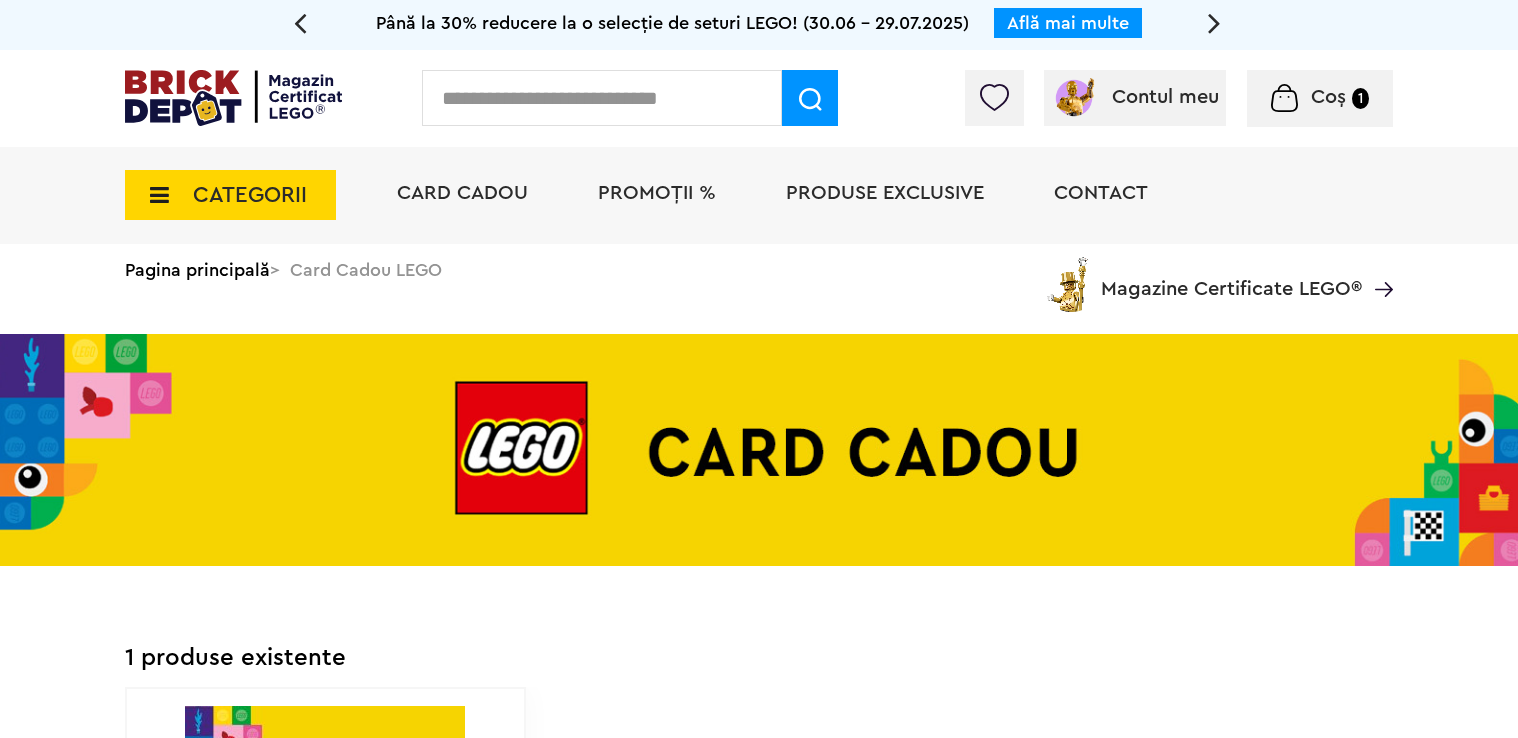 scroll, scrollTop: 0, scrollLeft: 0, axis: both 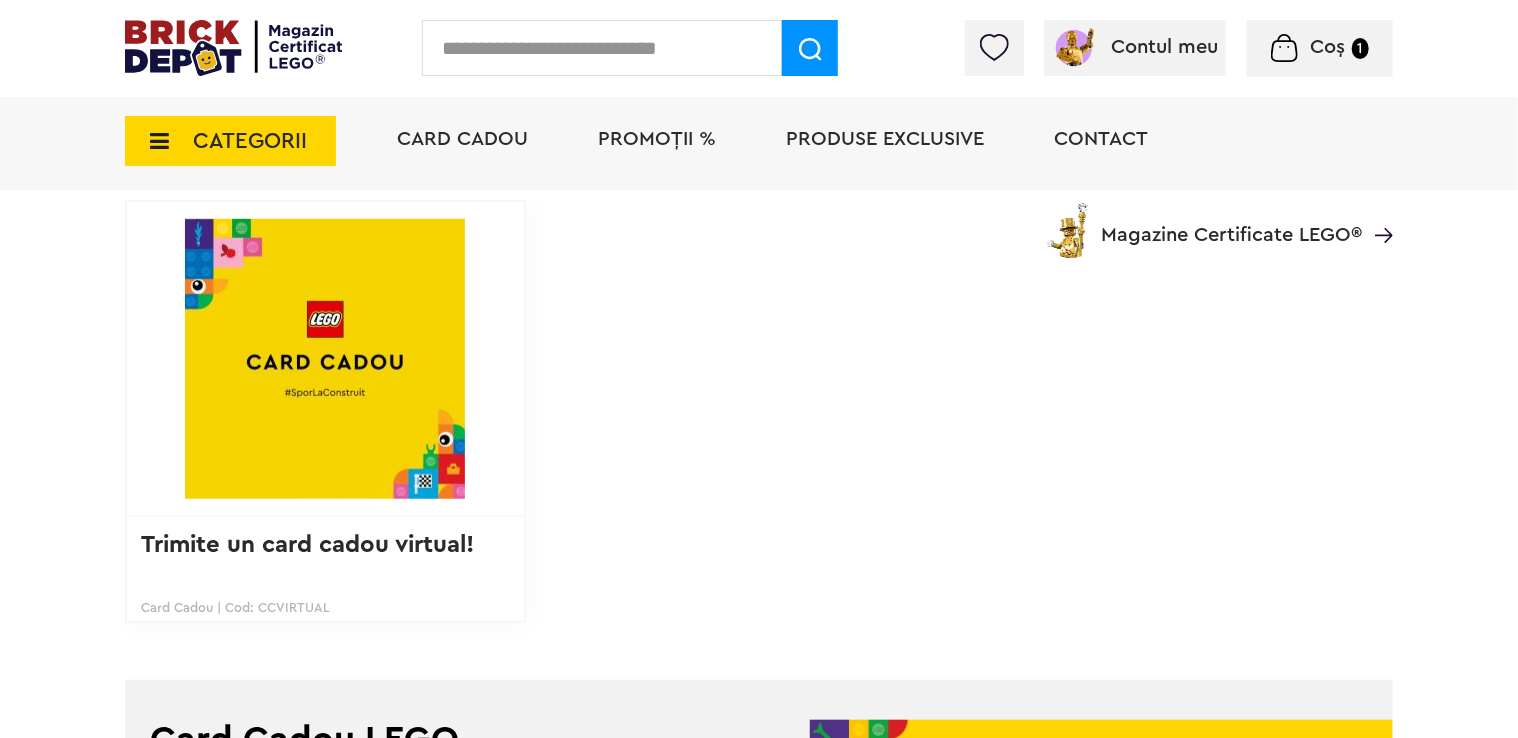 click on "Coș   1" at bounding box center (1320, 48) 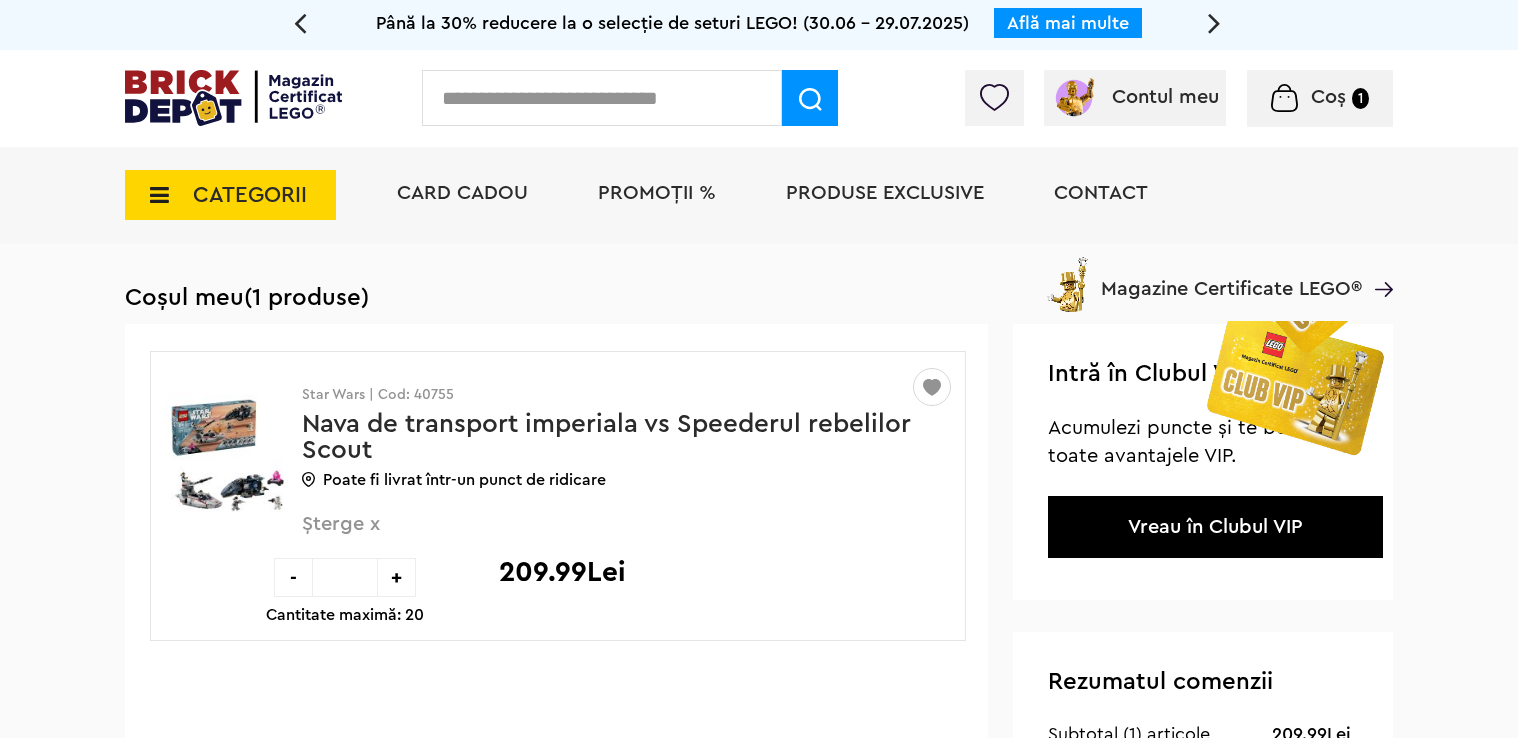 scroll, scrollTop: 0, scrollLeft: 0, axis: both 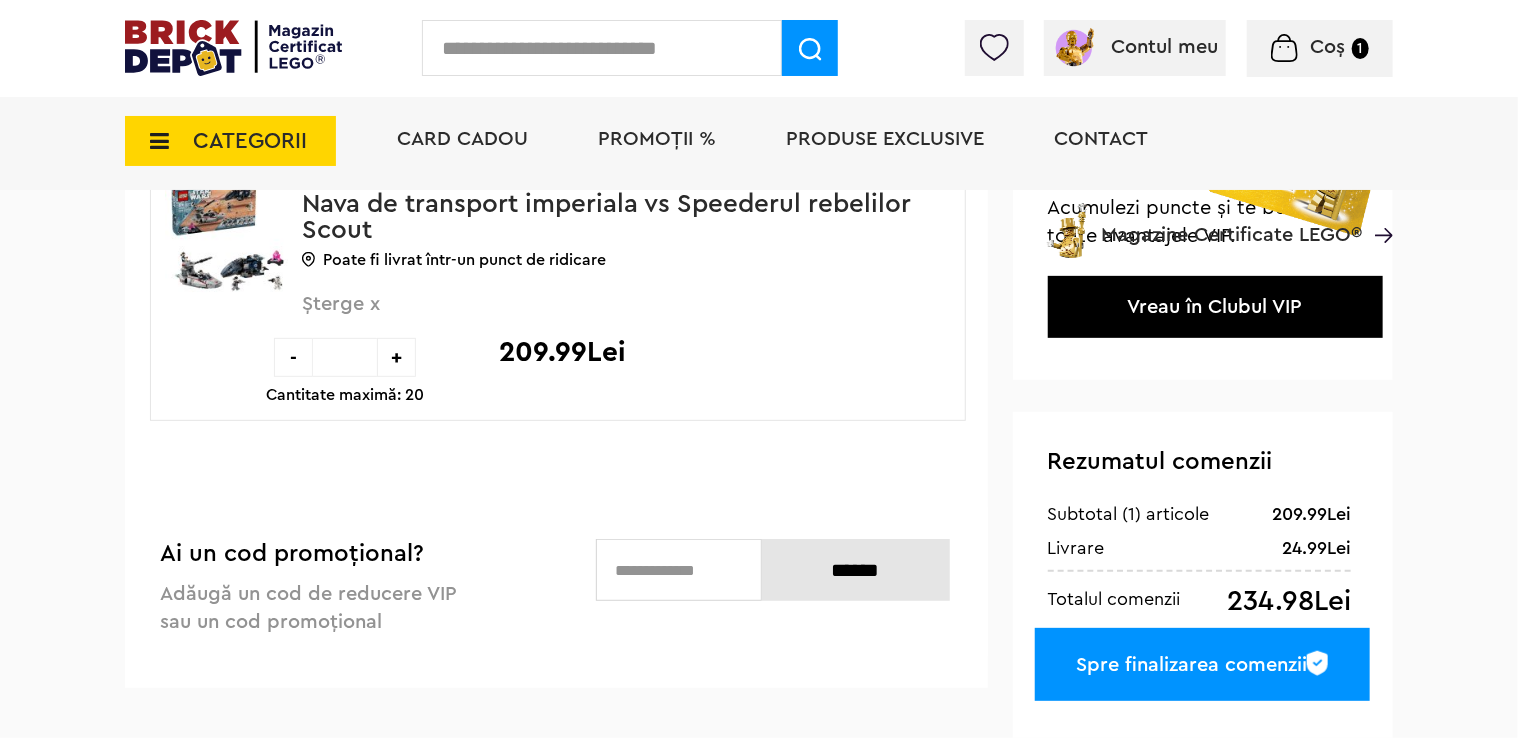 click on "Poate fi livrat într-un punct de ridicare" at bounding box center [618, 260] 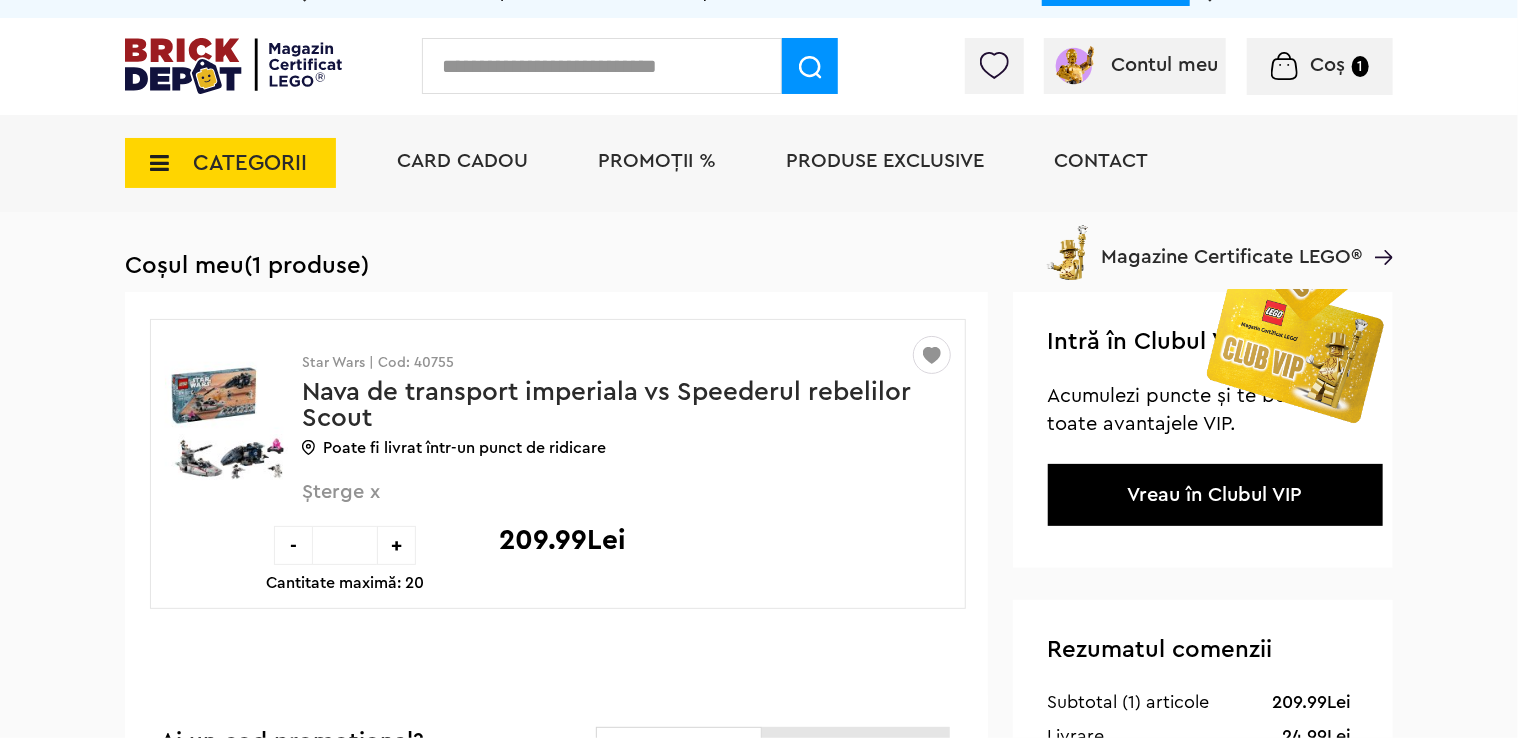 scroll, scrollTop: 0, scrollLeft: 0, axis: both 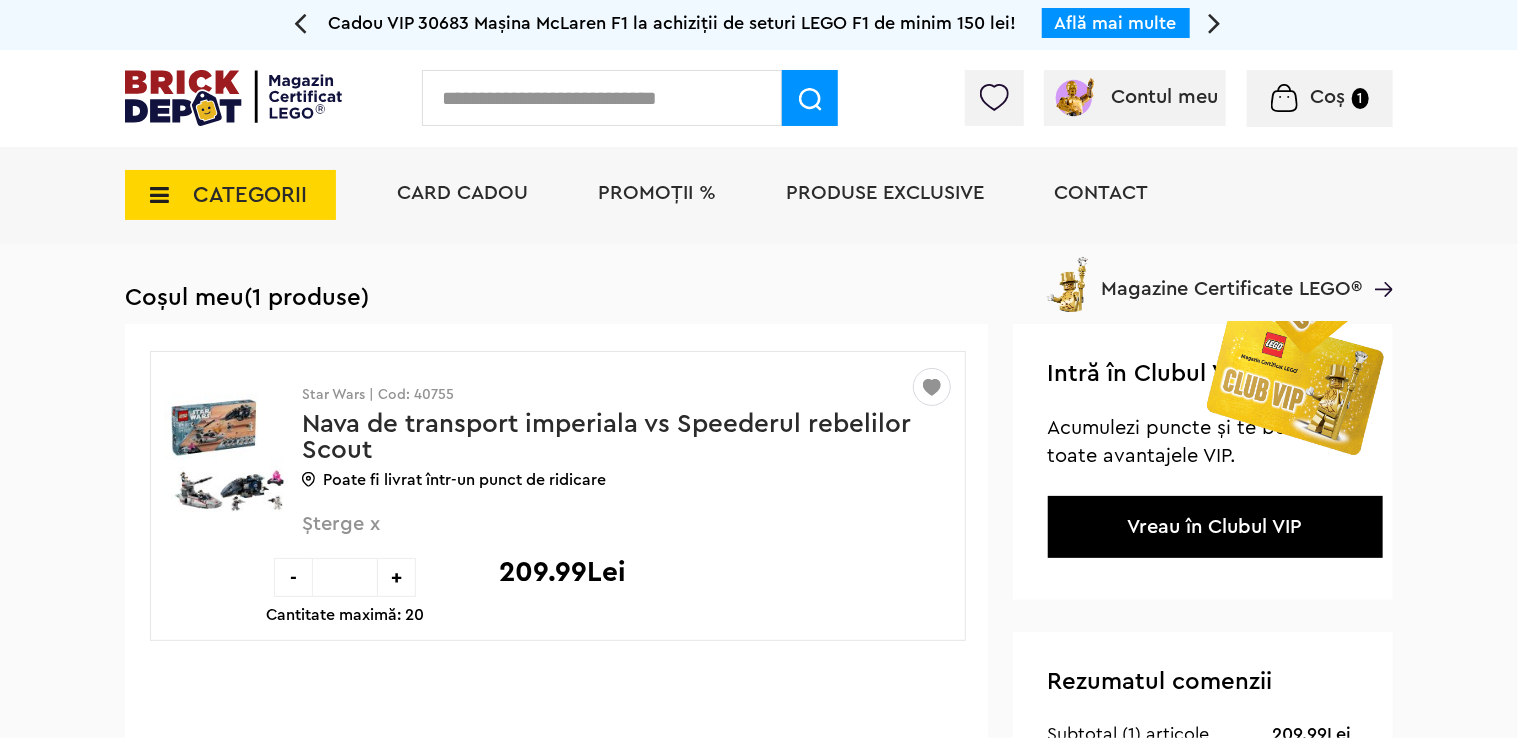 click on "PROMOȚII %" at bounding box center (657, 193) 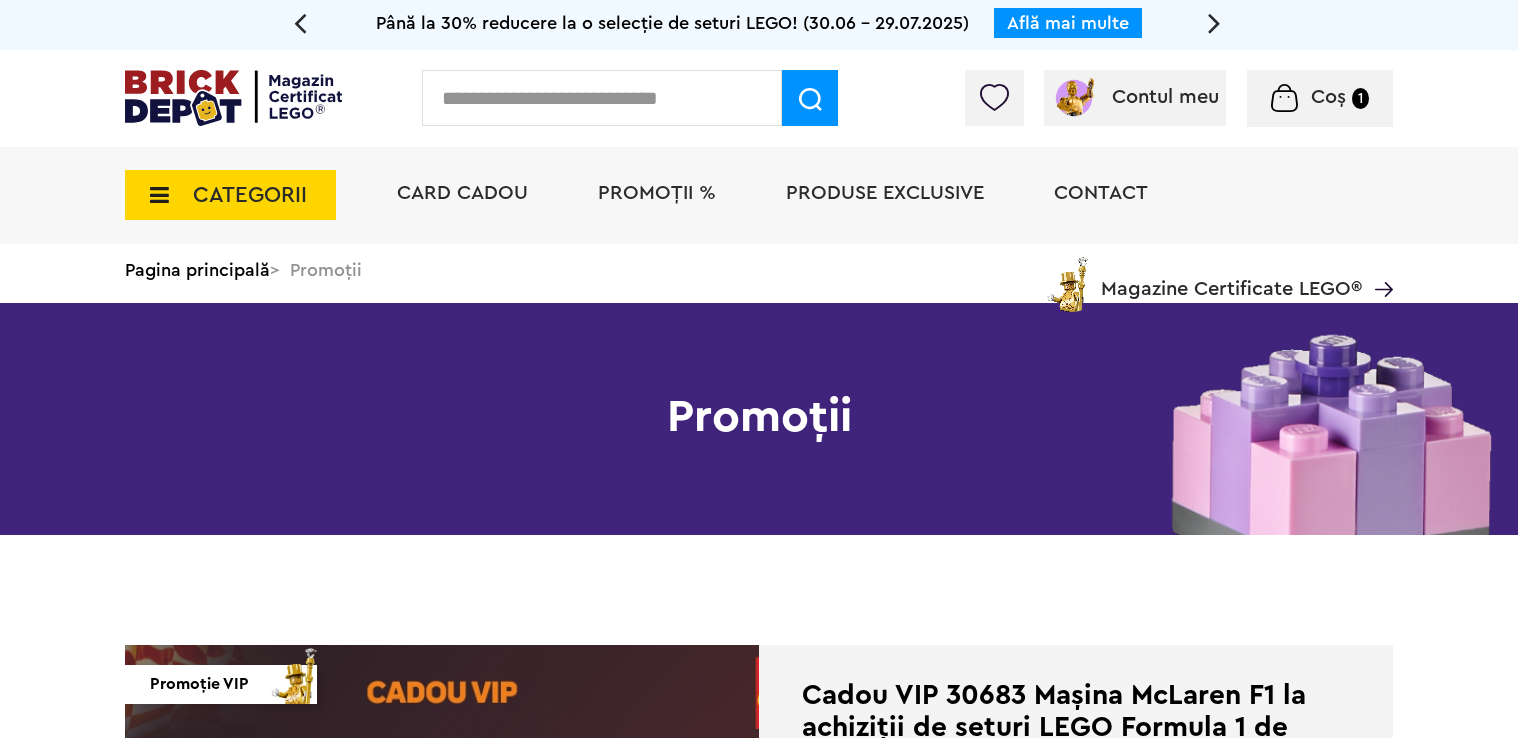 scroll, scrollTop: 0, scrollLeft: 0, axis: both 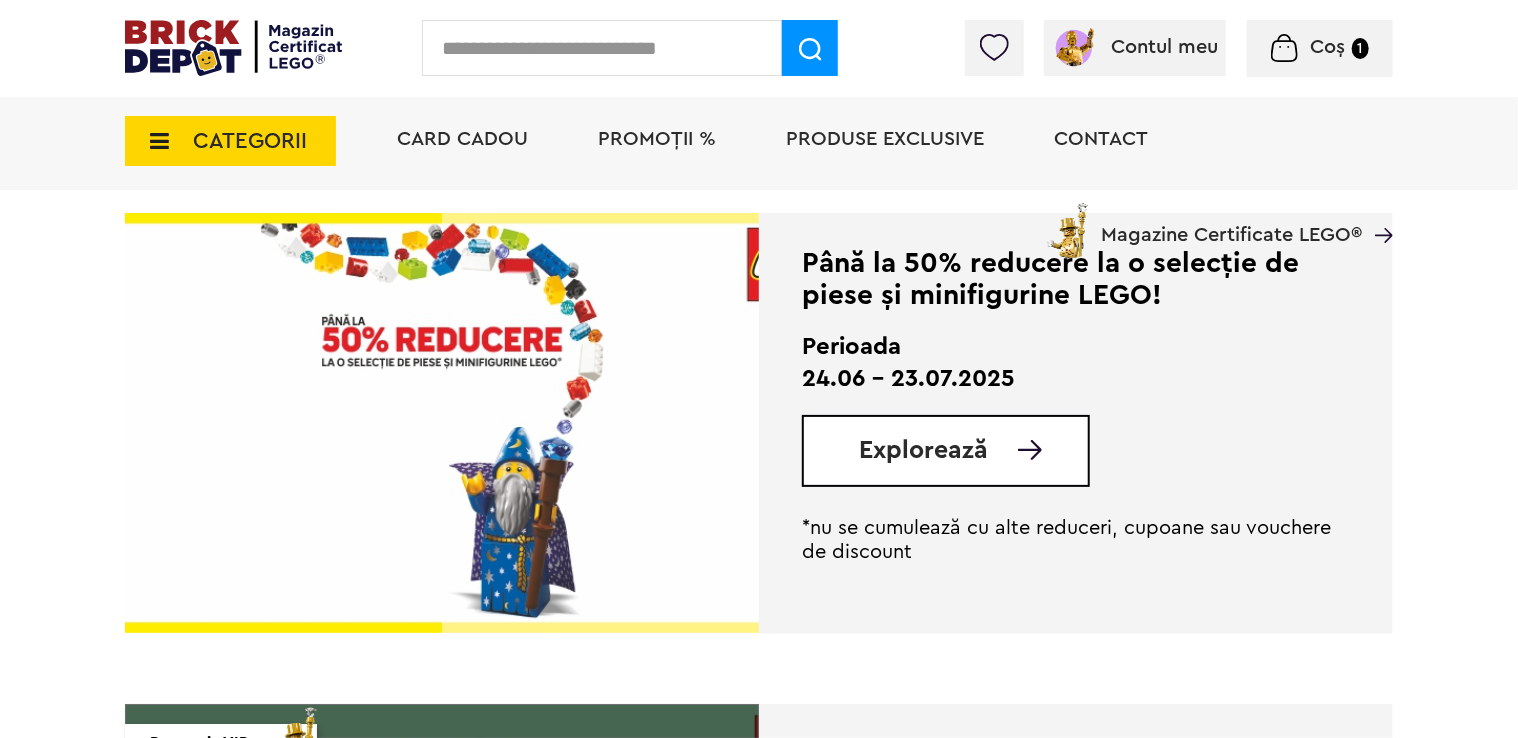 click at bounding box center (1030, 450) 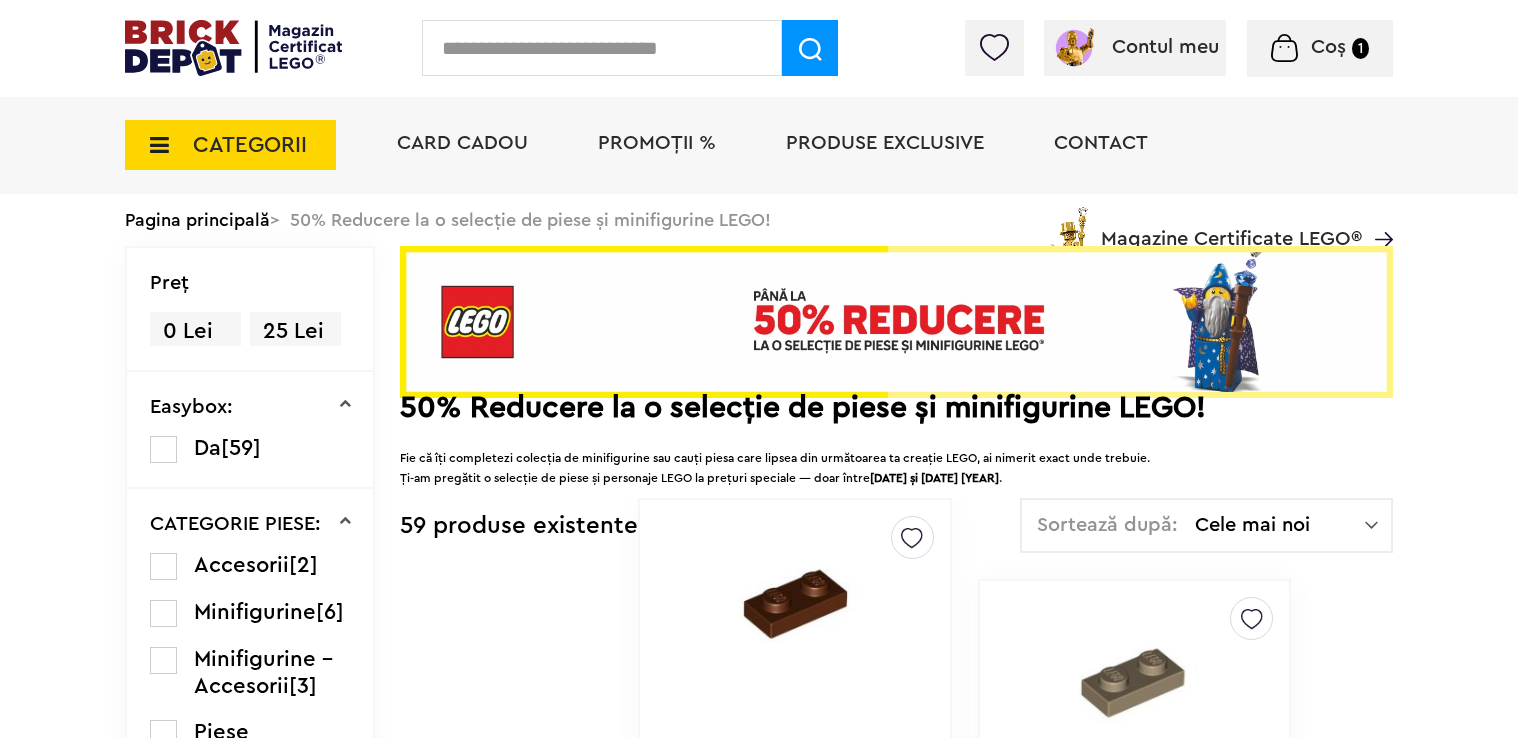 scroll, scrollTop: 0, scrollLeft: 0, axis: both 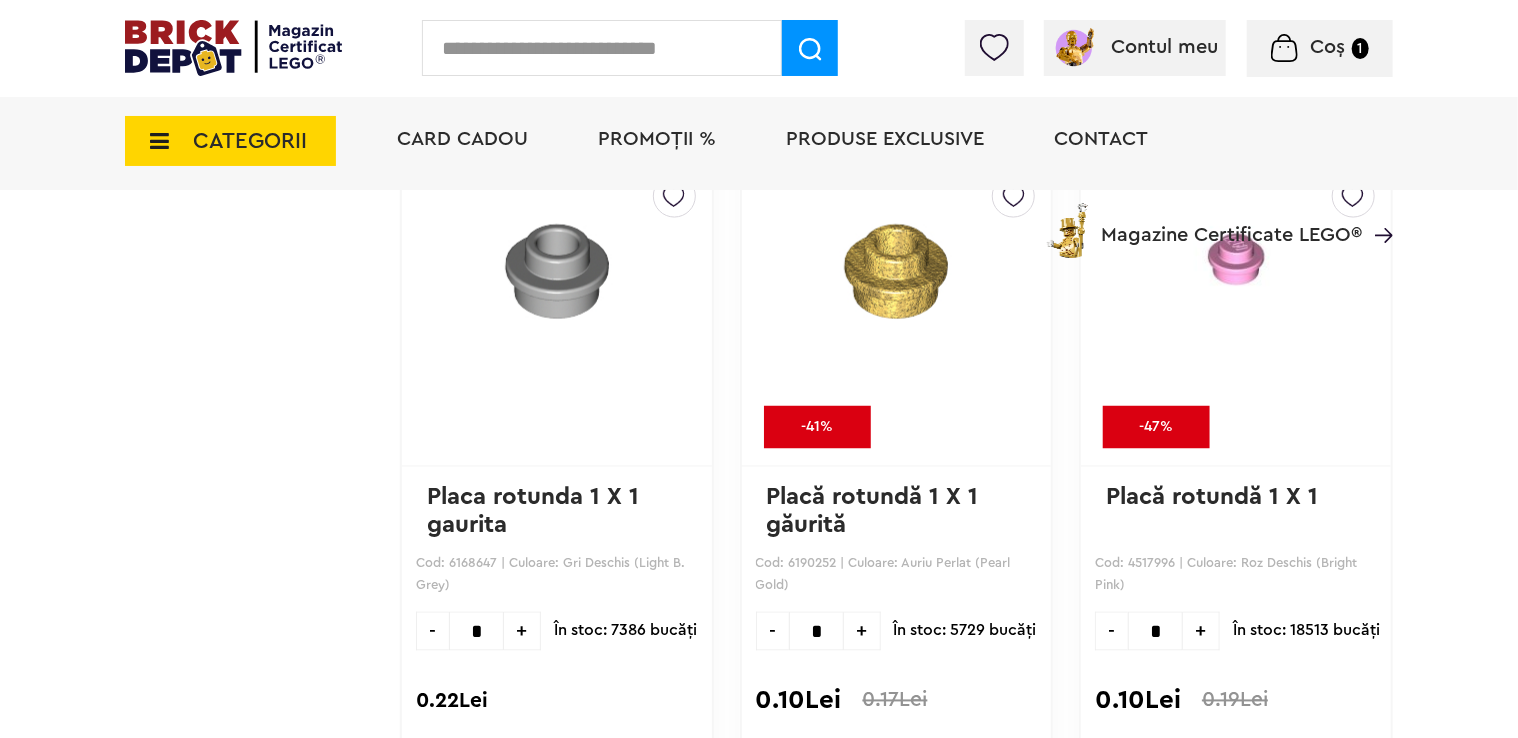 click on "CATEGORII" at bounding box center (250, 141) 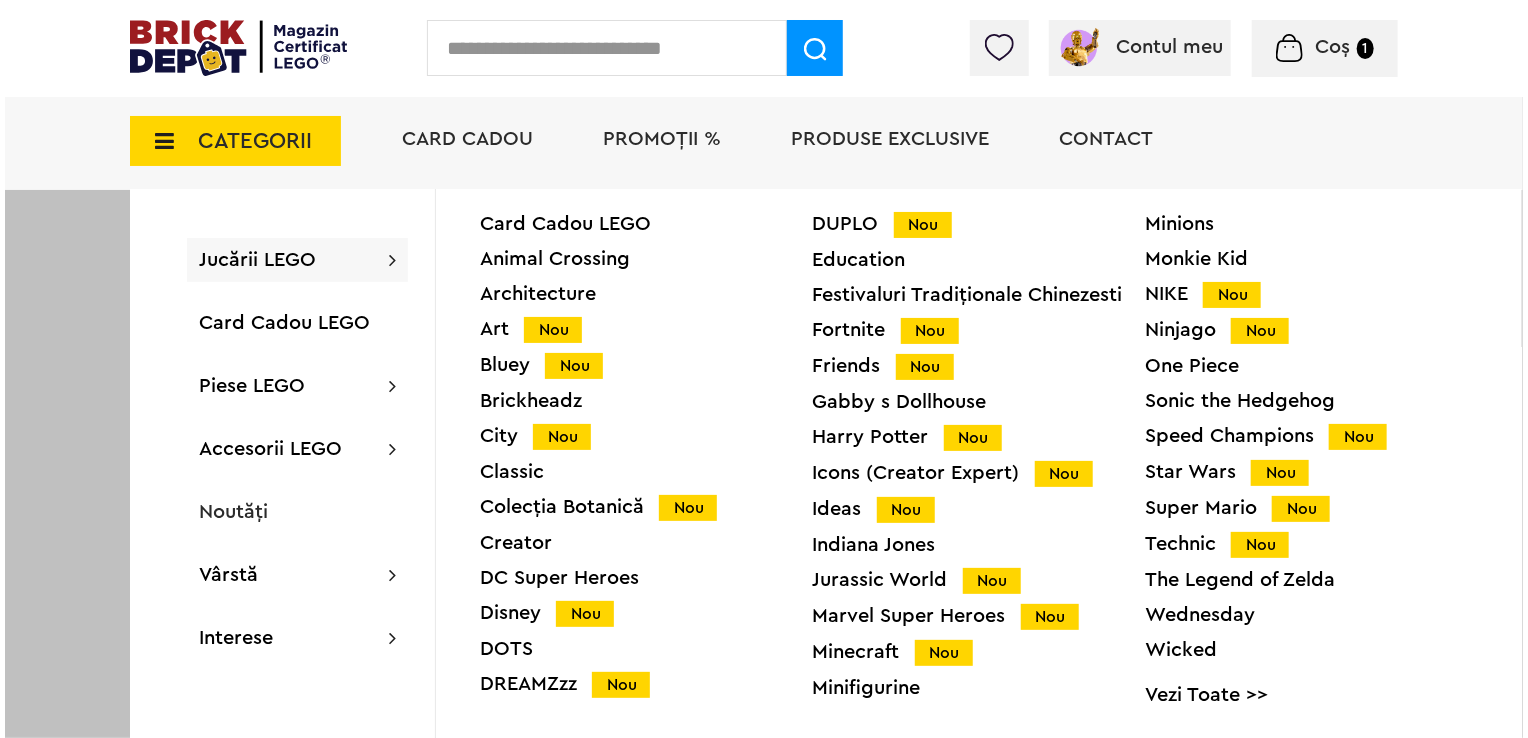 scroll, scrollTop: 9068, scrollLeft: 0, axis: vertical 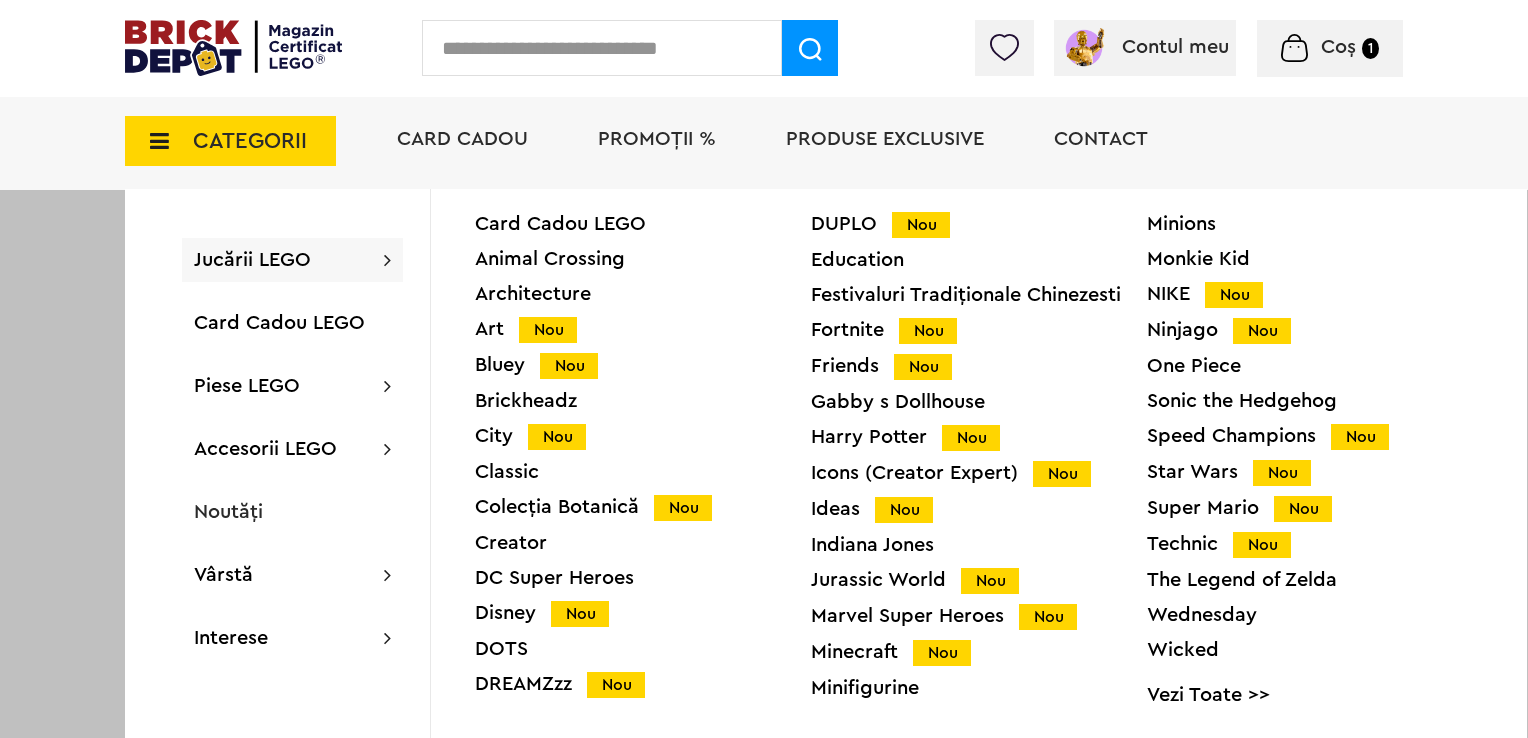 click on "Minifigurine" at bounding box center (979, 688) 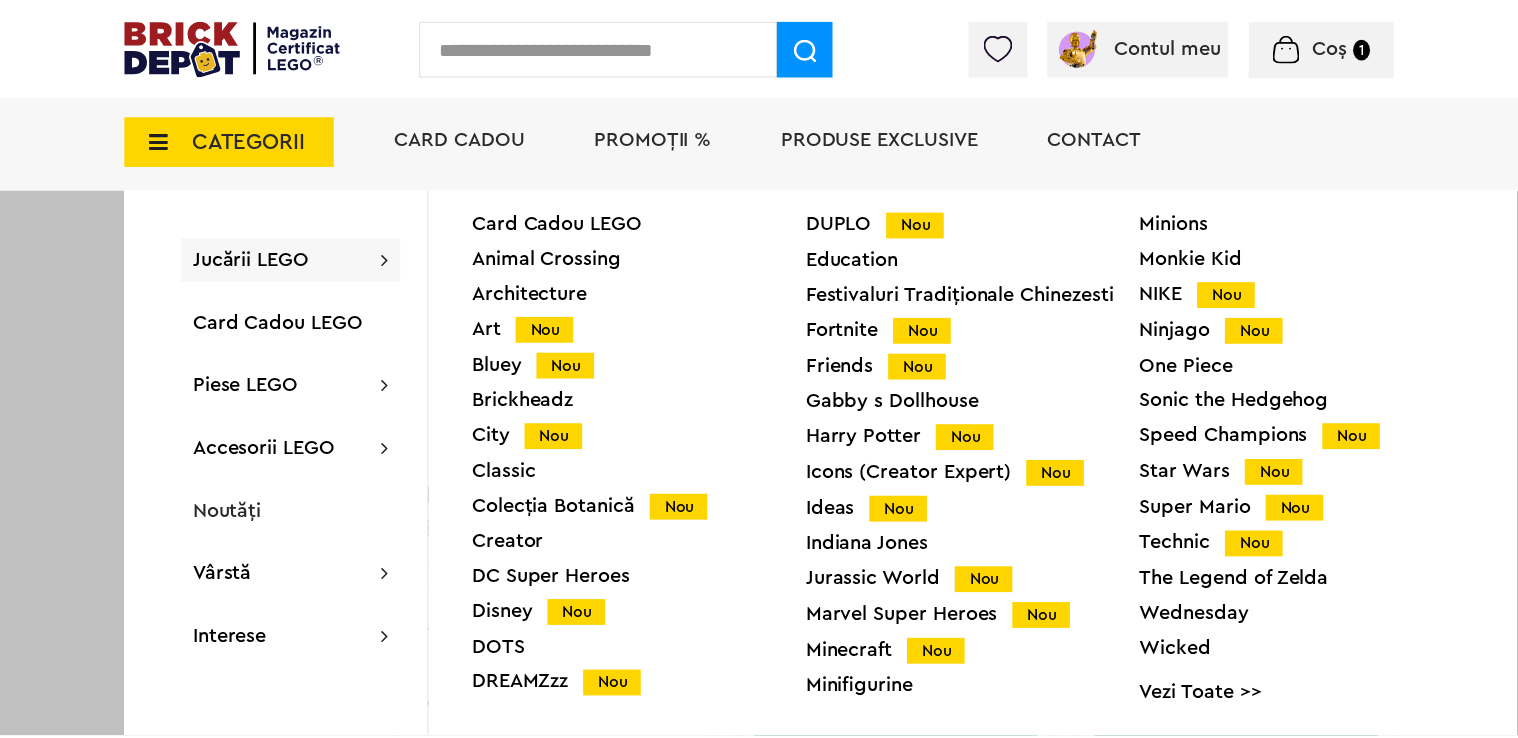 scroll, scrollTop: 9066, scrollLeft: 0, axis: vertical 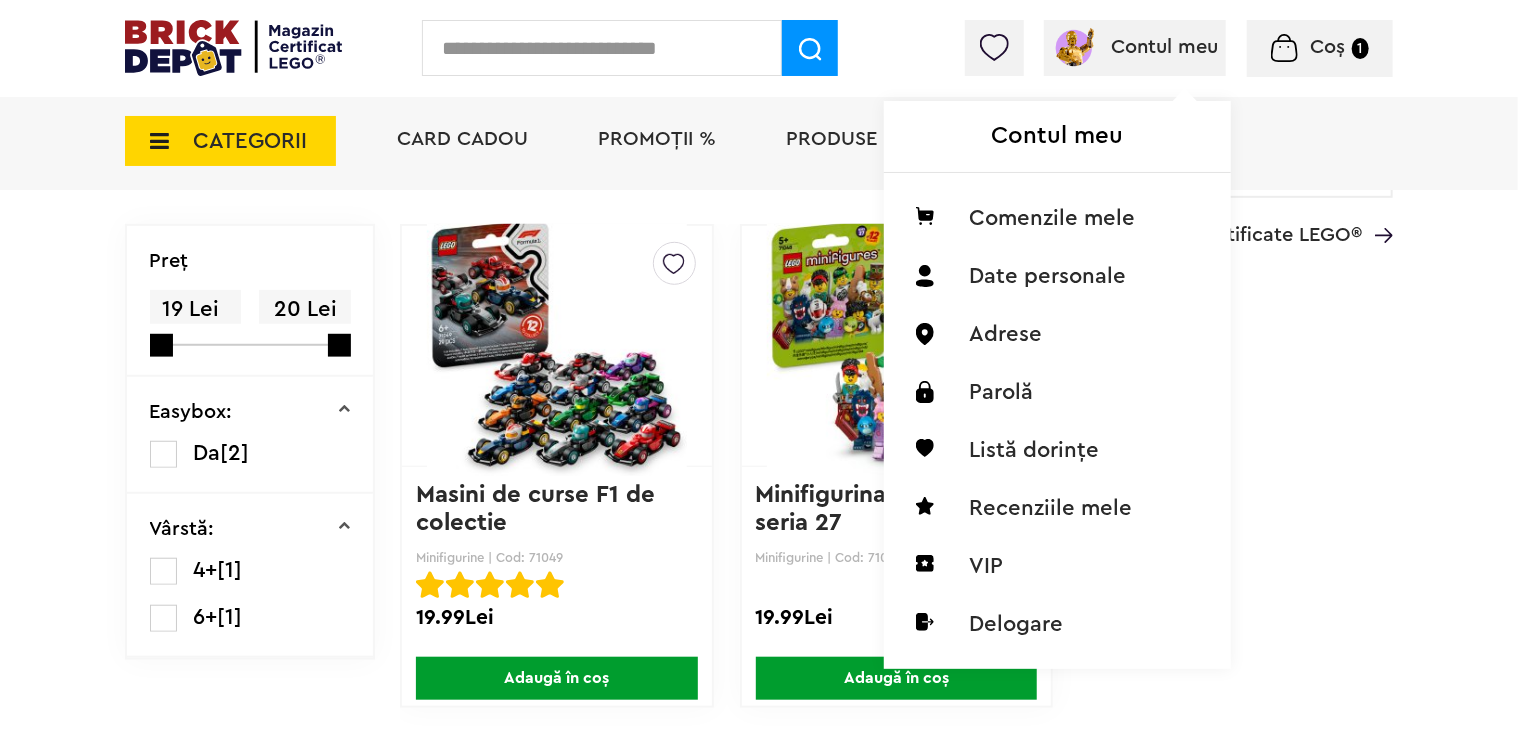 click on "Contul meu" at bounding box center [1165, 47] 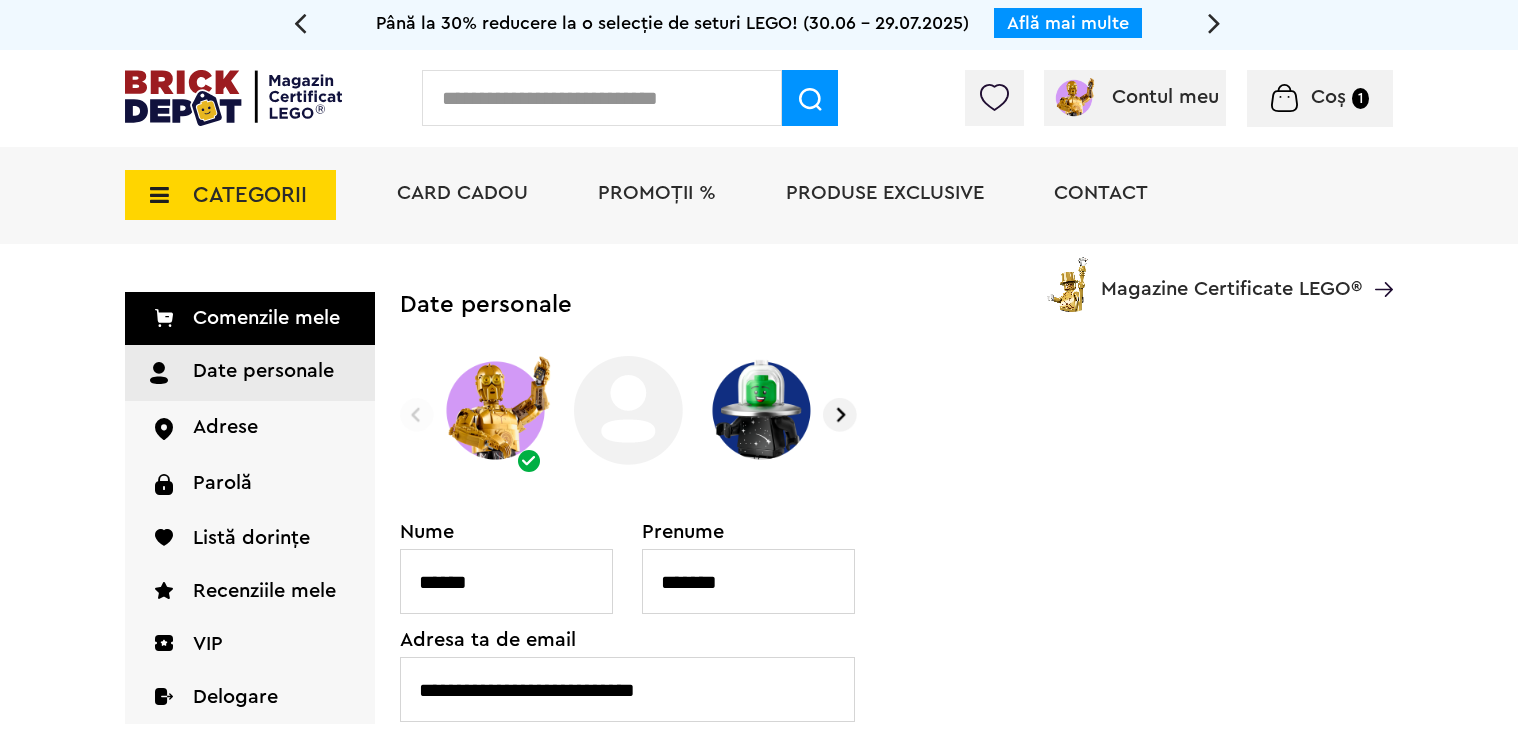 scroll, scrollTop: 0, scrollLeft: 0, axis: both 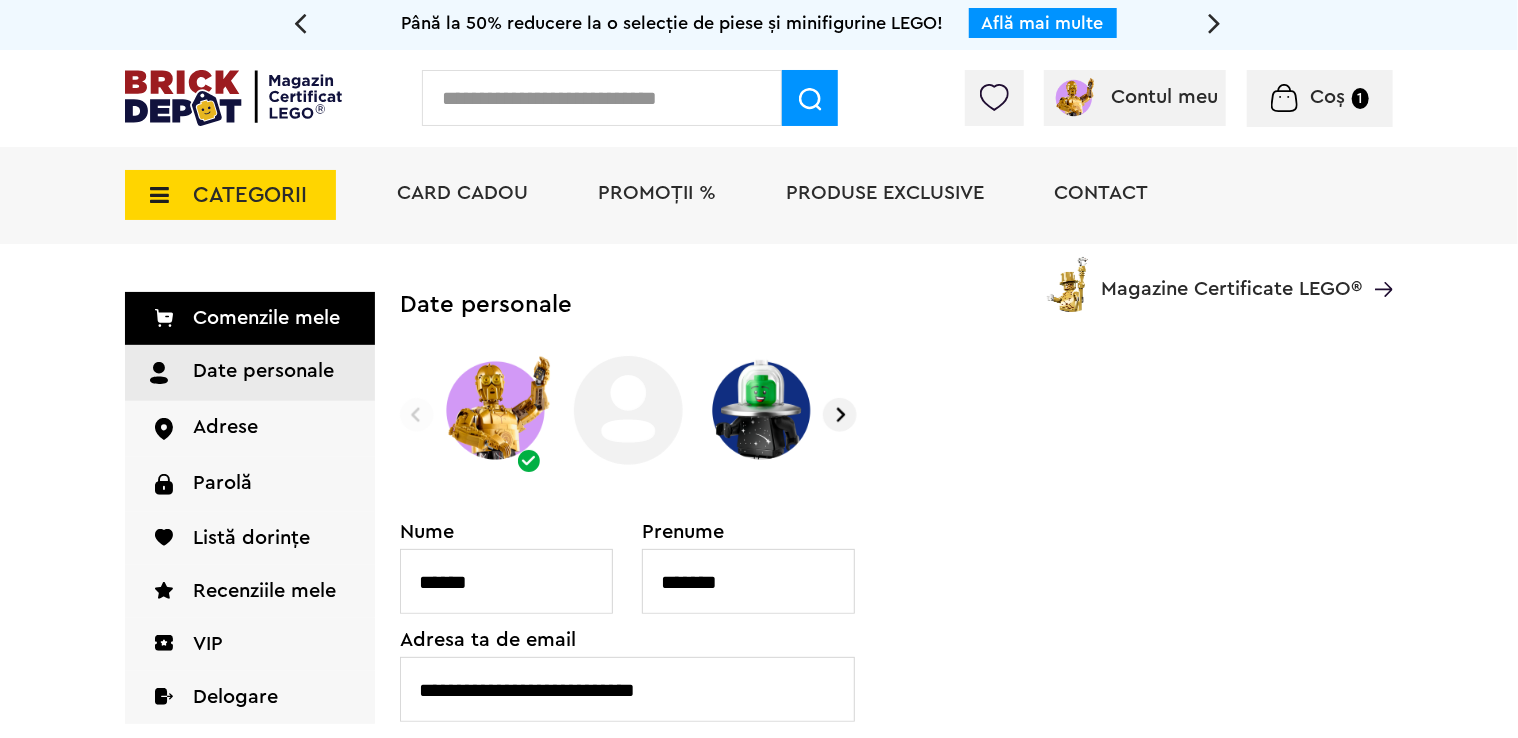 click at bounding box center [840, 415] 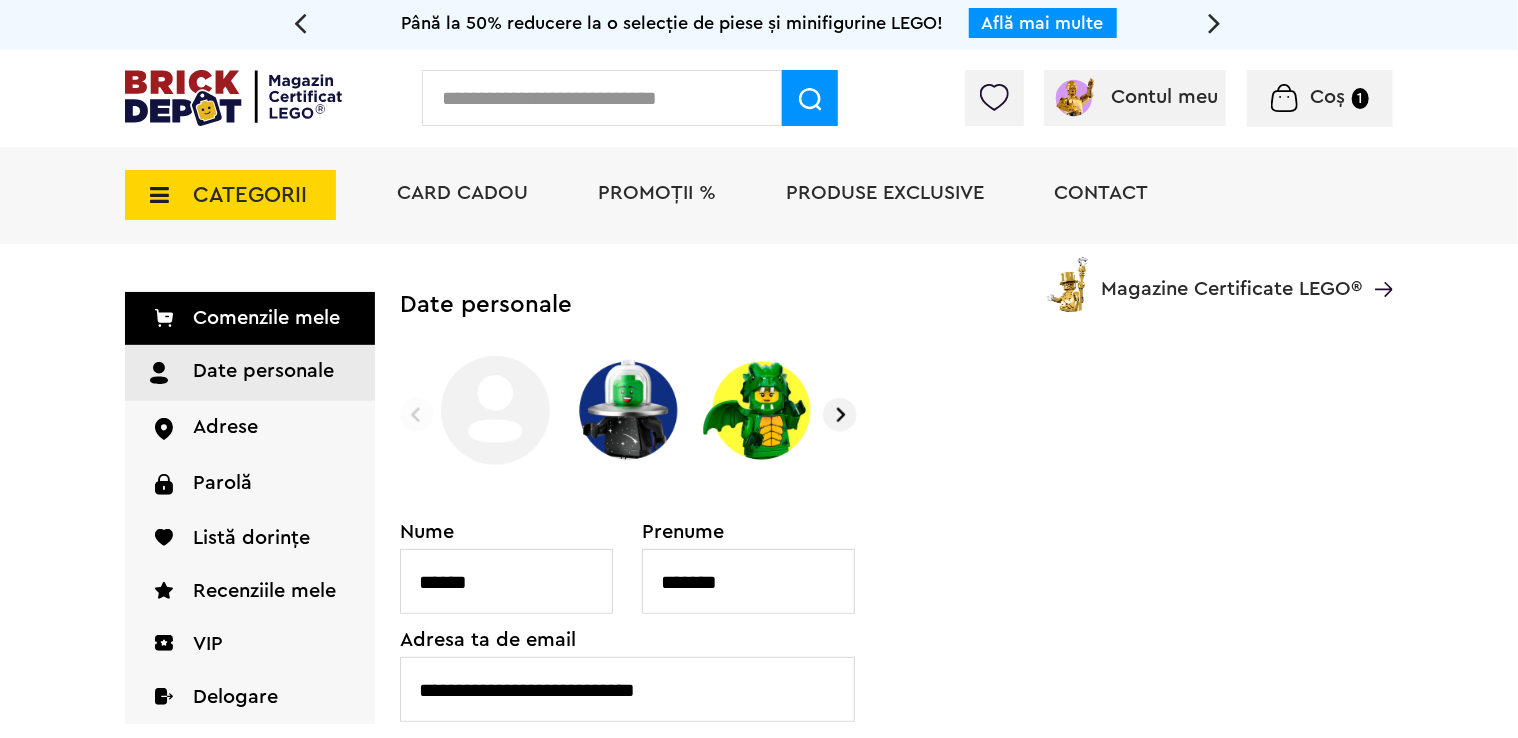 click at bounding box center (840, 415) 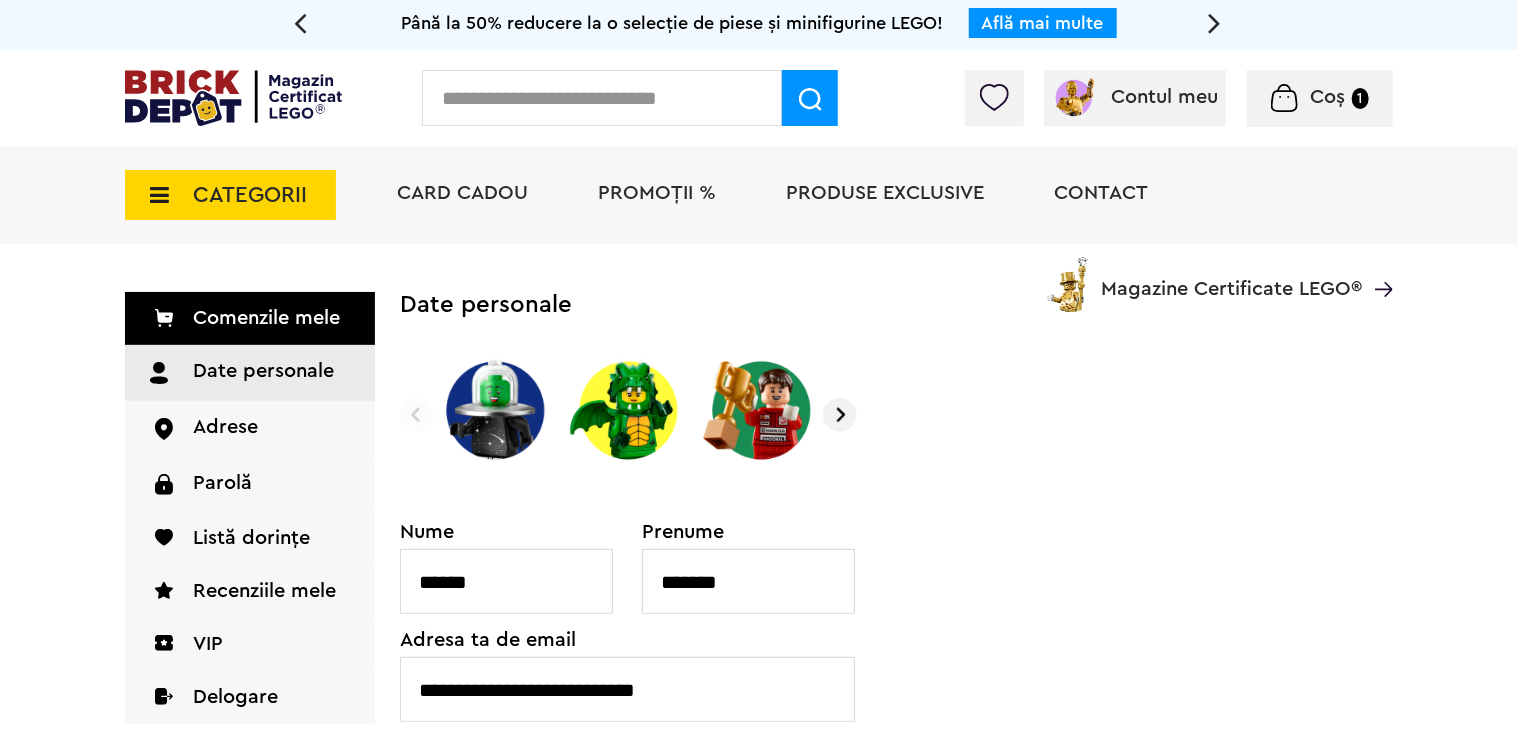 click at bounding box center [417, 415] 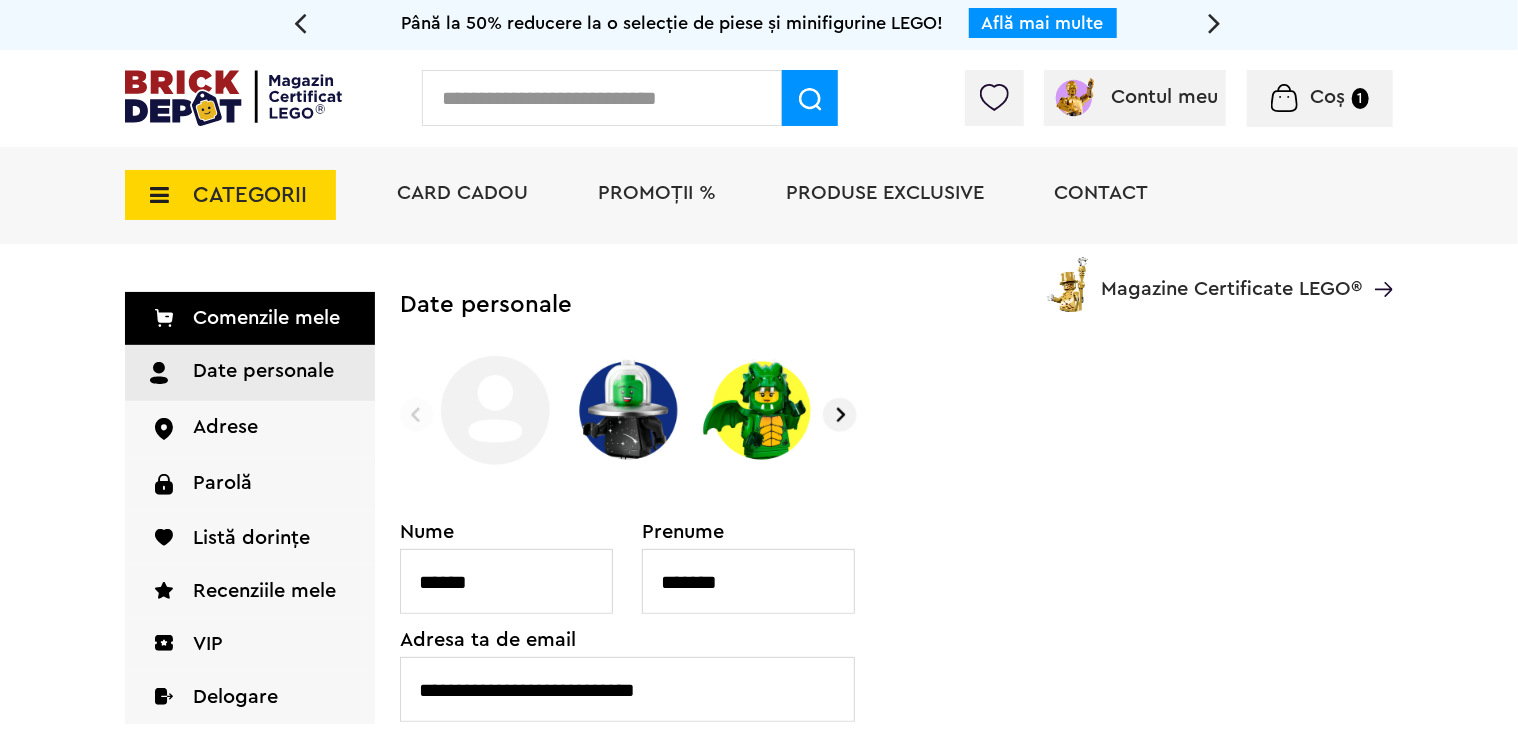 click at bounding box center (417, 415) 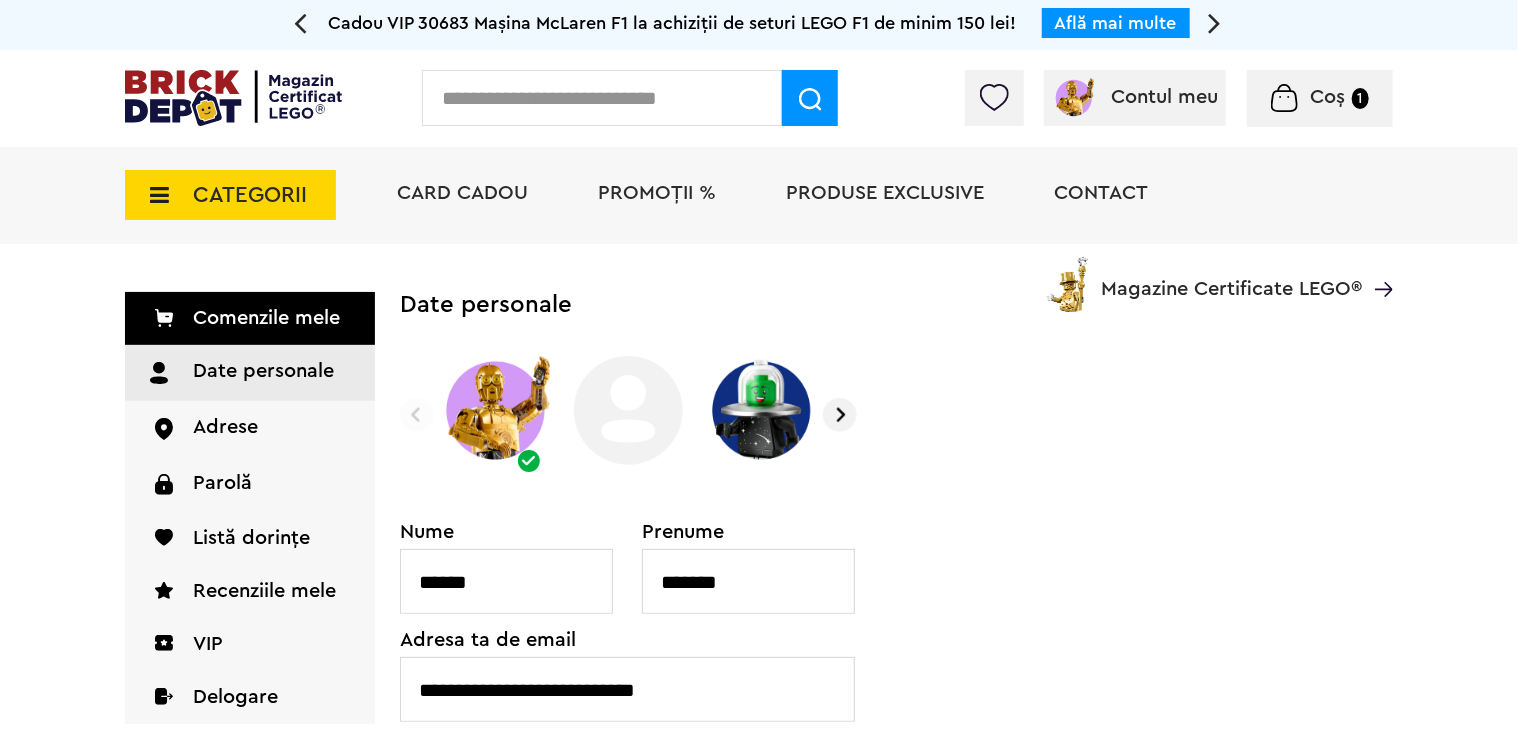 click at bounding box center [417, 415] 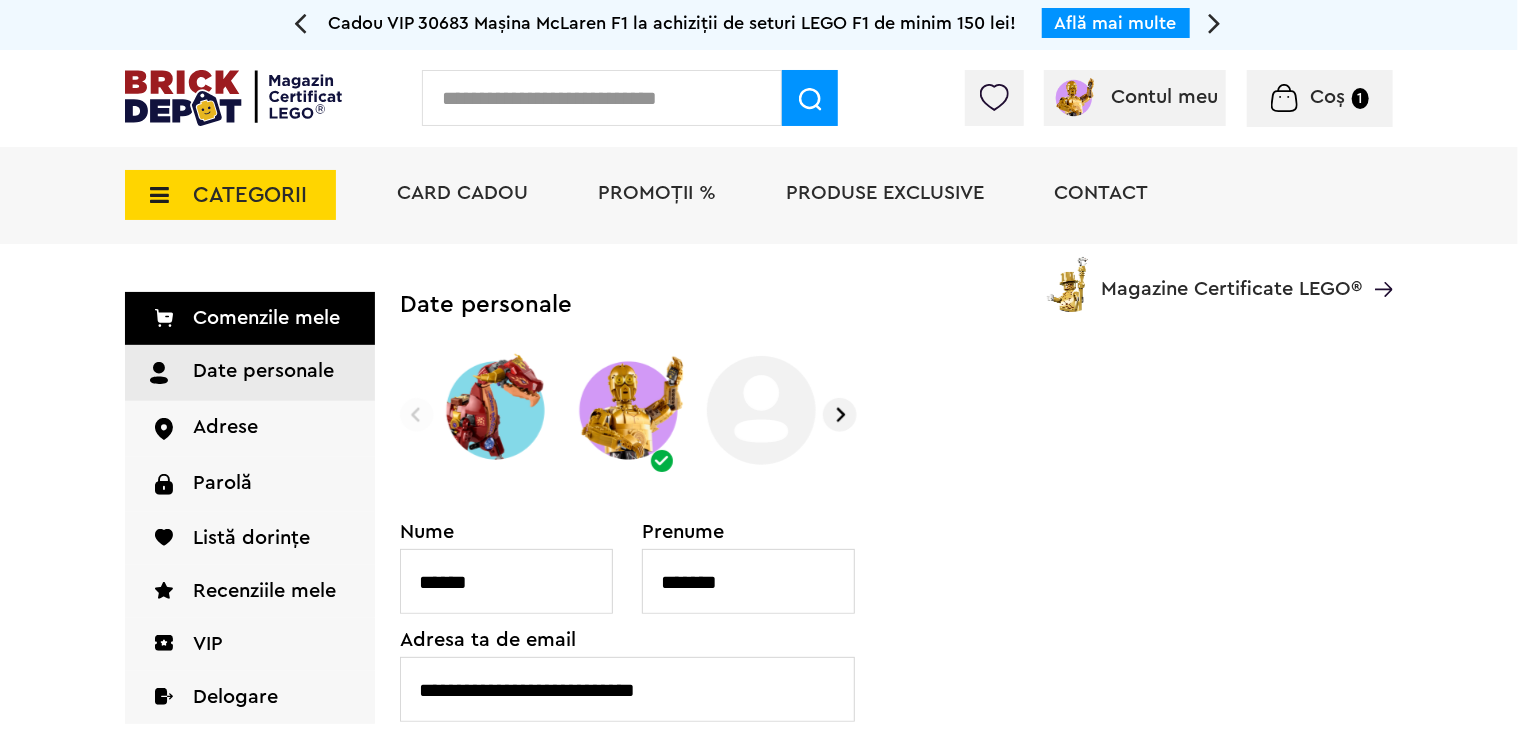 click at bounding box center [417, 415] 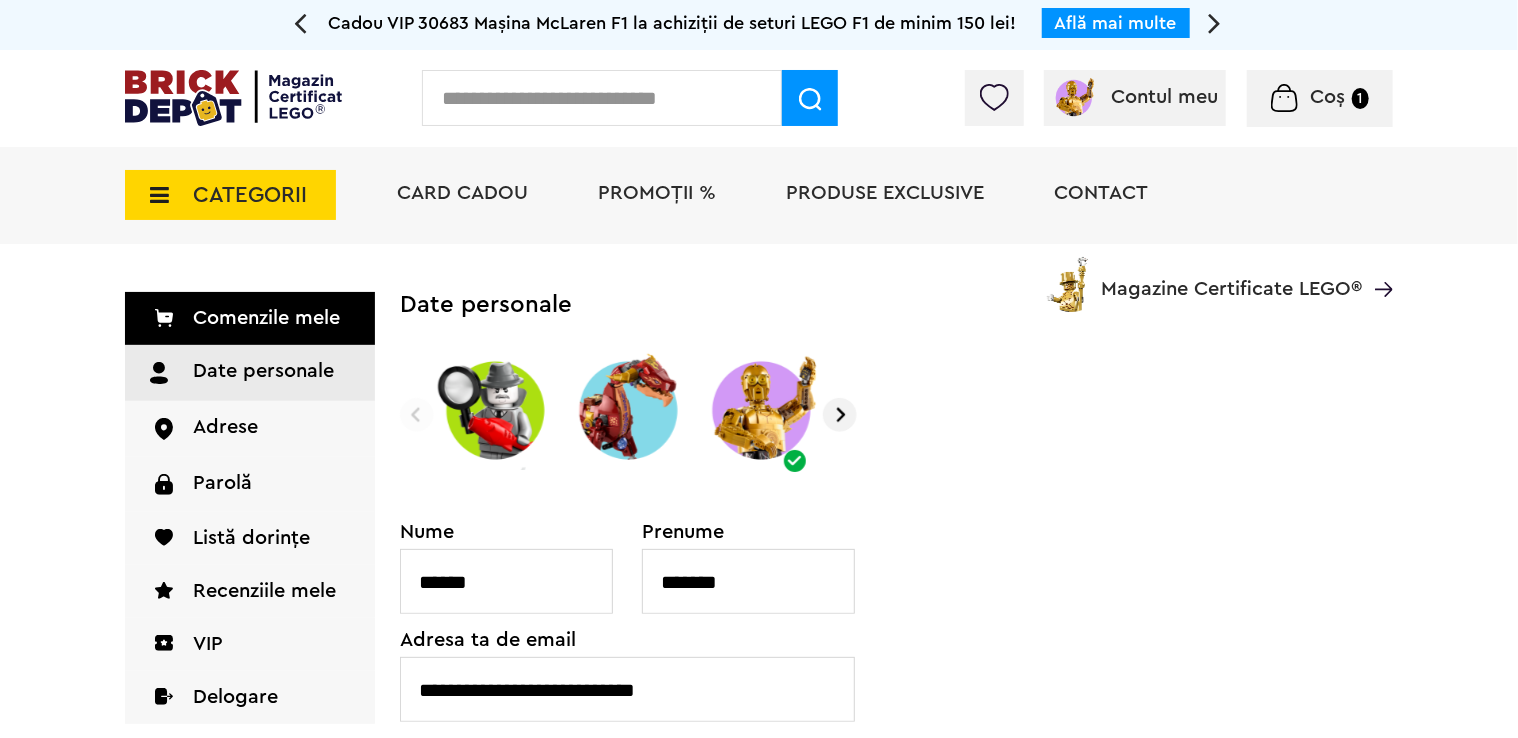 click at bounding box center (417, 415) 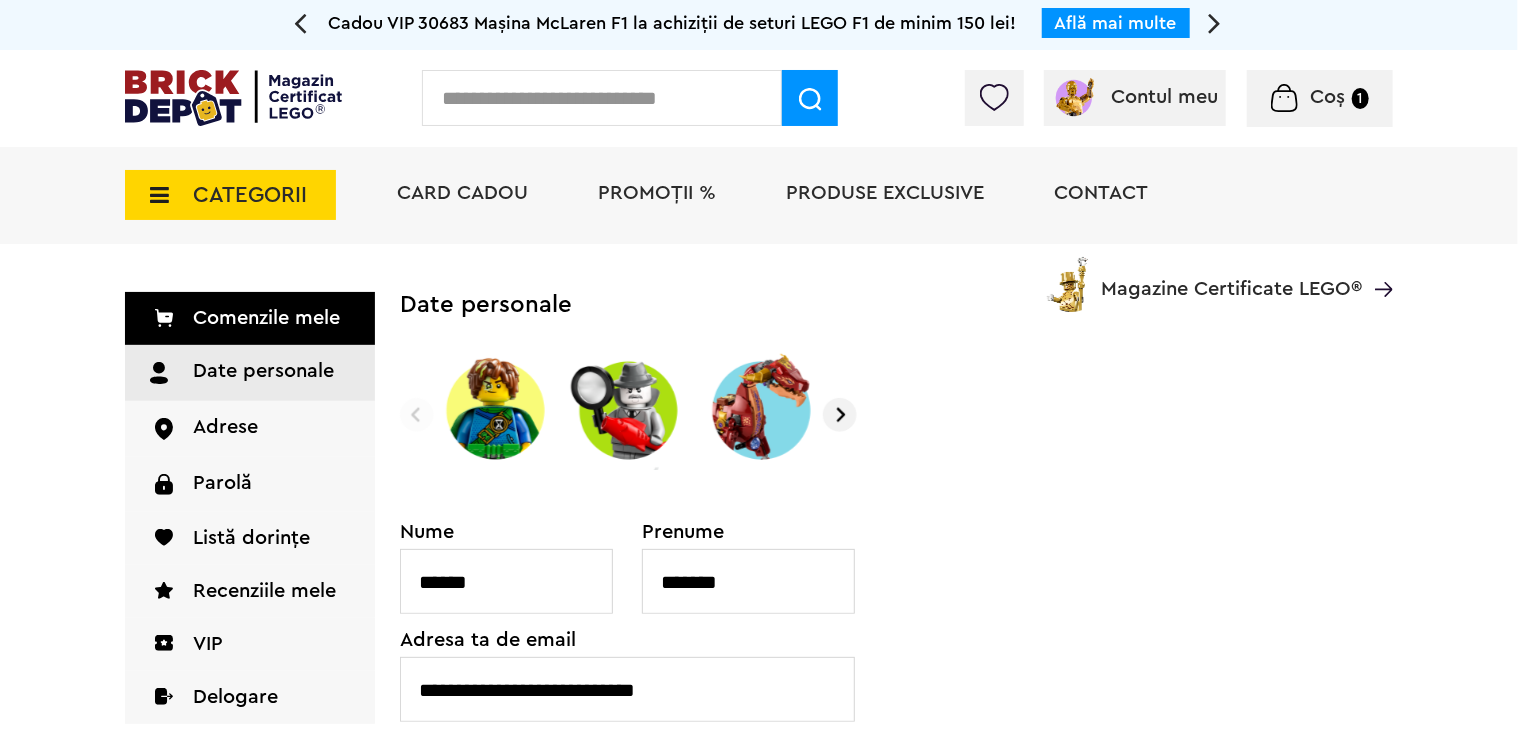 click at bounding box center (417, 415) 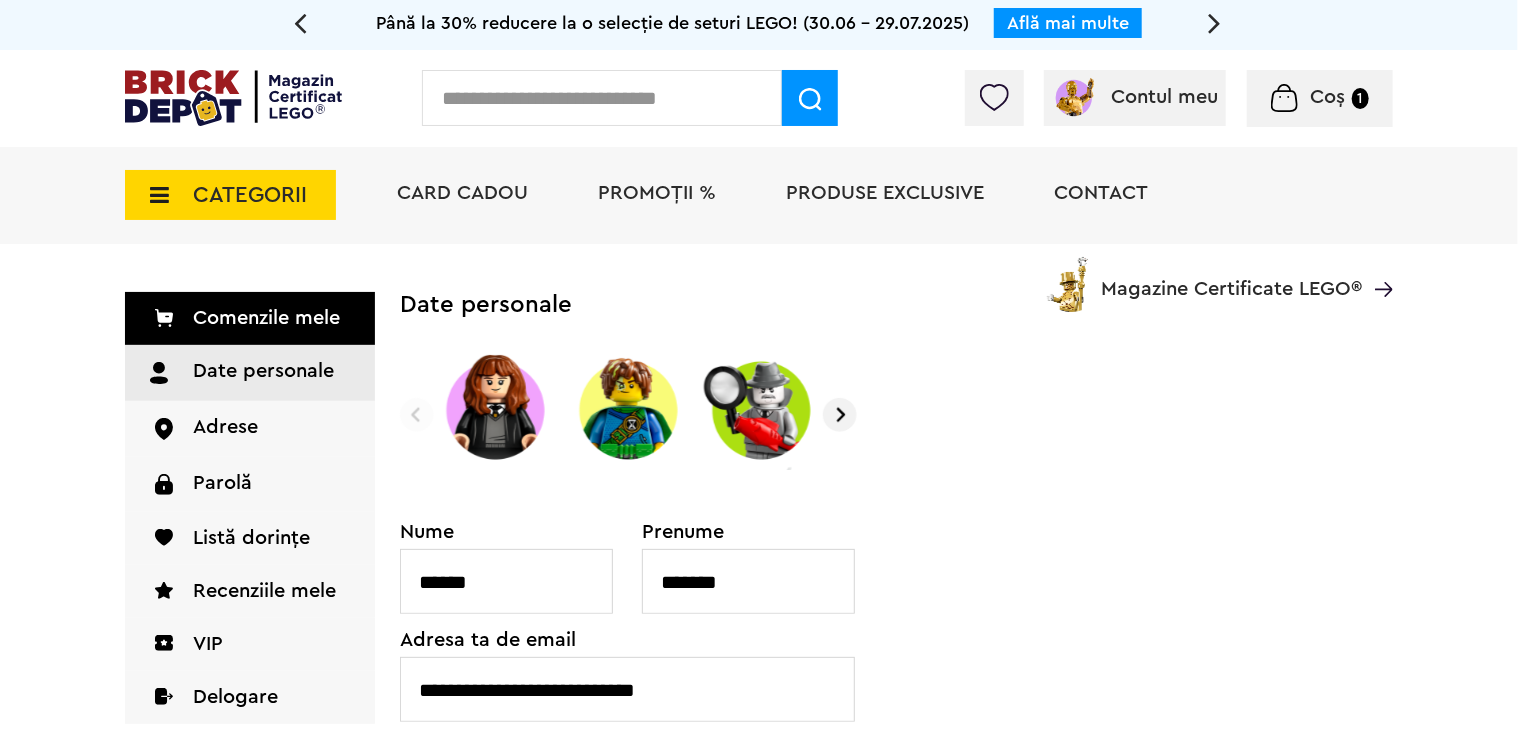 click at bounding box center [417, 415] 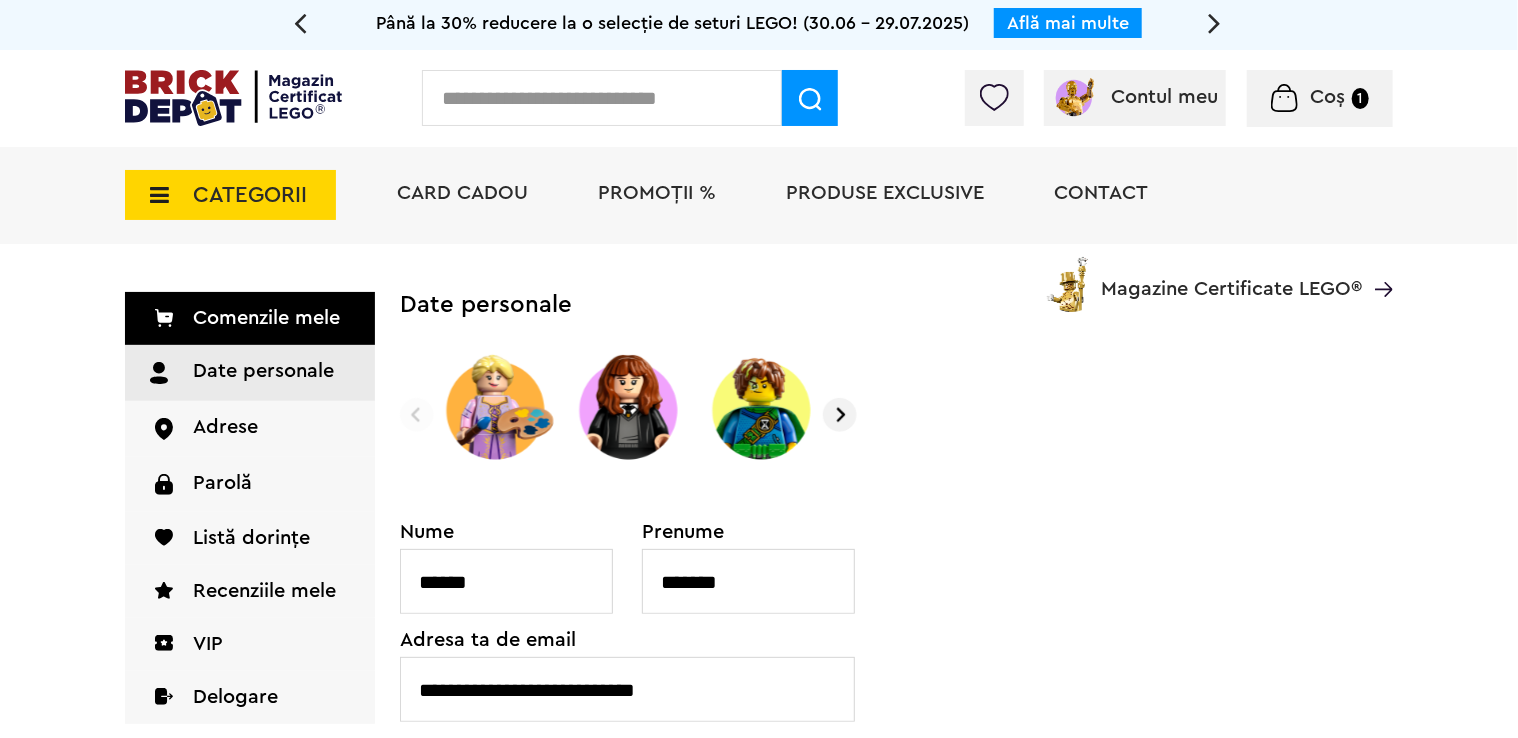 click at bounding box center (417, 415) 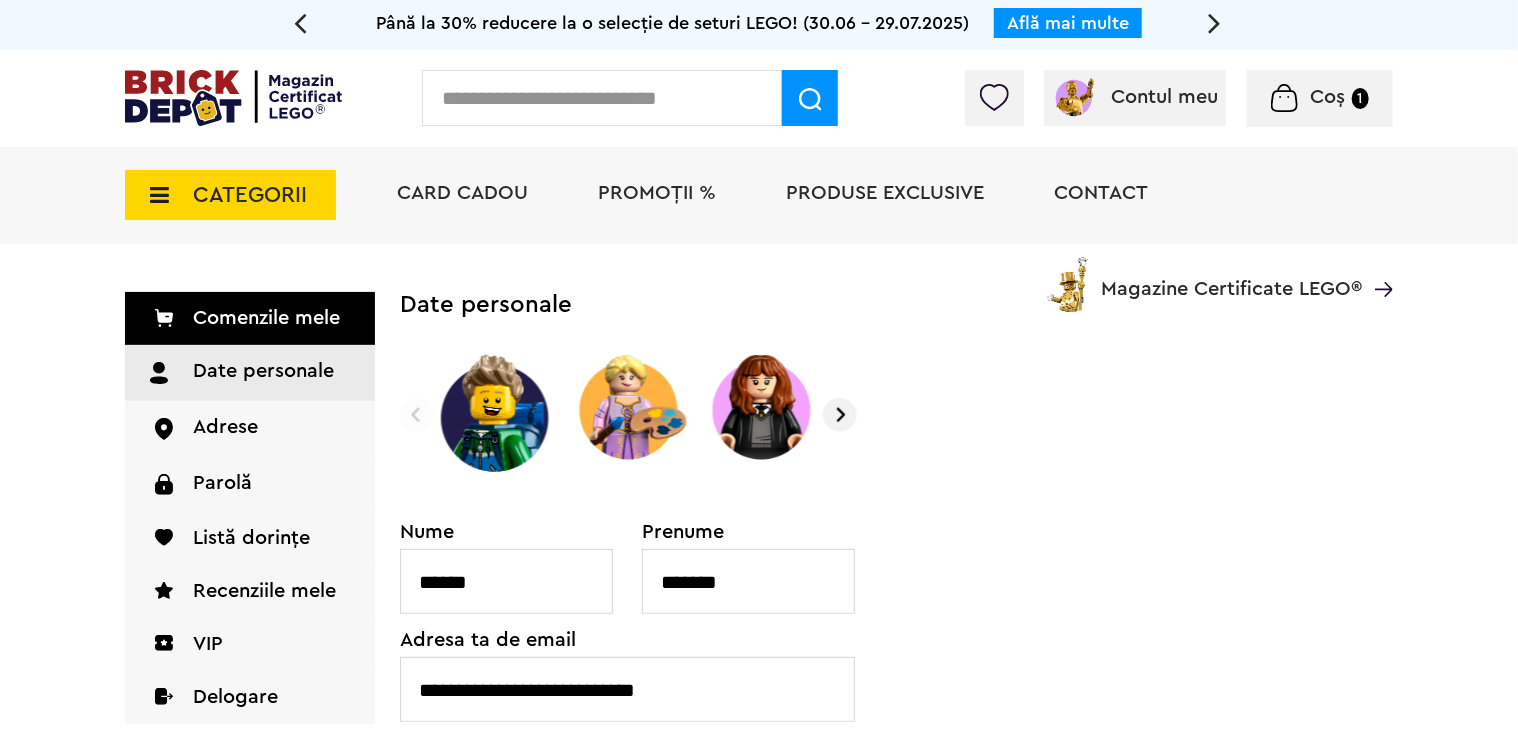 click at bounding box center [417, 415] 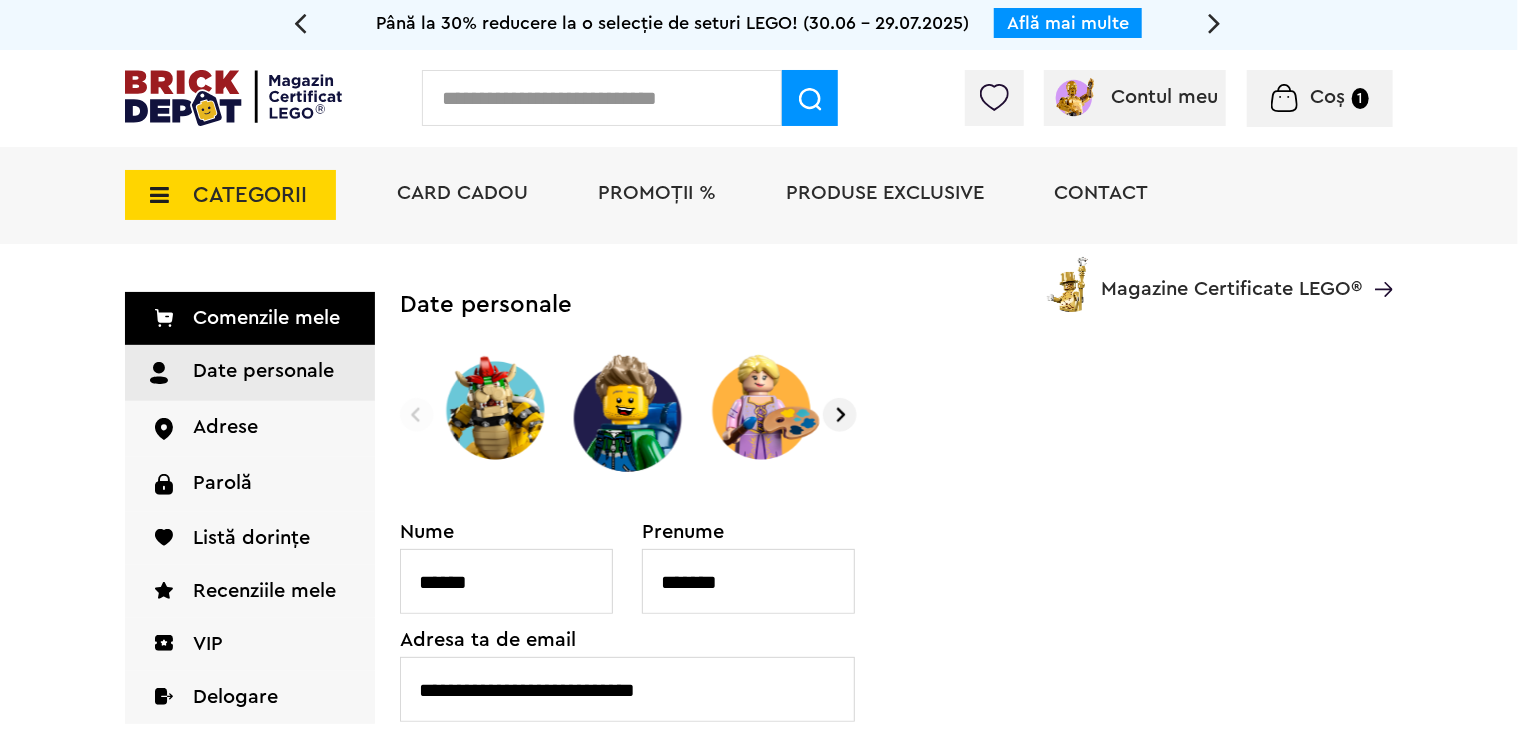 click at bounding box center [417, 415] 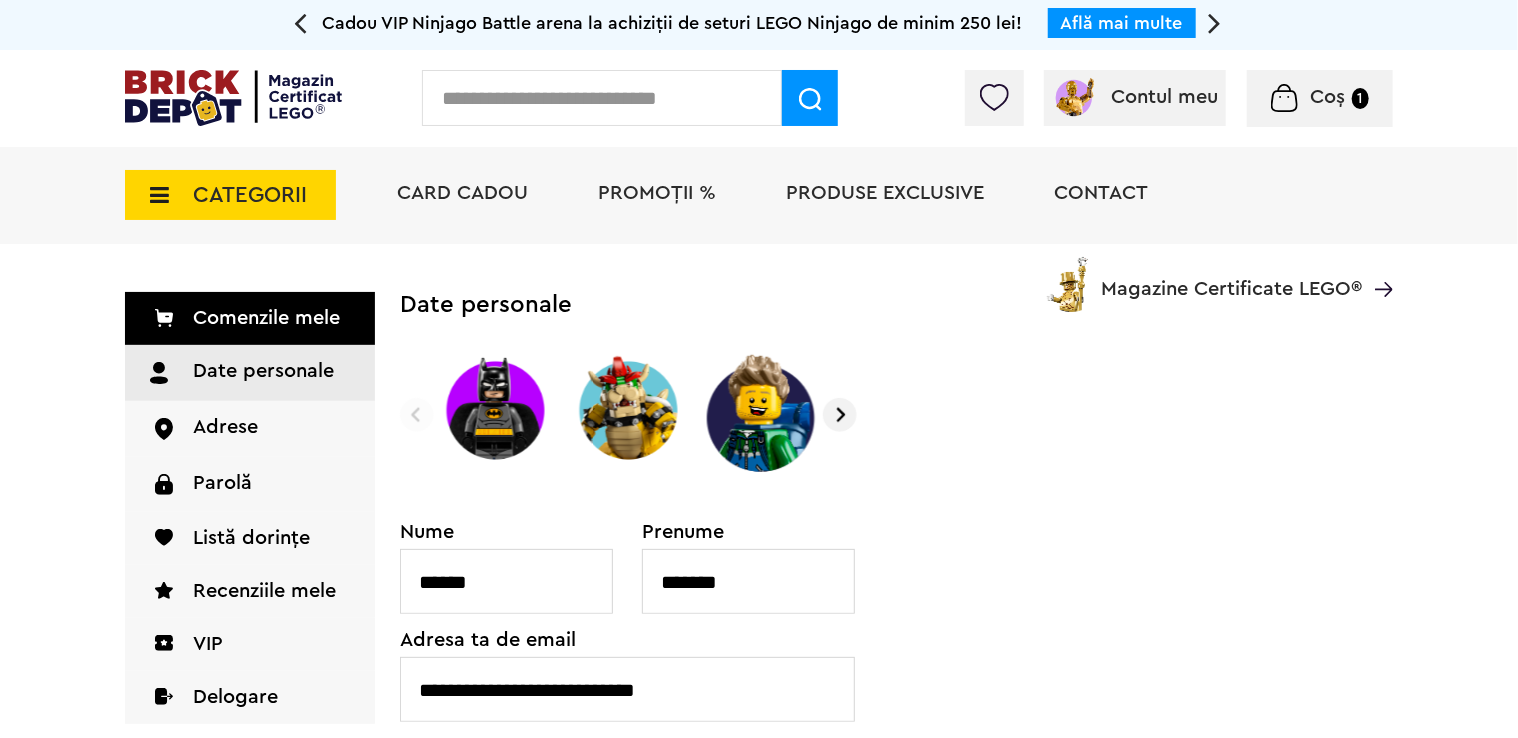 click at bounding box center [417, 415] 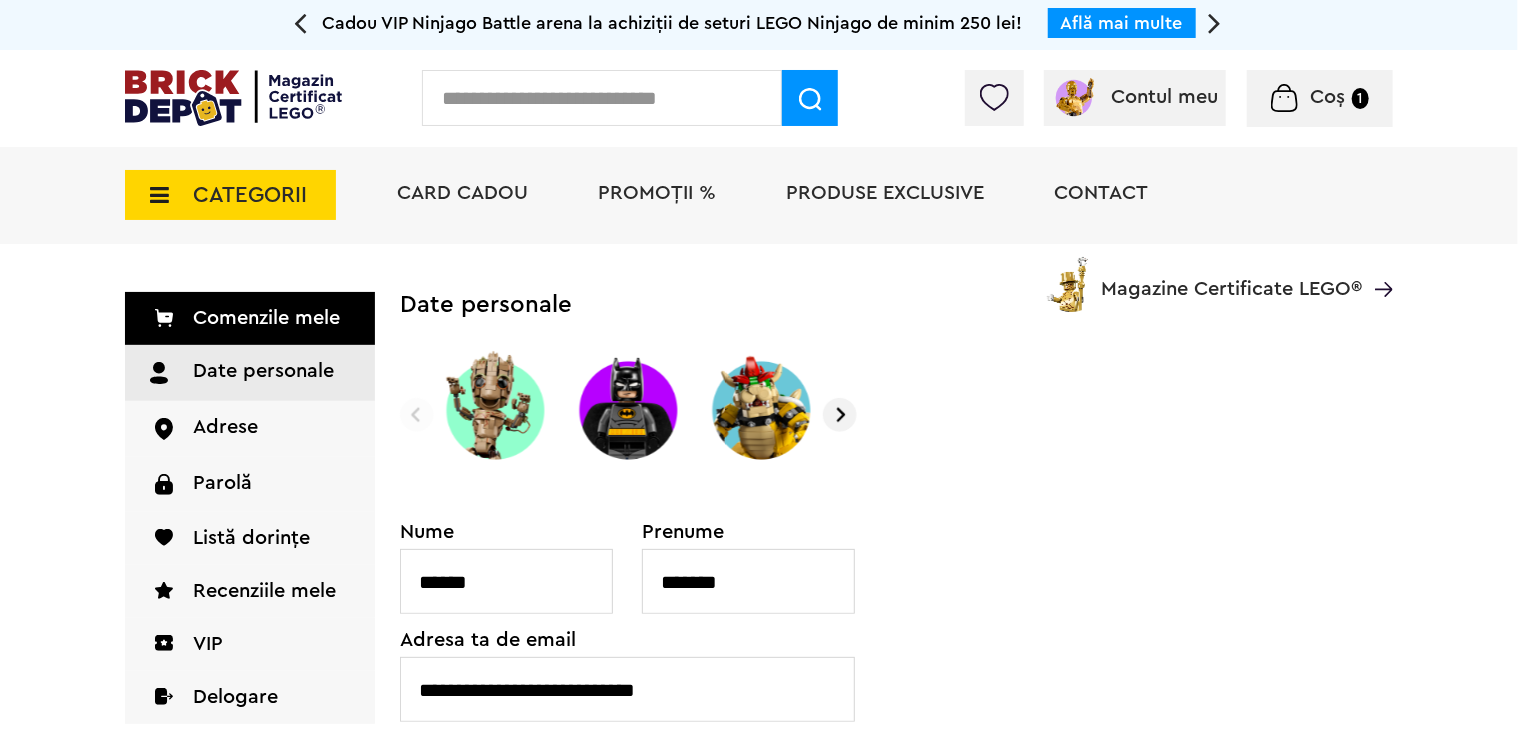 click at bounding box center (417, 415) 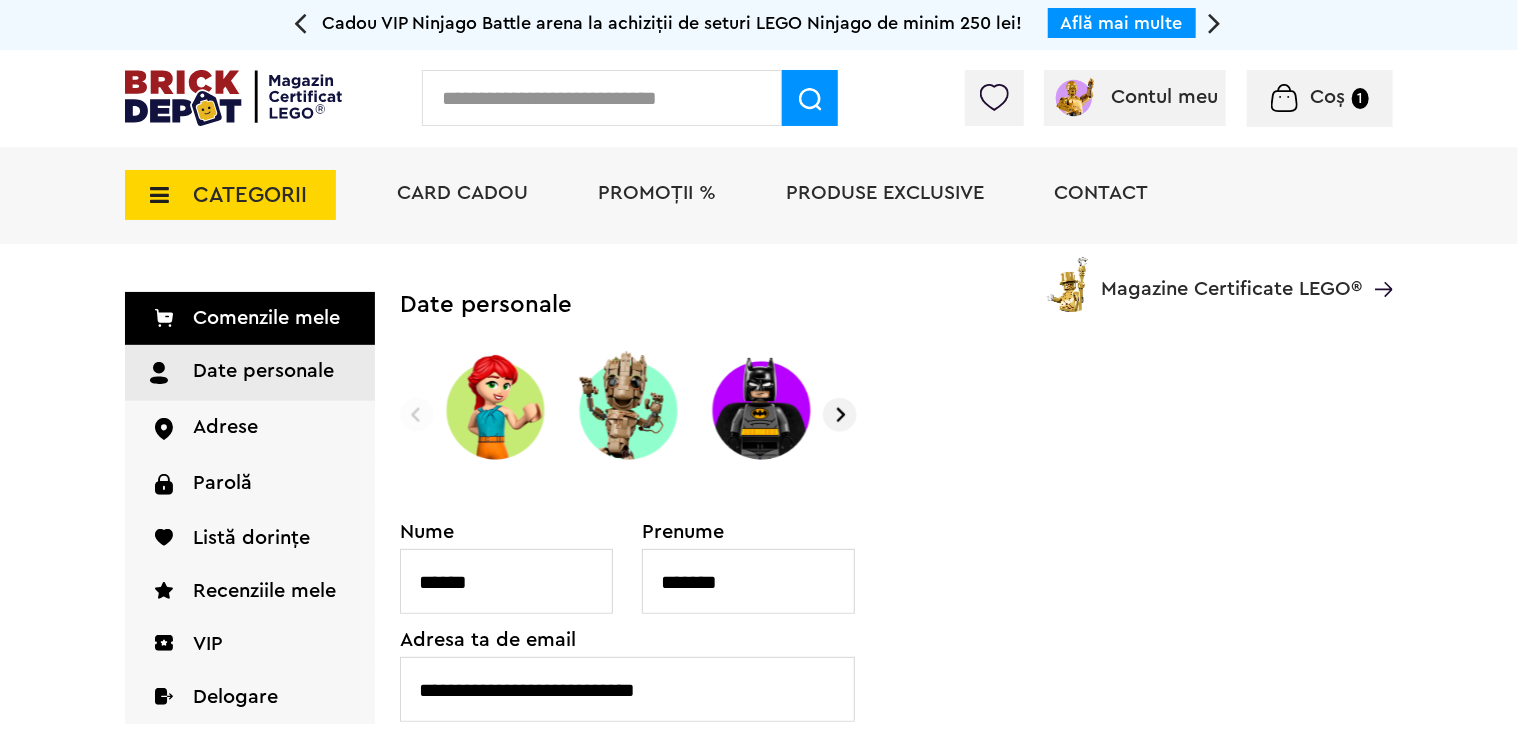 click at bounding box center (417, 415) 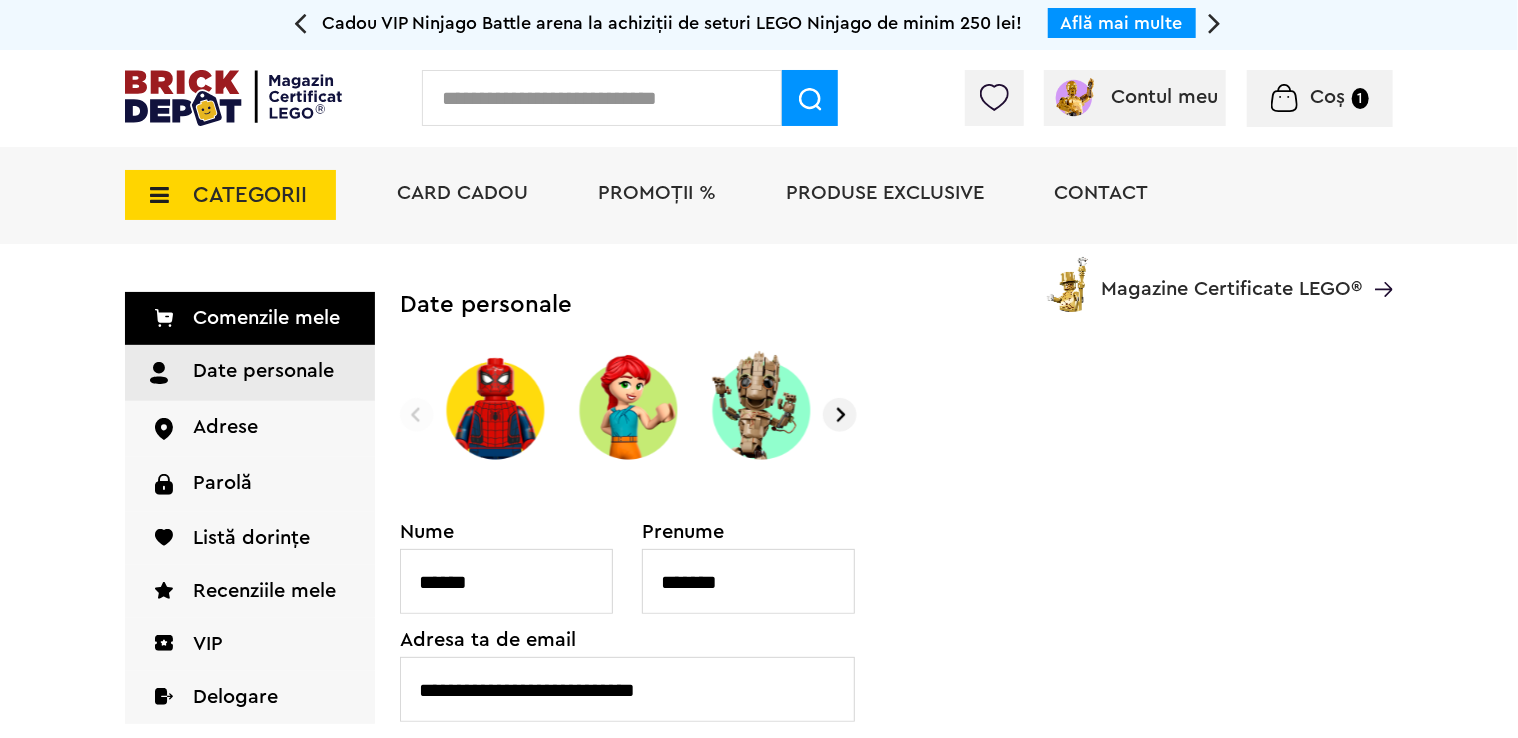 click at bounding box center (417, 415) 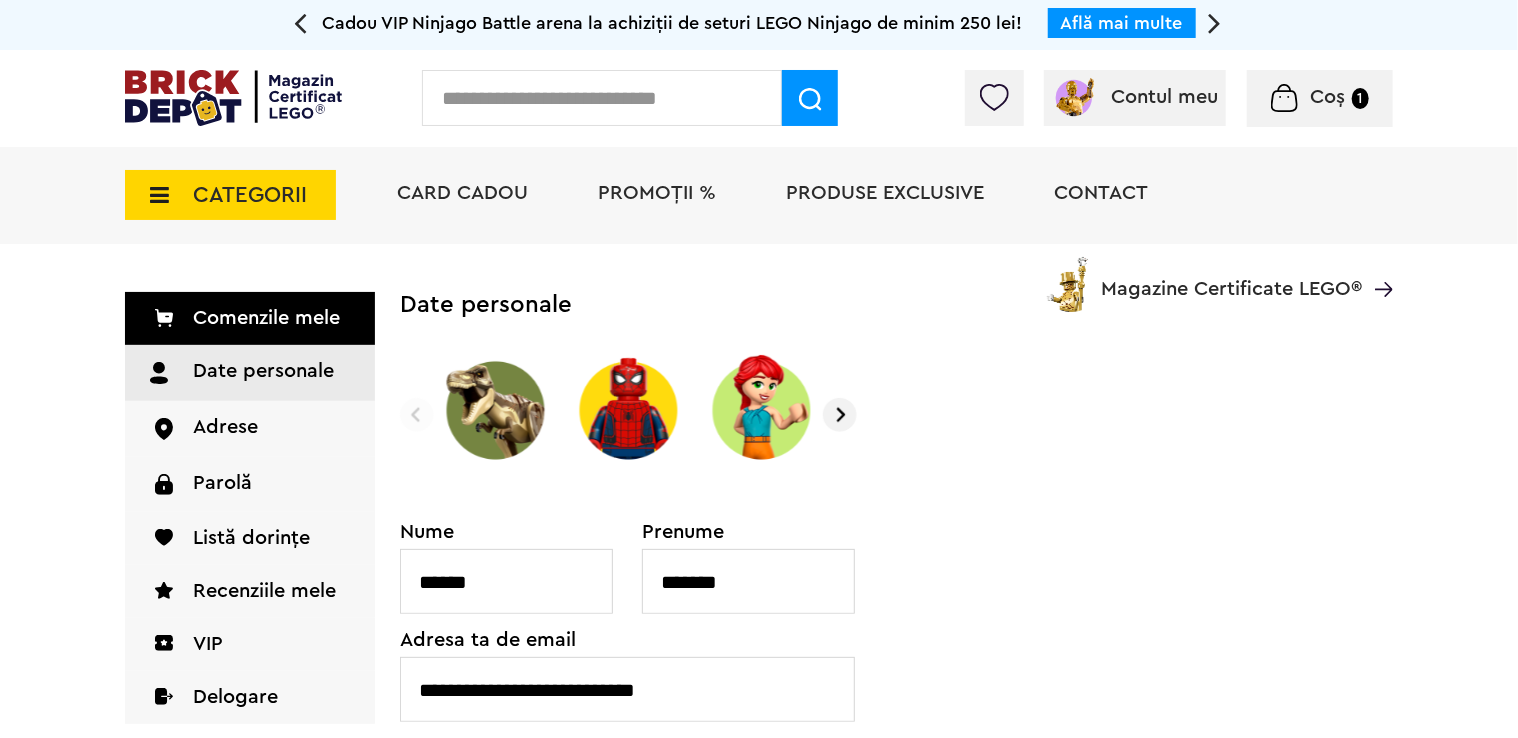 click at bounding box center (417, 415) 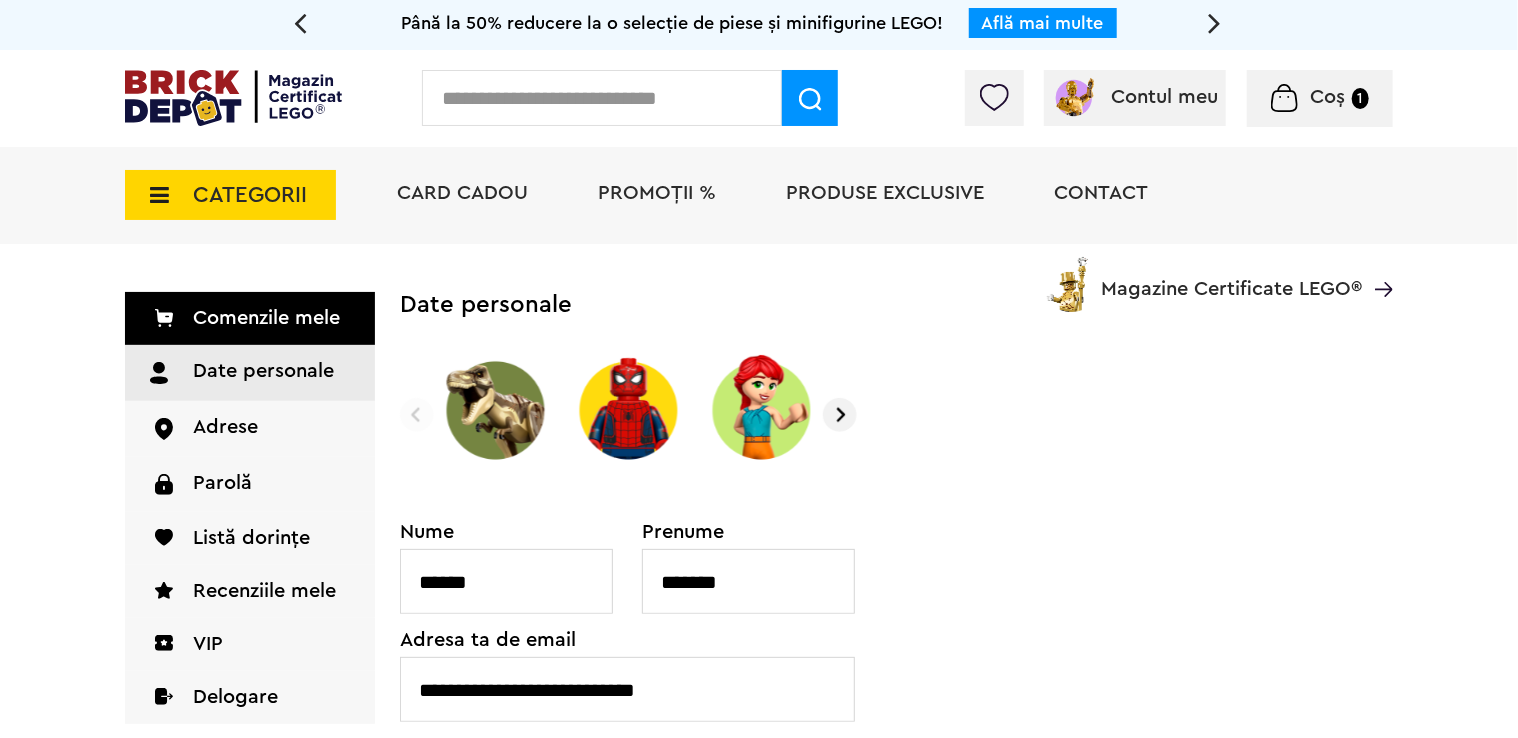 click at bounding box center (417, 415) 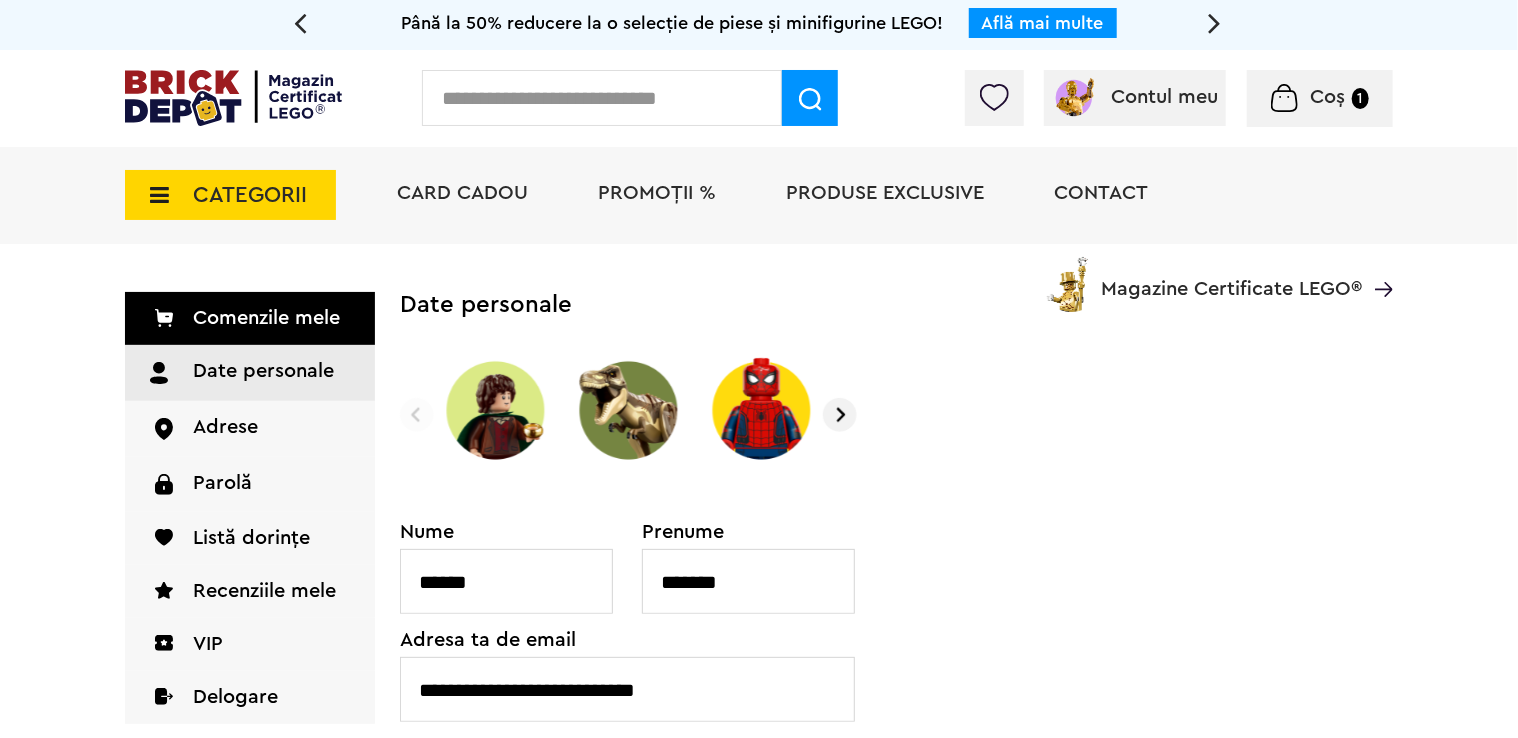 click at bounding box center (417, 415) 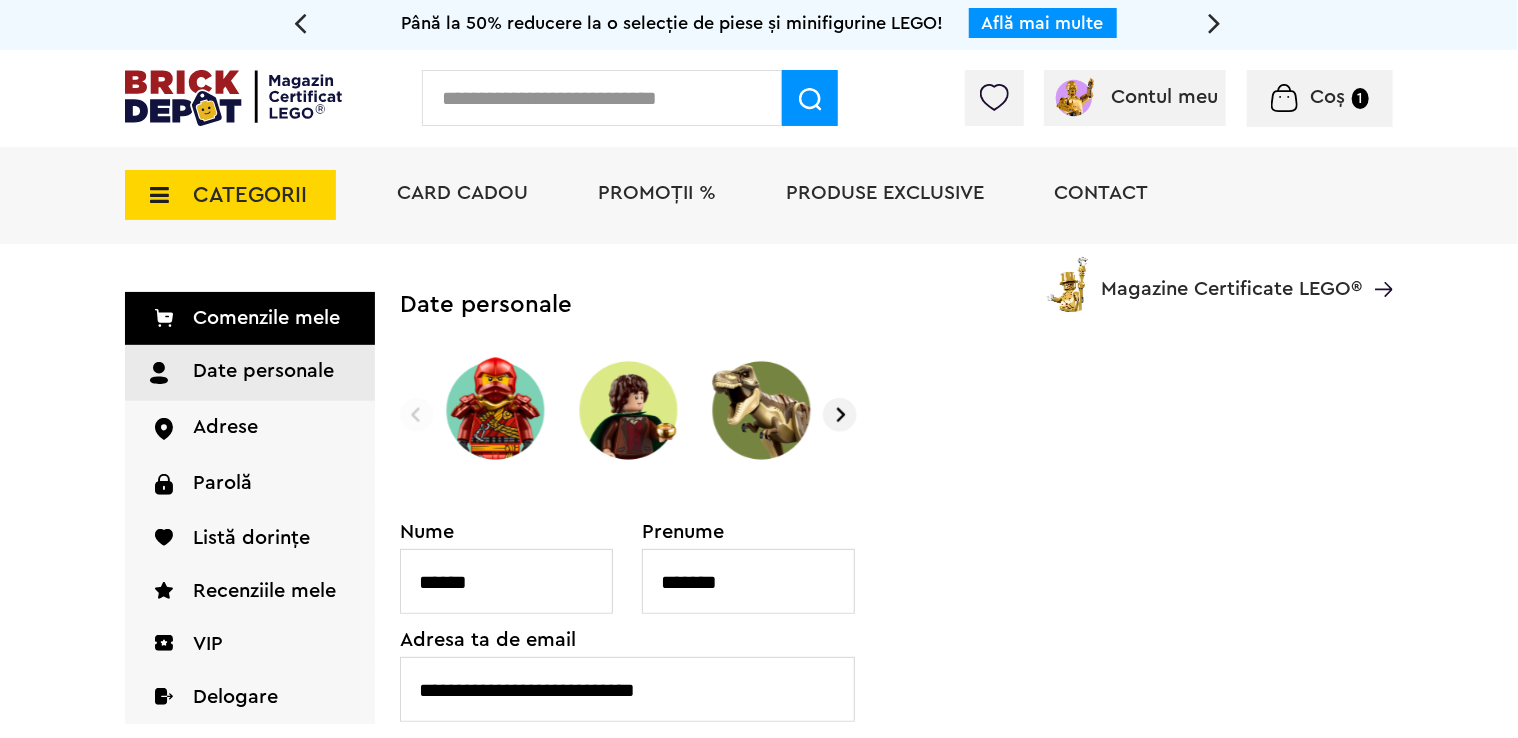 click at bounding box center (417, 415) 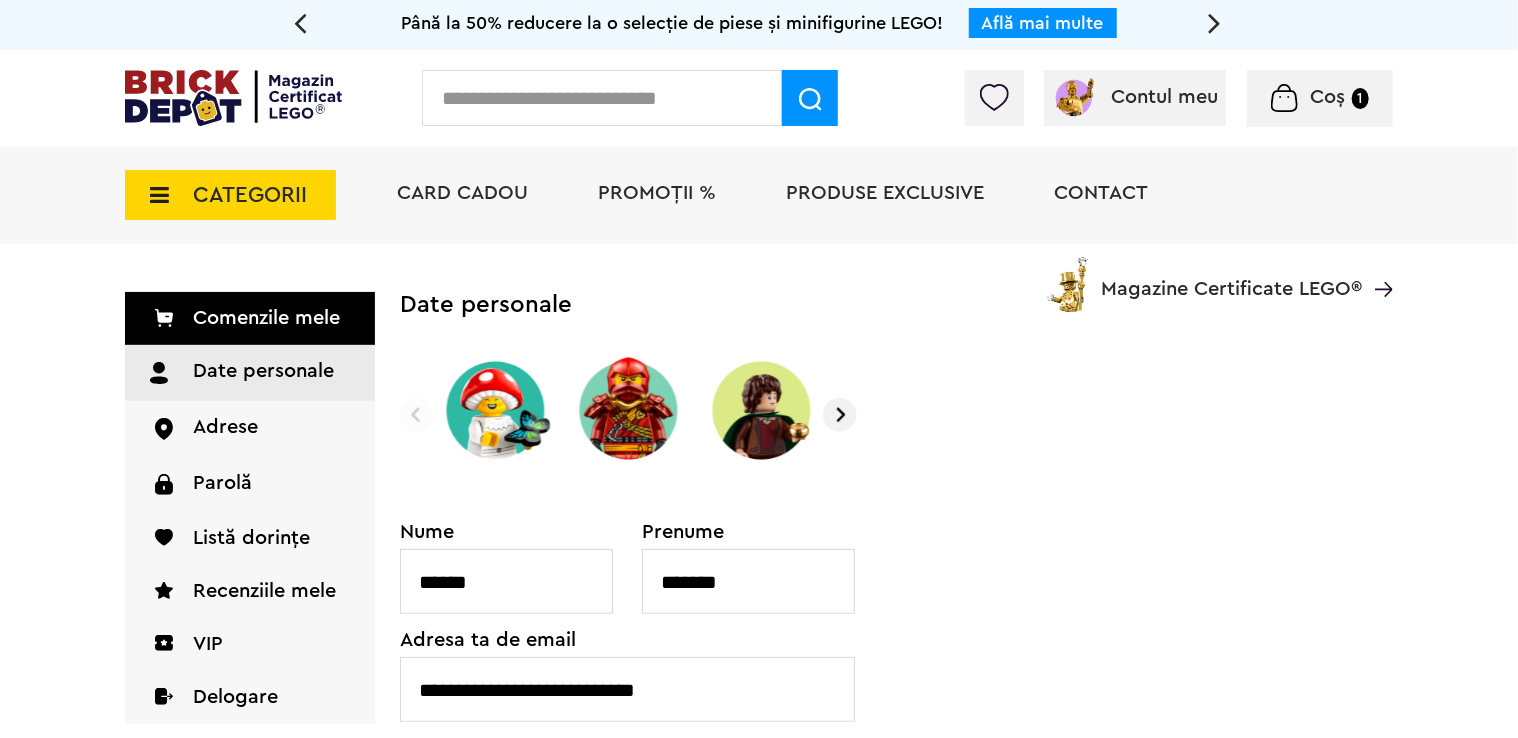 click at bounding box center [417, 415] 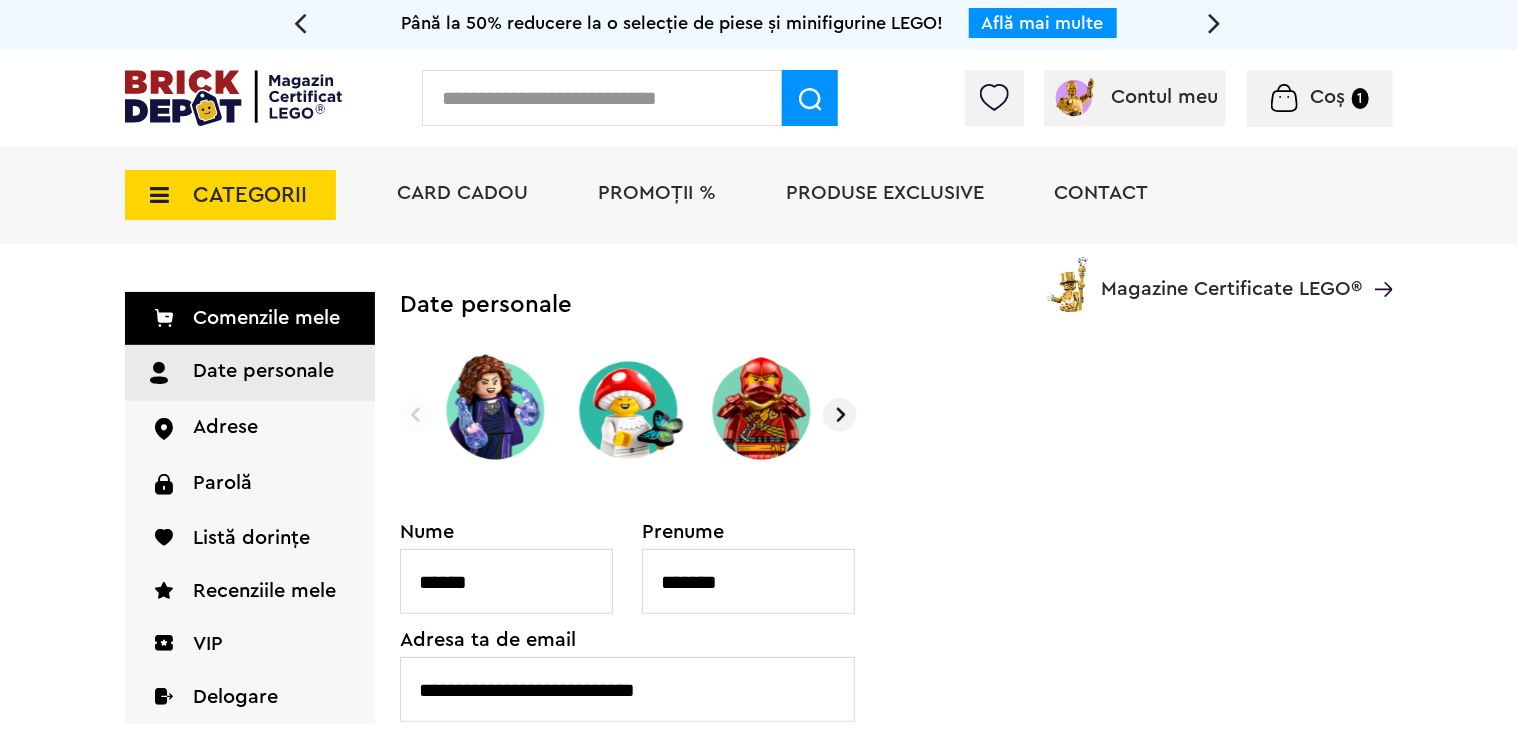 click at bounding box center (417, 415) 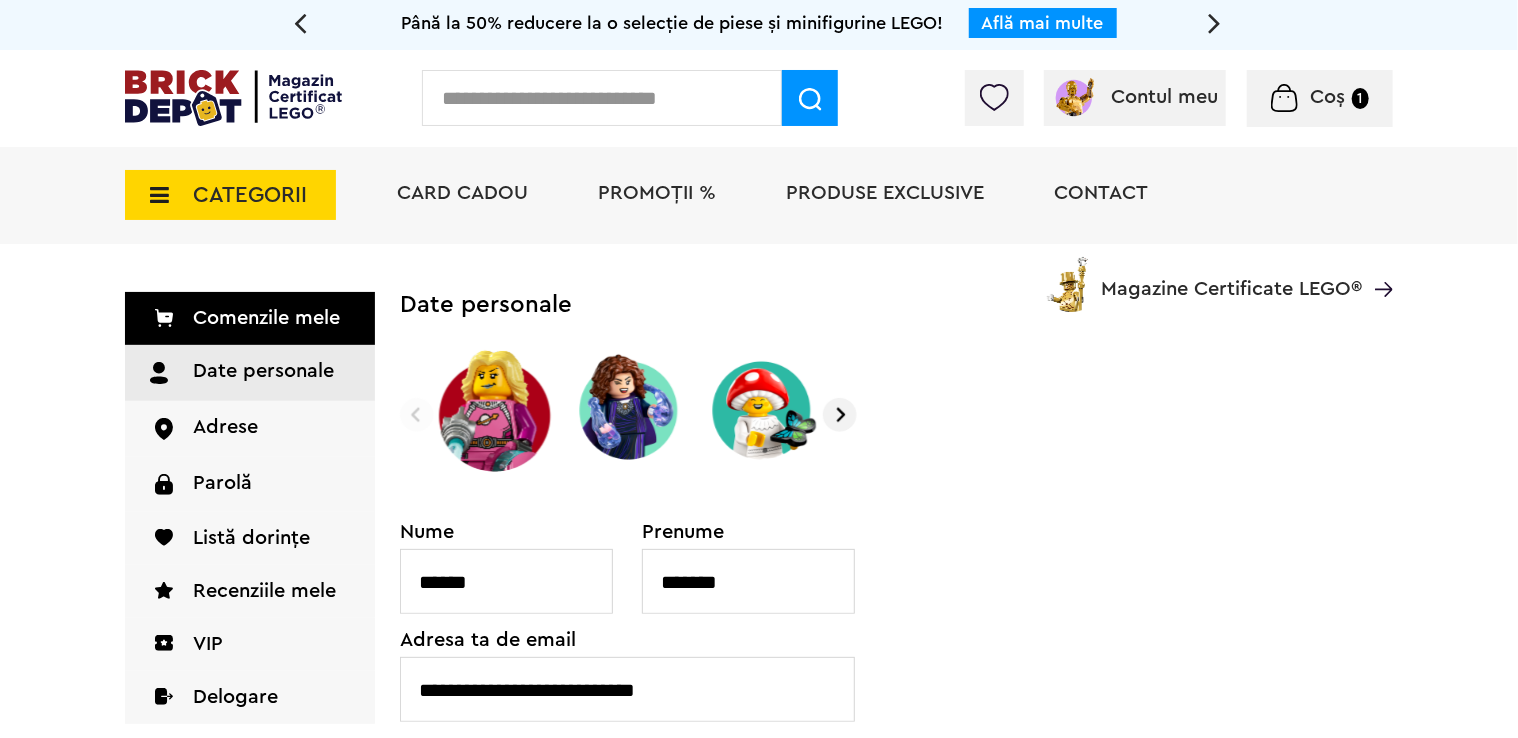 click at bounding box center [417, 415] 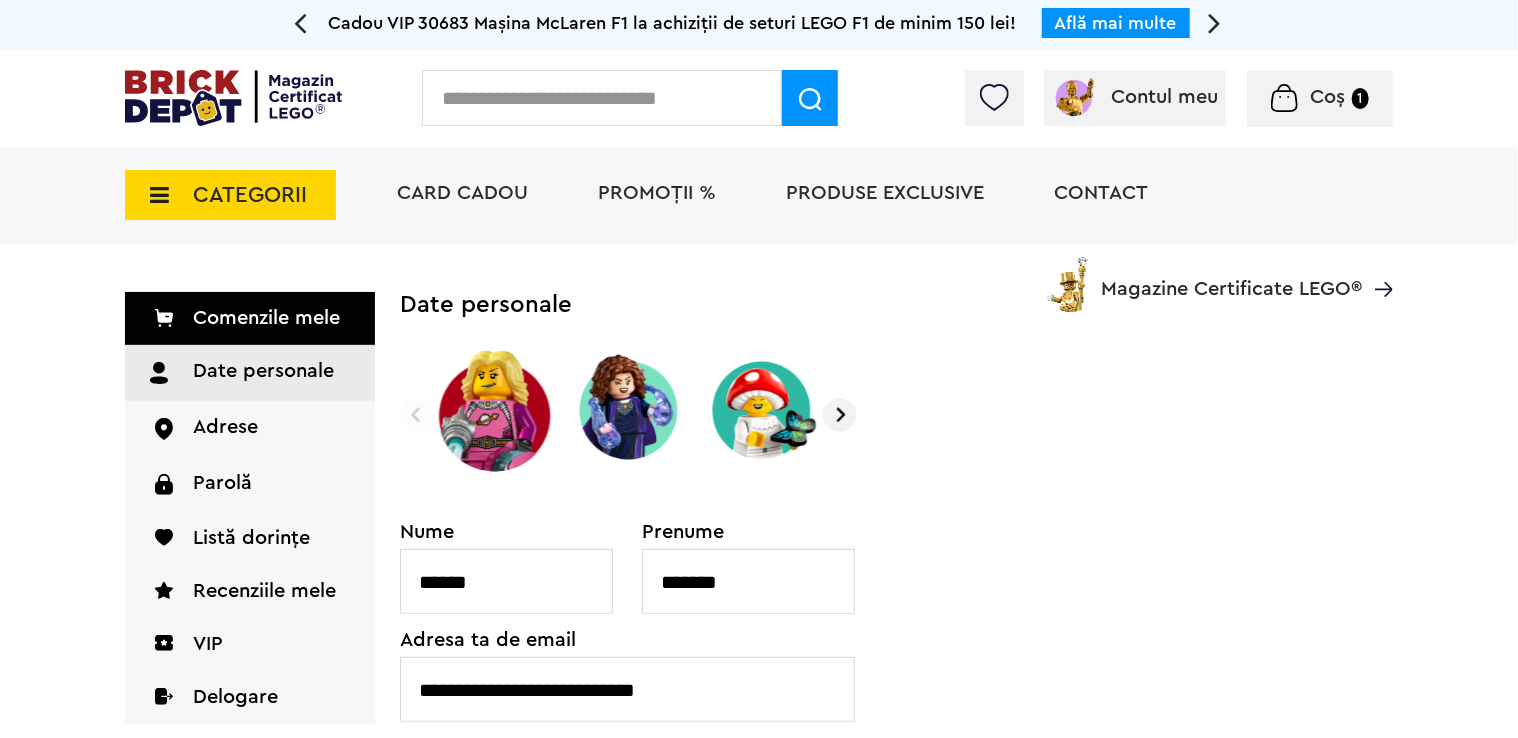 click at bounding box center [417, 415] 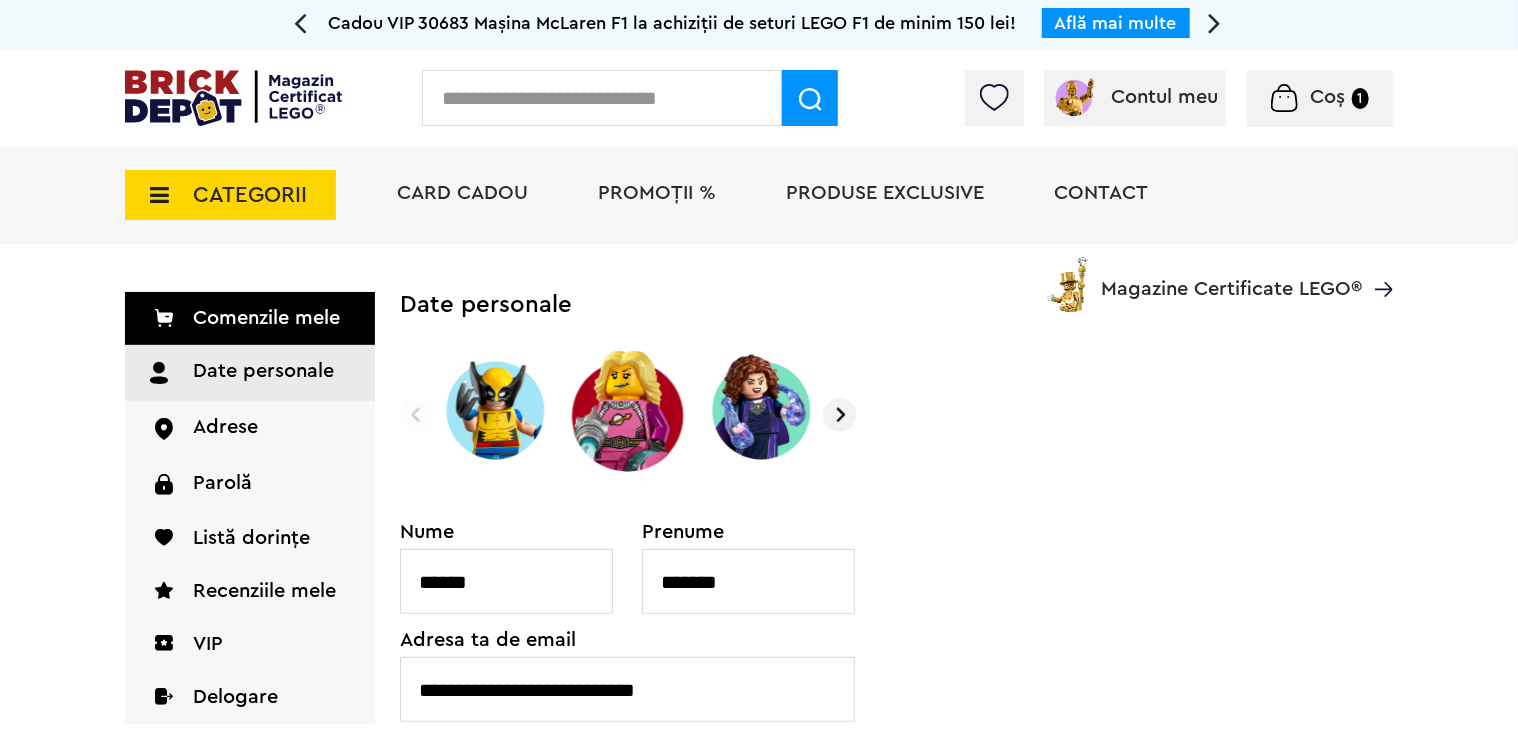 click at bounding box center (417, 415) 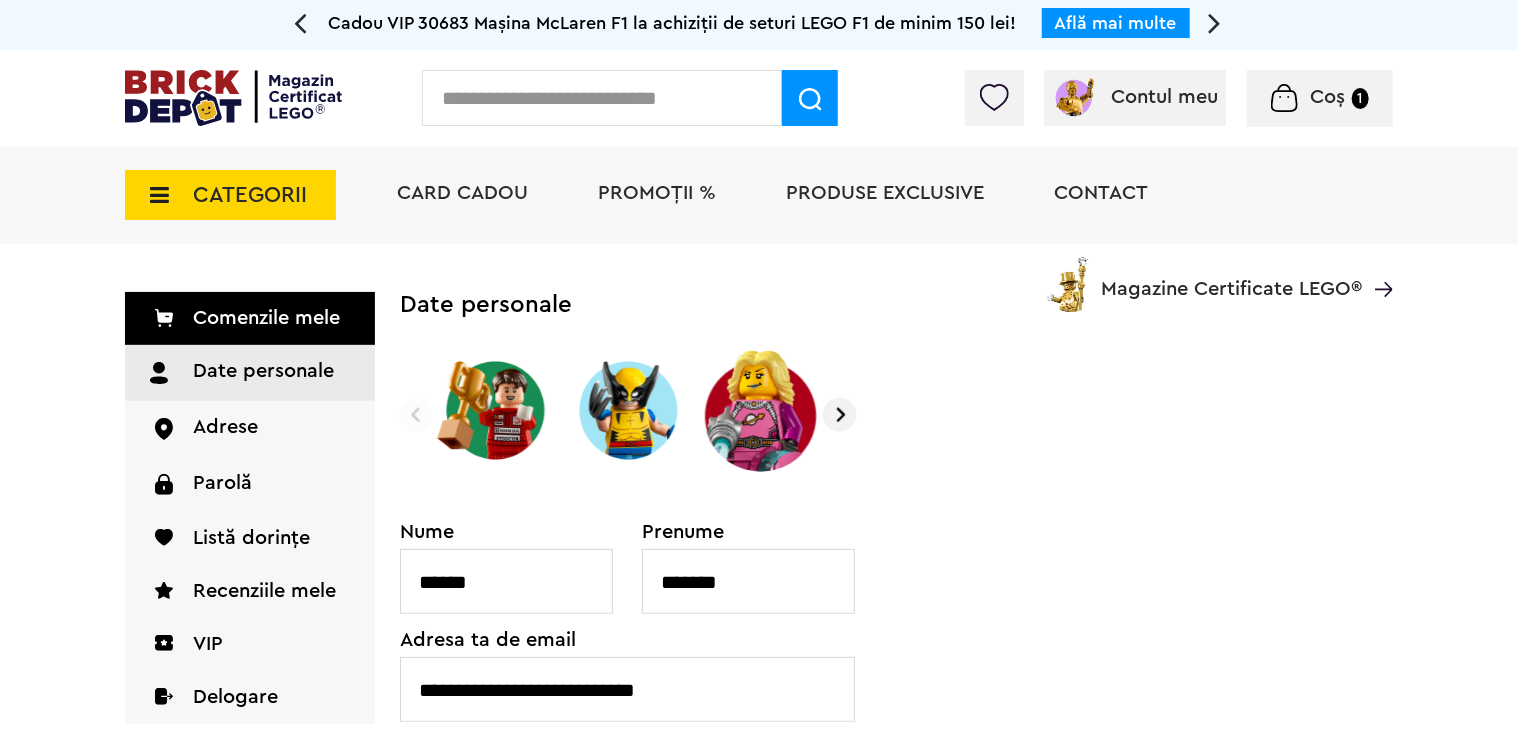 click at bounding box center [417, 415] 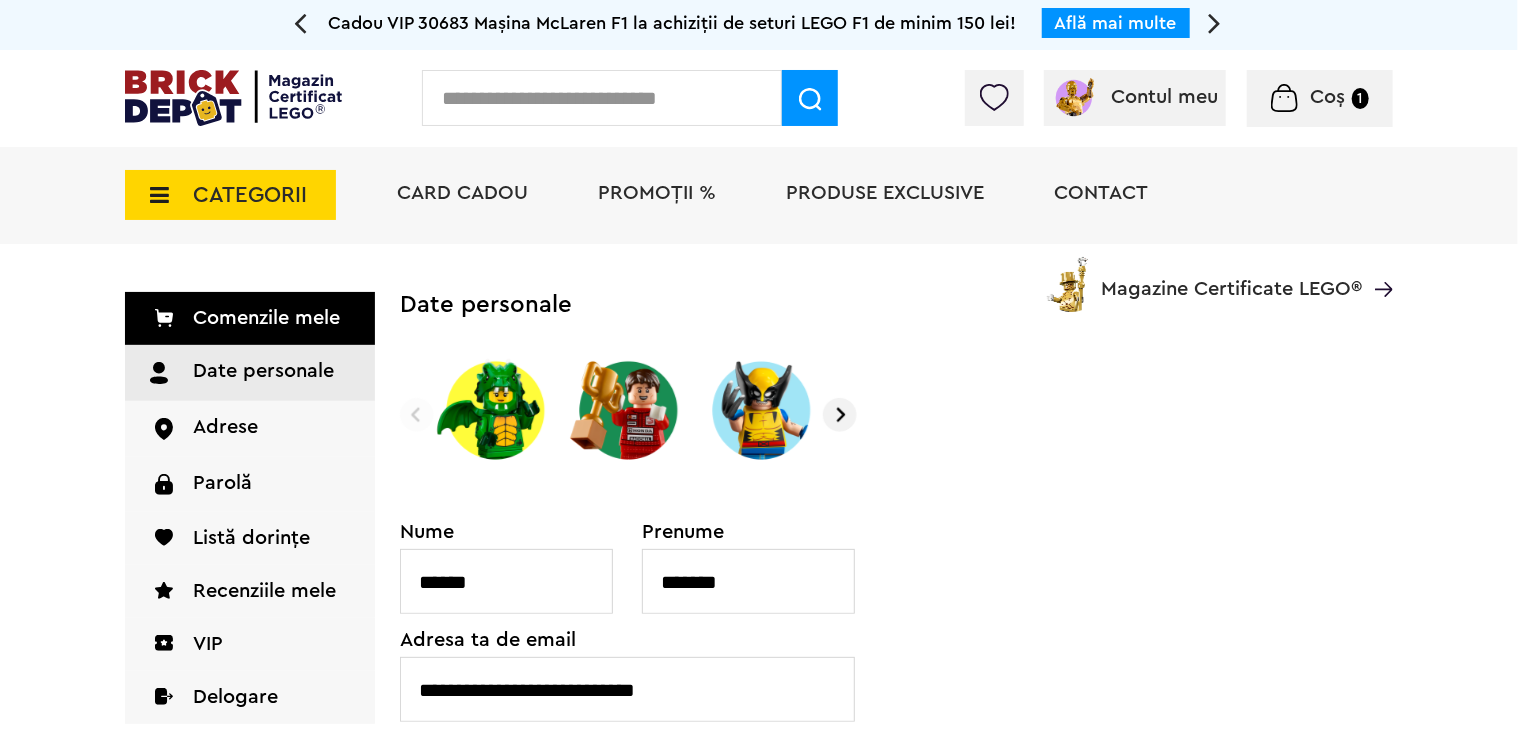 click at bounding box center [417, 415] 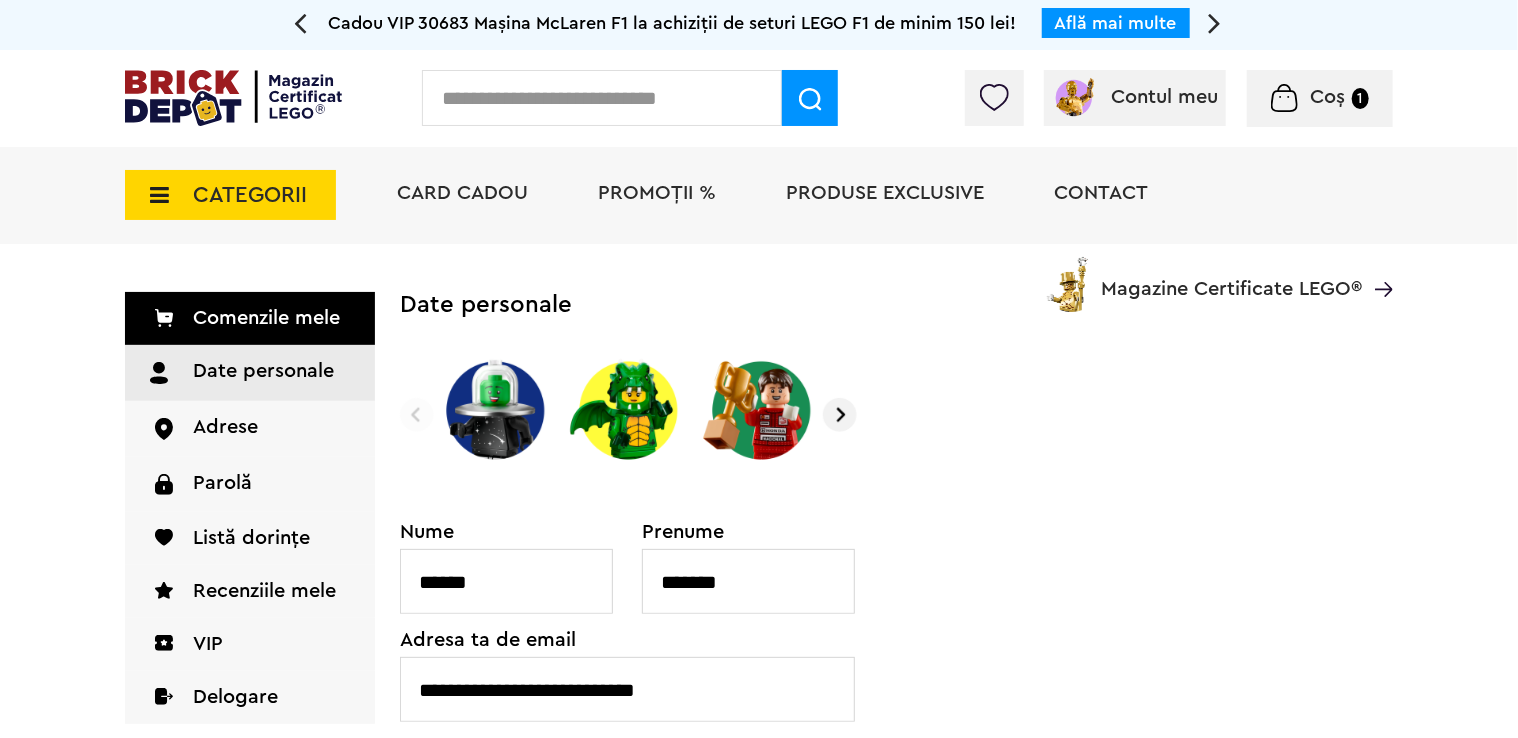 click at bounding box center [417, 415] 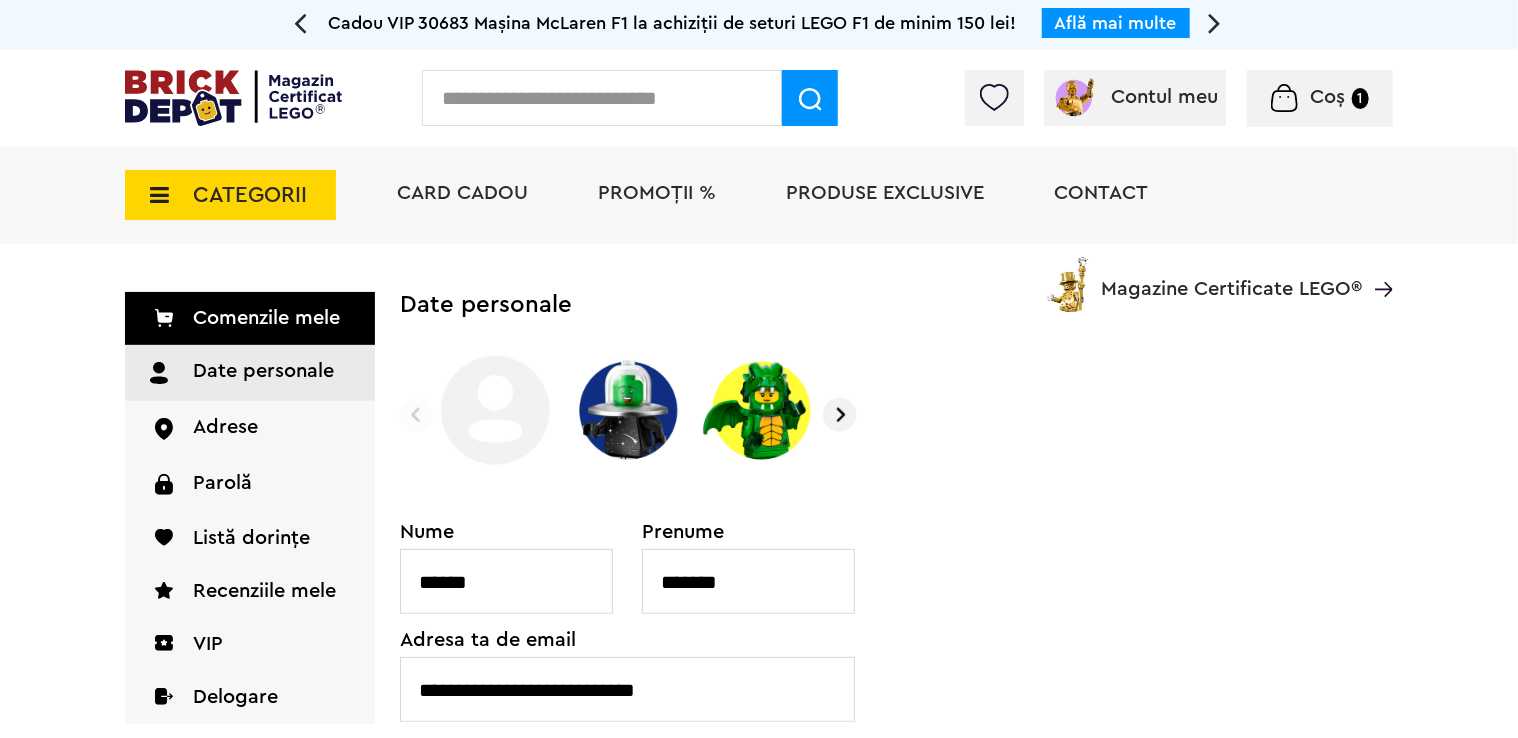 click at bounding box center [417, 415] 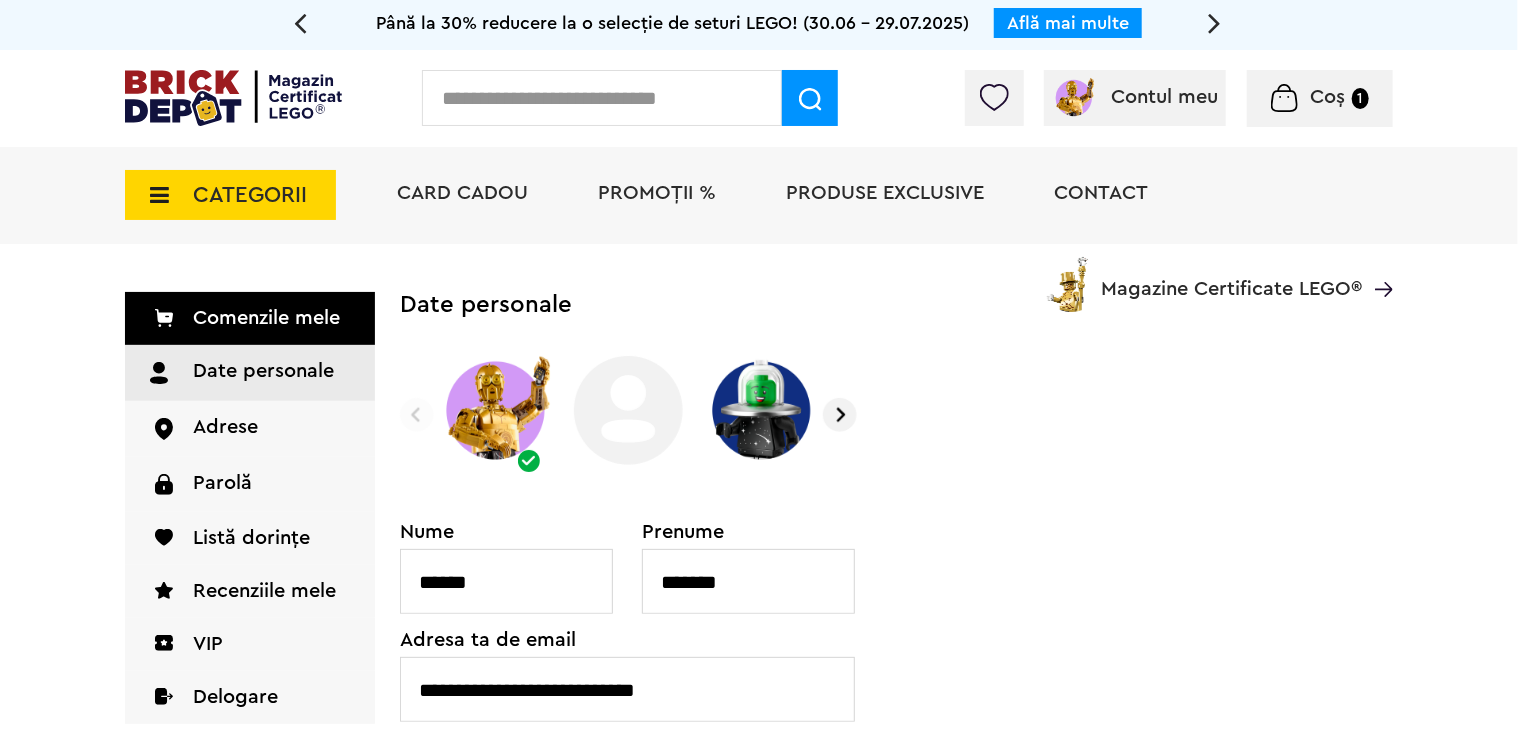 click at bounding box center [417, 415] 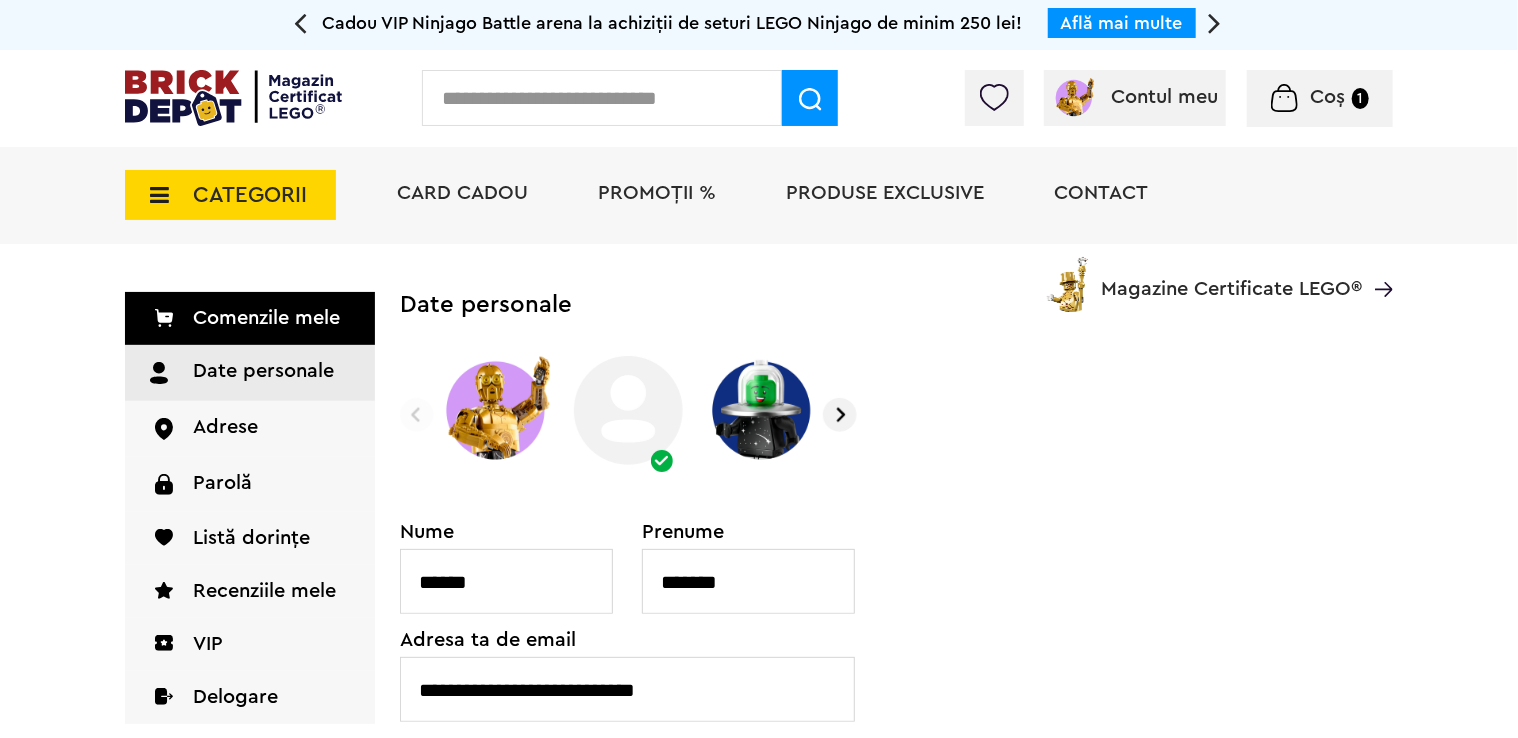 click at bounding box center (495, 410) 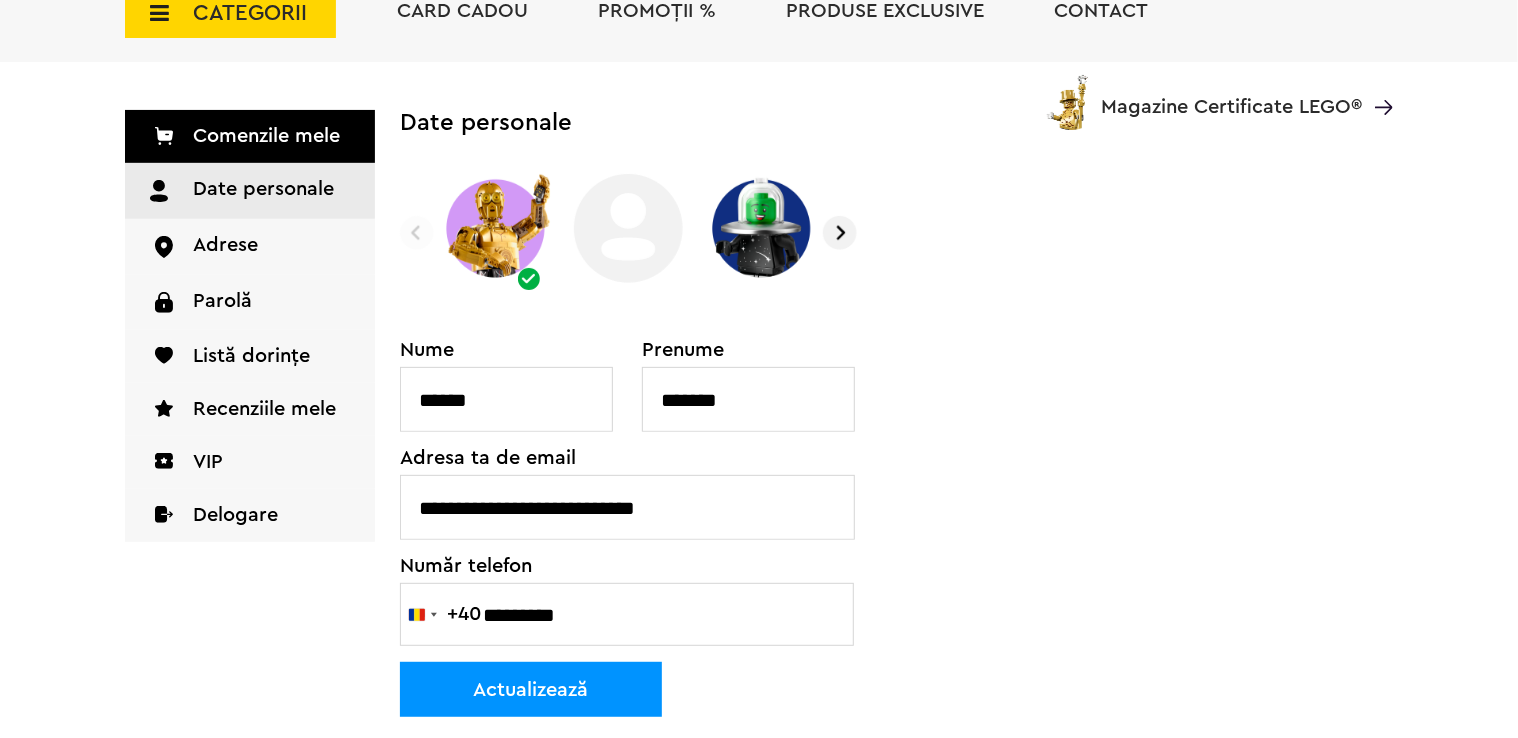 scroll, scrollTop: 0, scrollLeft: 0, axis: both 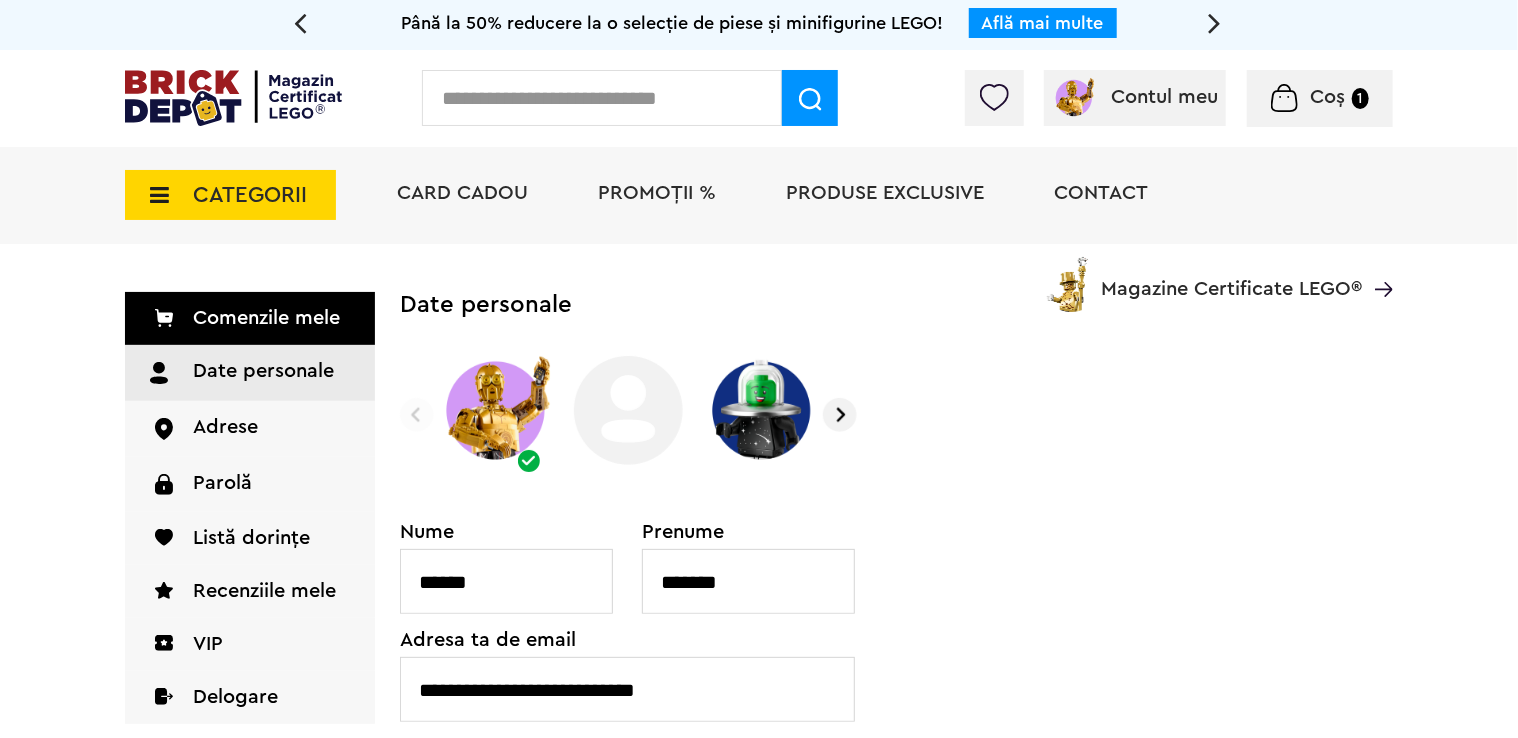 drag, startPoint x: 532, startPoint y: 397, endPoint x: 1096, endPoint y: 423, distance: 564.599 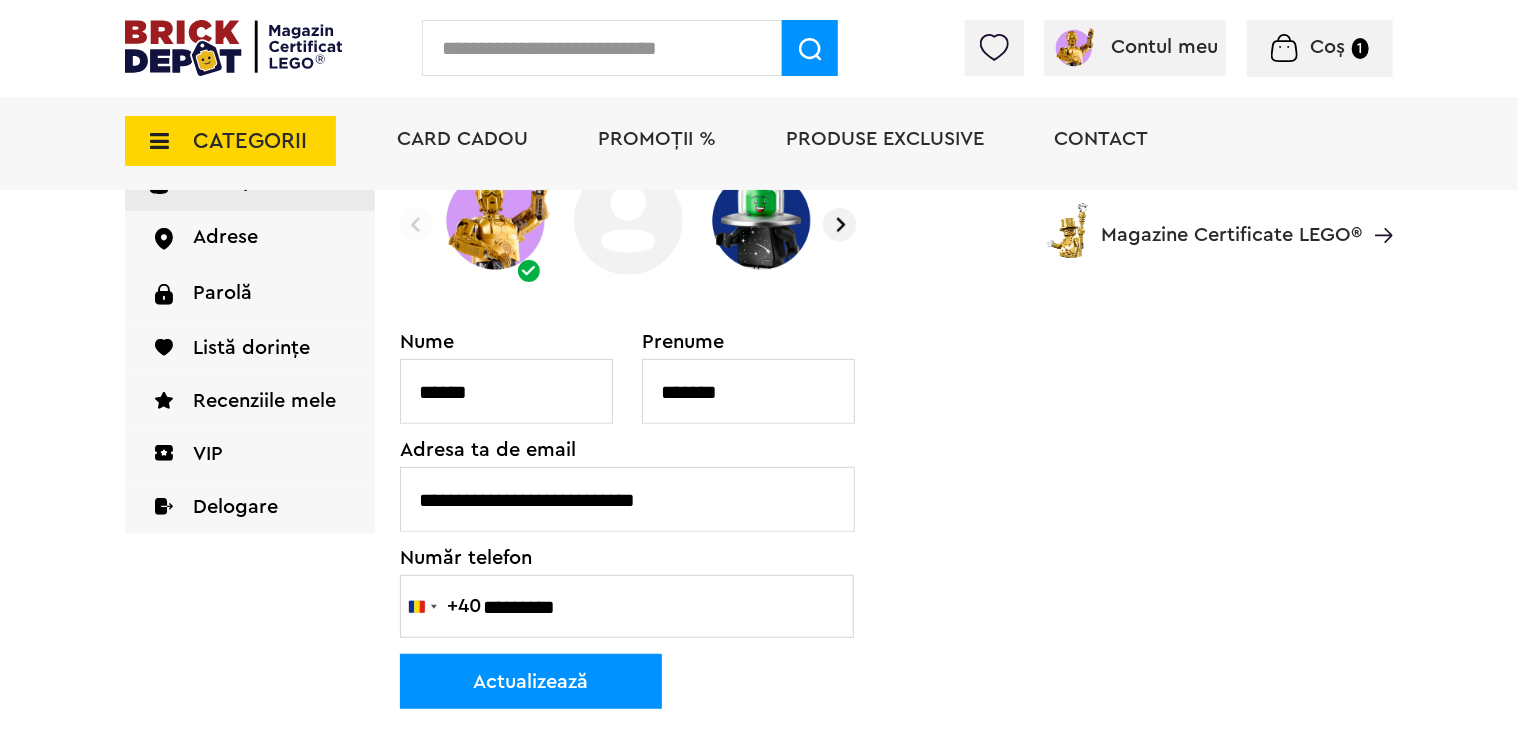 scroll, scrollTop: 266, scrollLeft: 0, axis: vertical 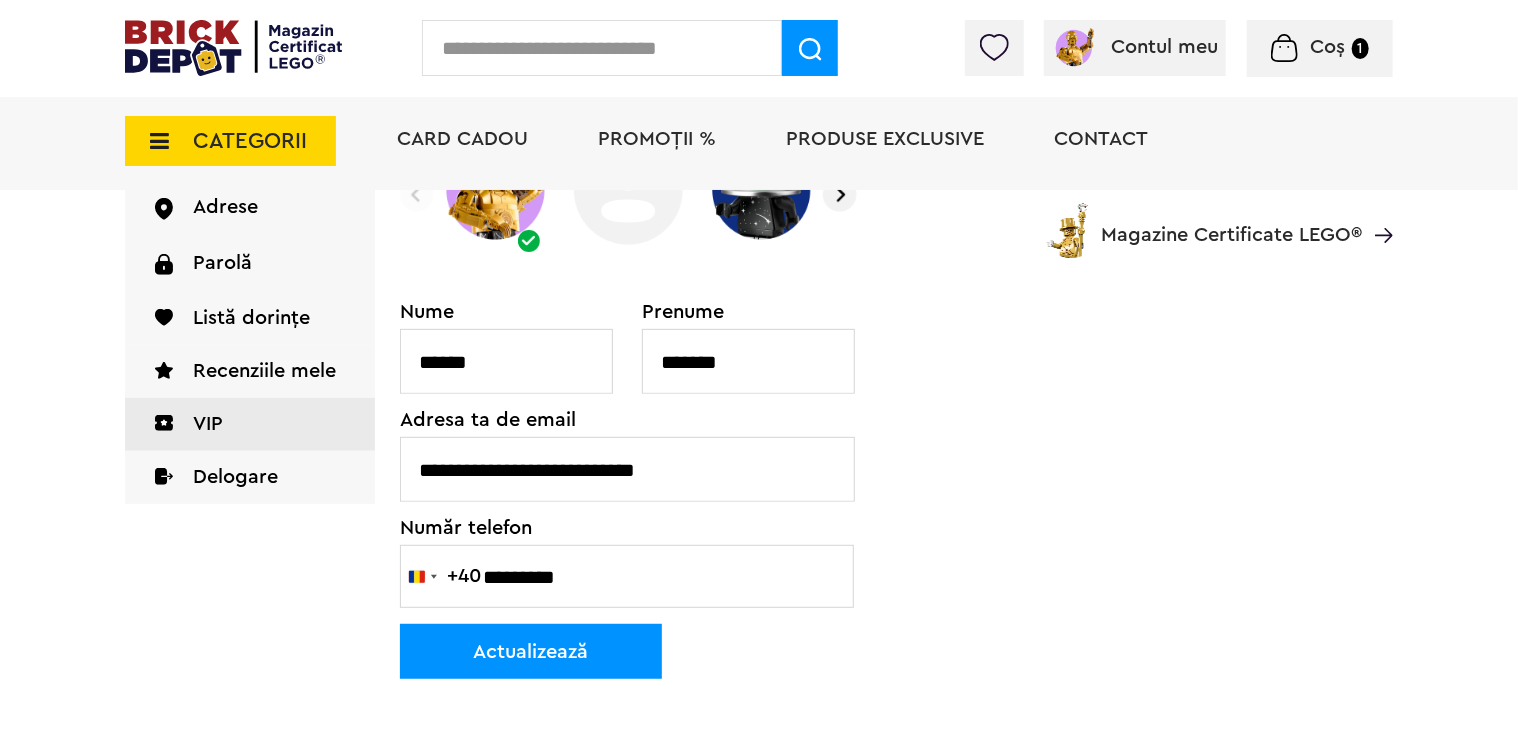 click on "VIP" at bounding box center [250, 424] 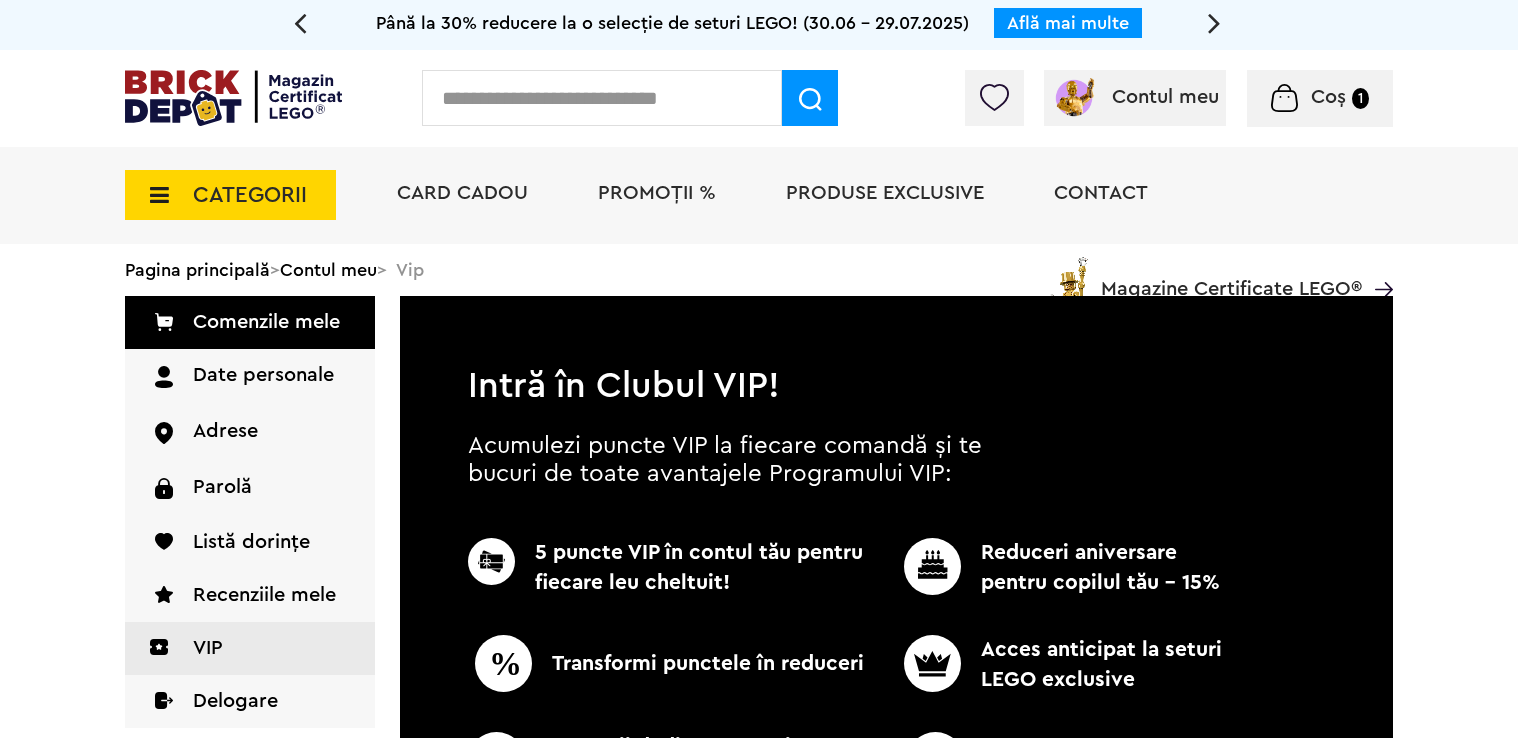 scroll, scrollTop: 0, scrollLeft: 0, axis: both 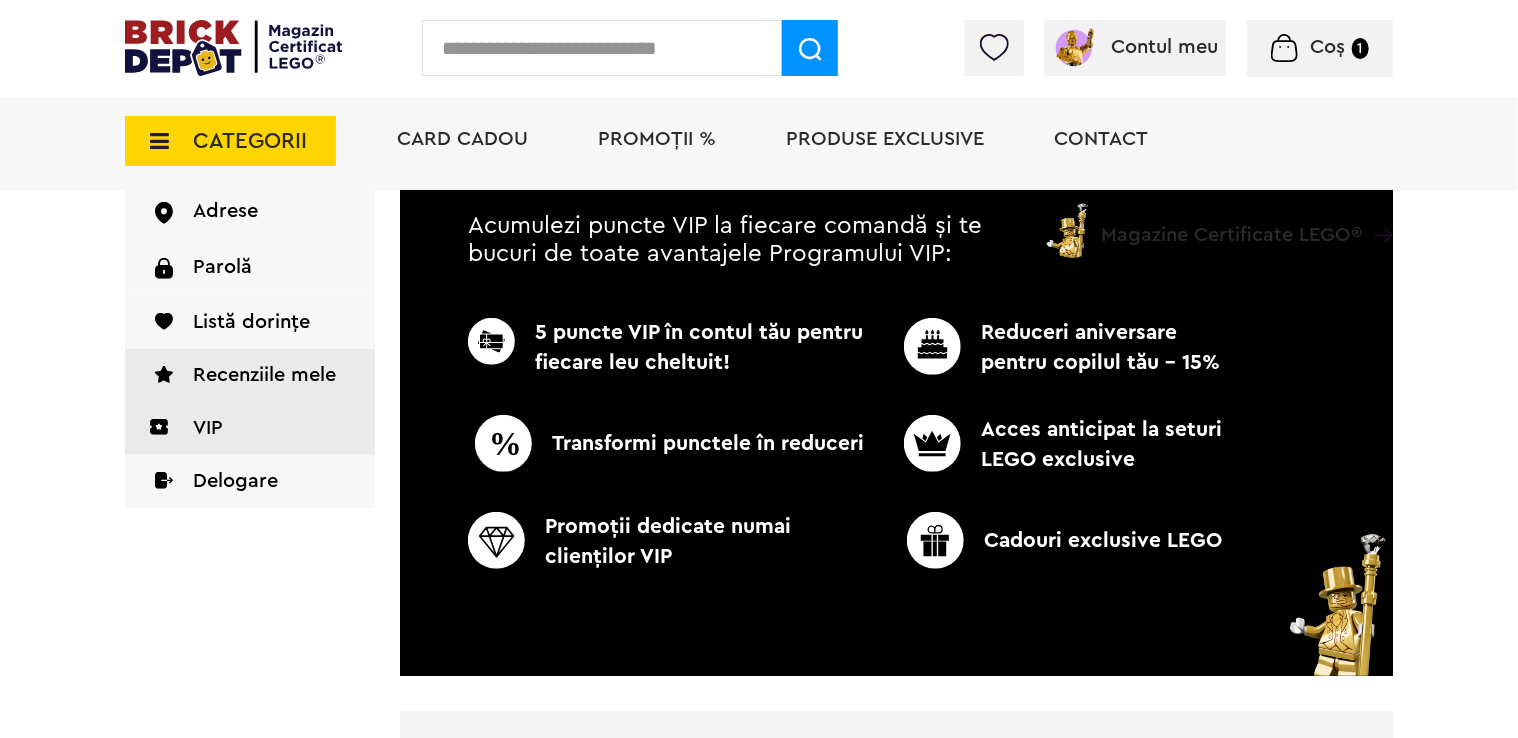 click at bounding box center (164, 374) 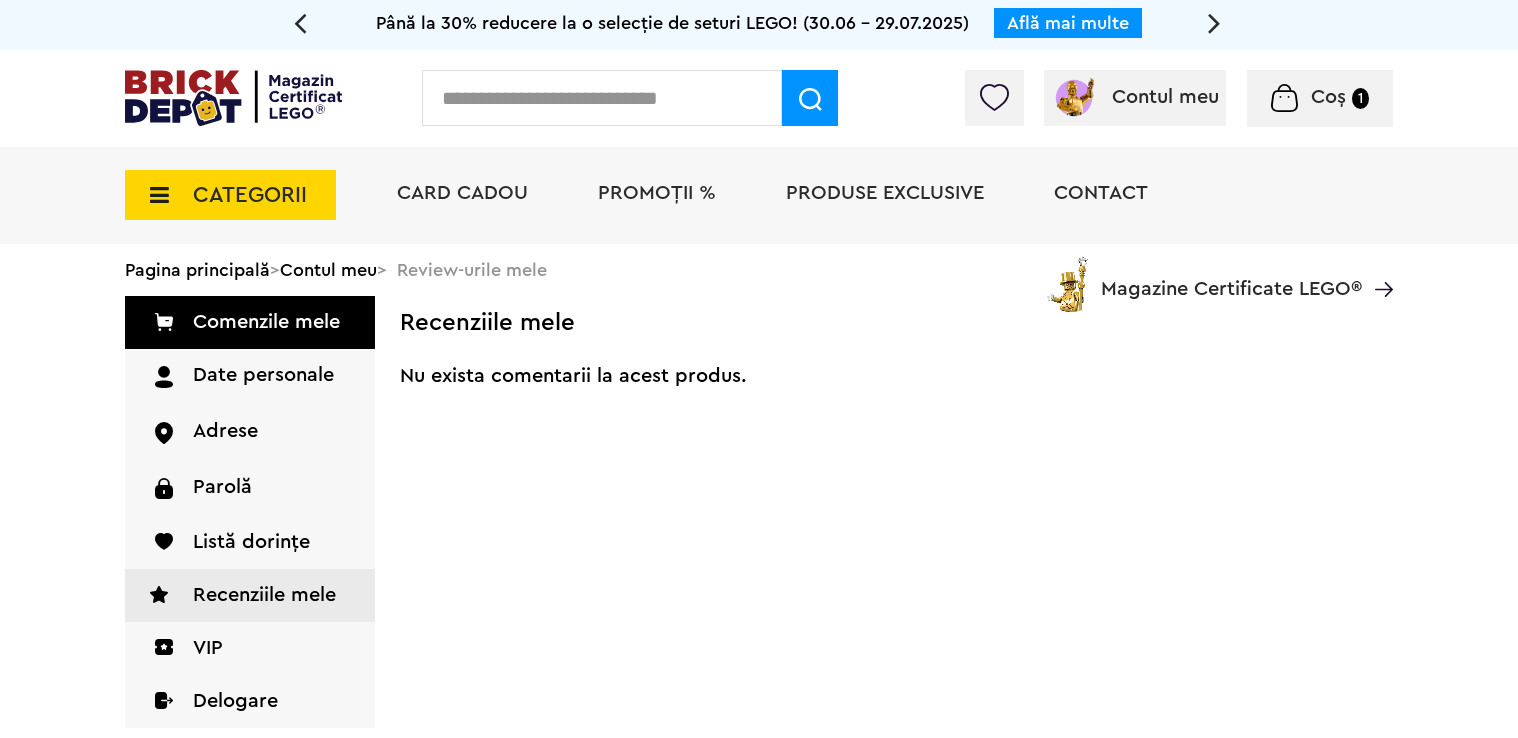 scroll, scrollTop: 0, scrollLeft: 0, axis: both 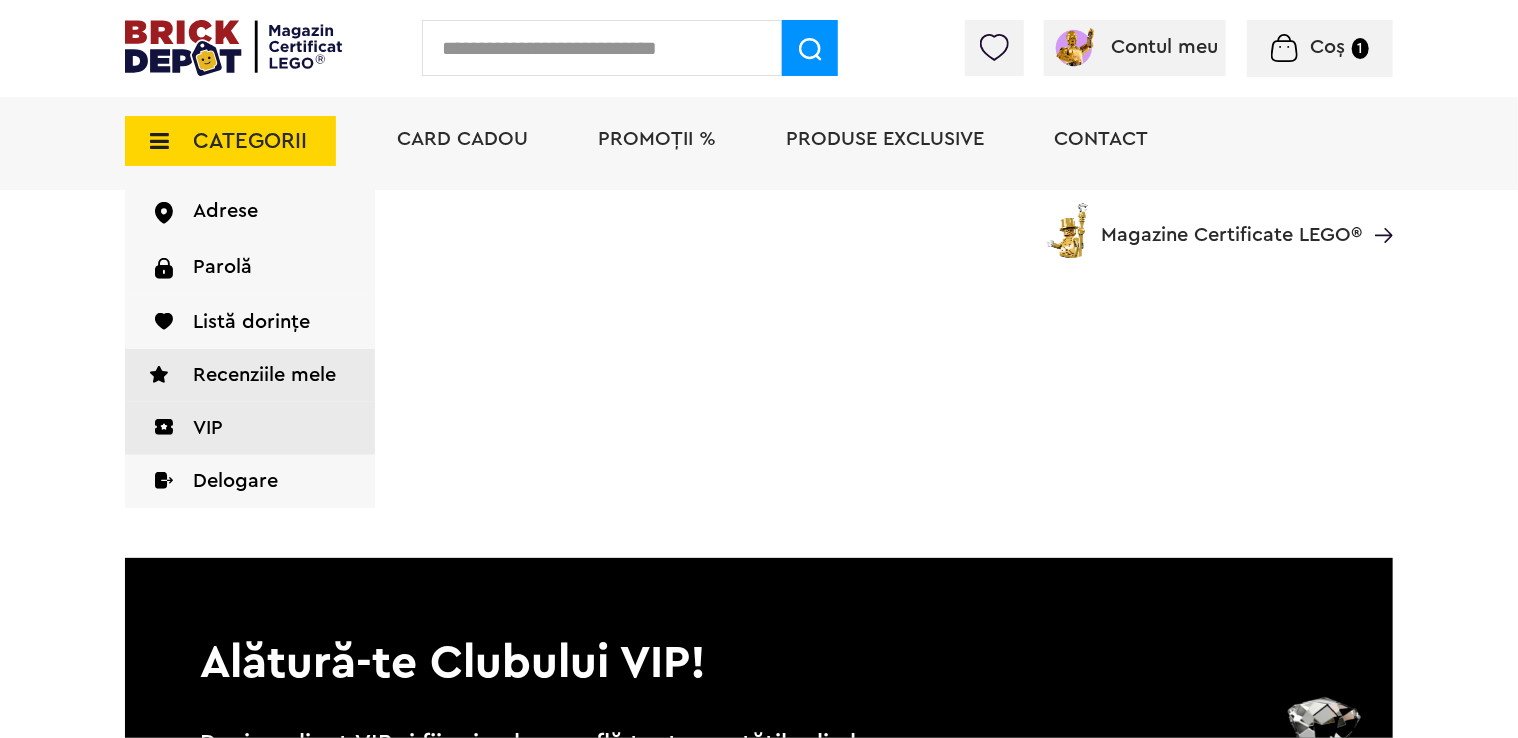 click on "VIP" at bounding box center [250, 428] 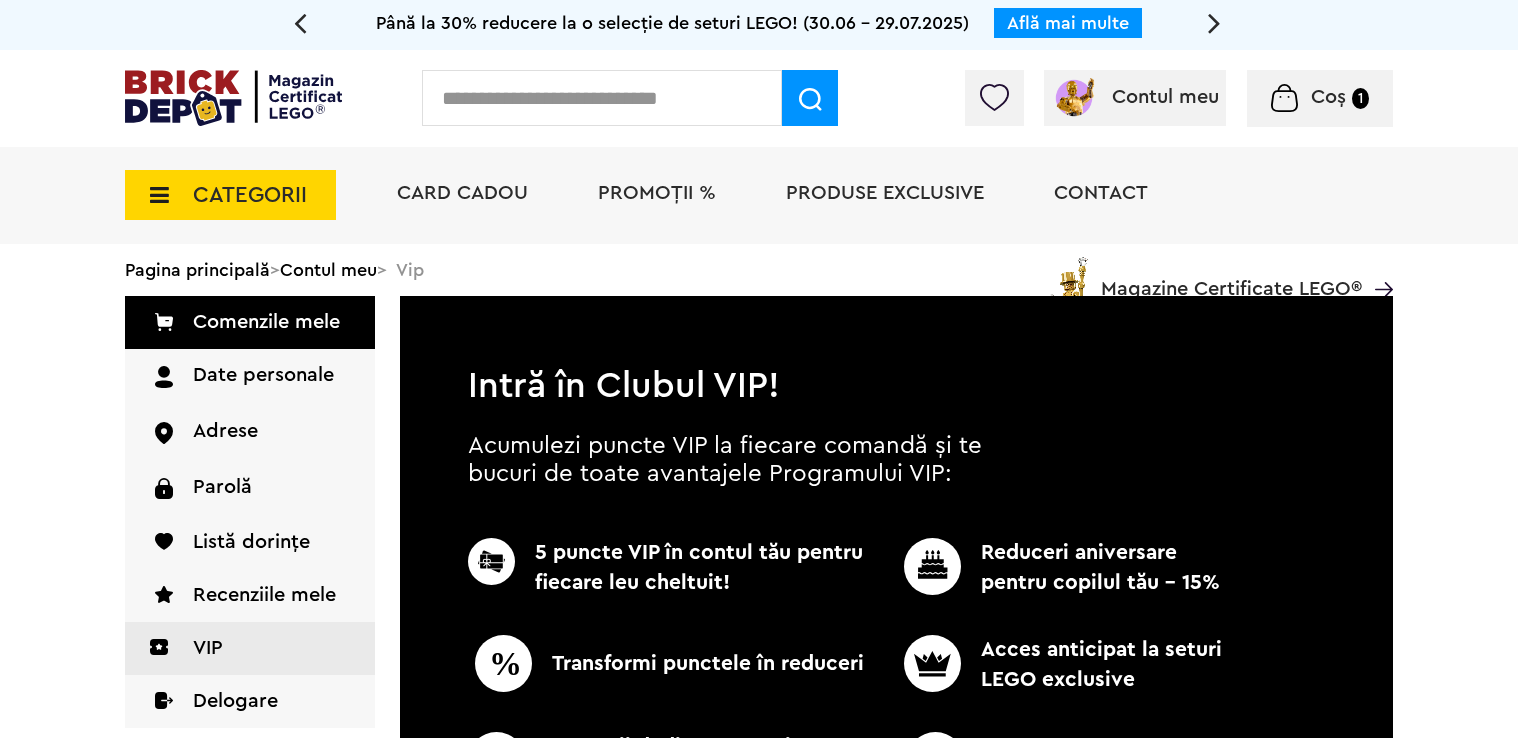 scroll, scrollTop: 0, scrollLeft: 0, axis: both 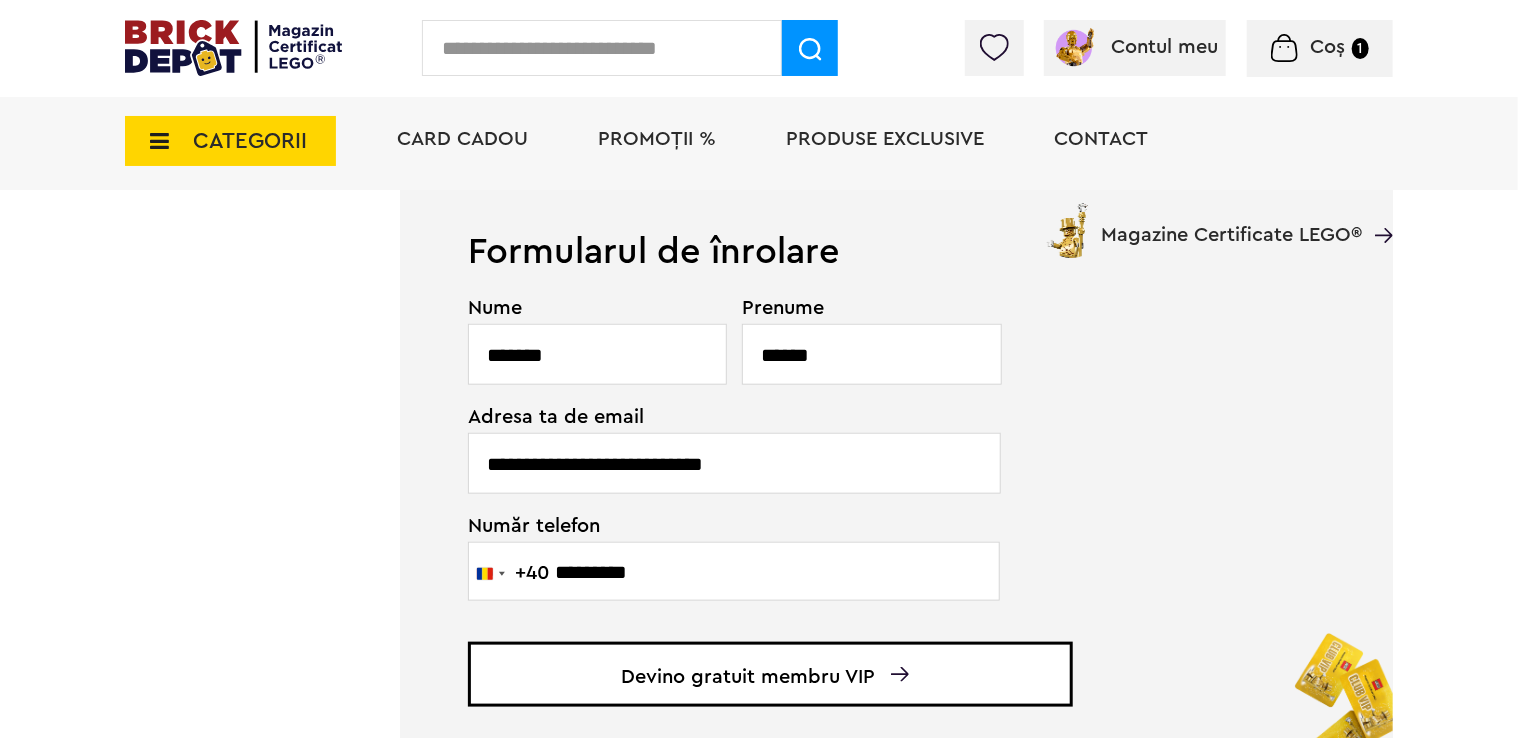 click on "*******" at bounding box center (597, 354) 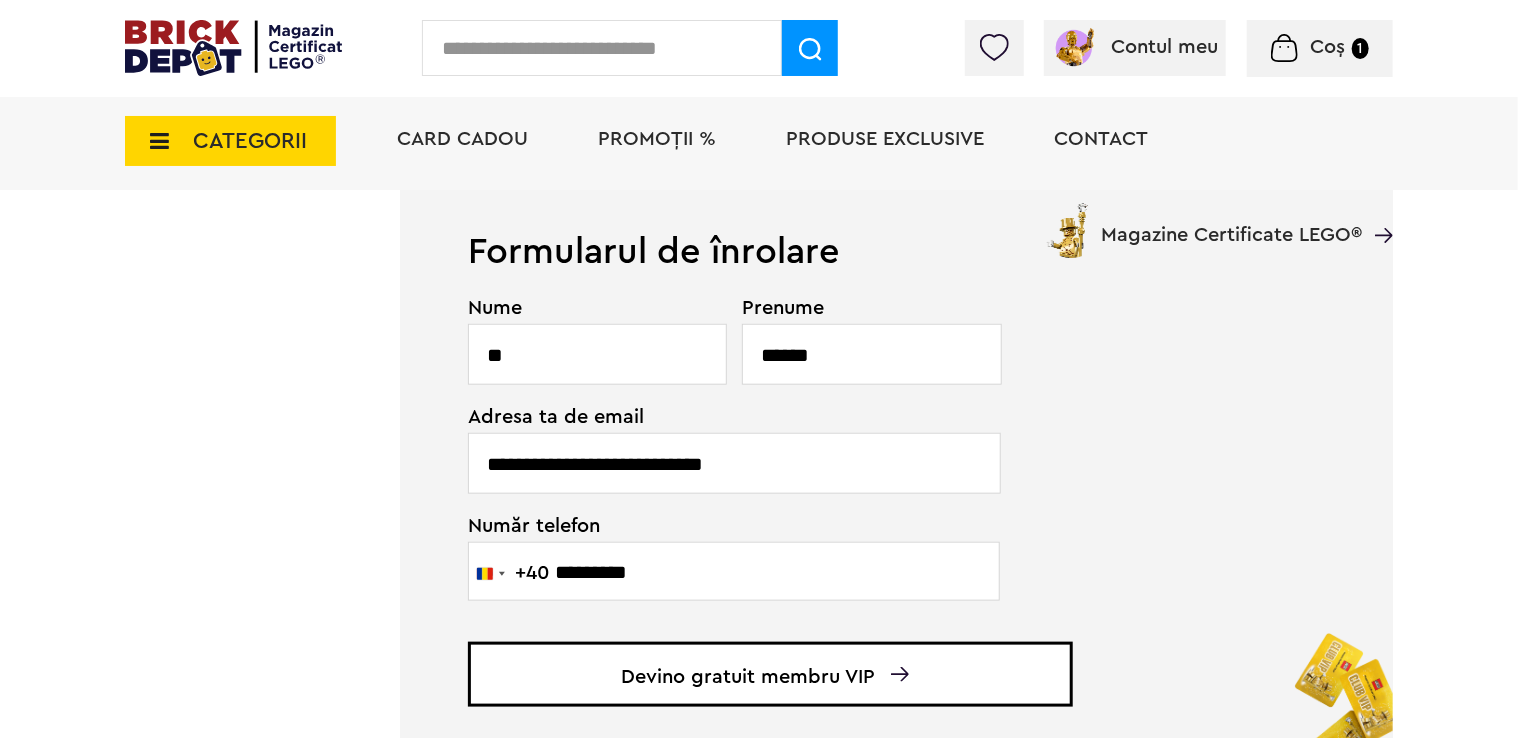 type on "*" 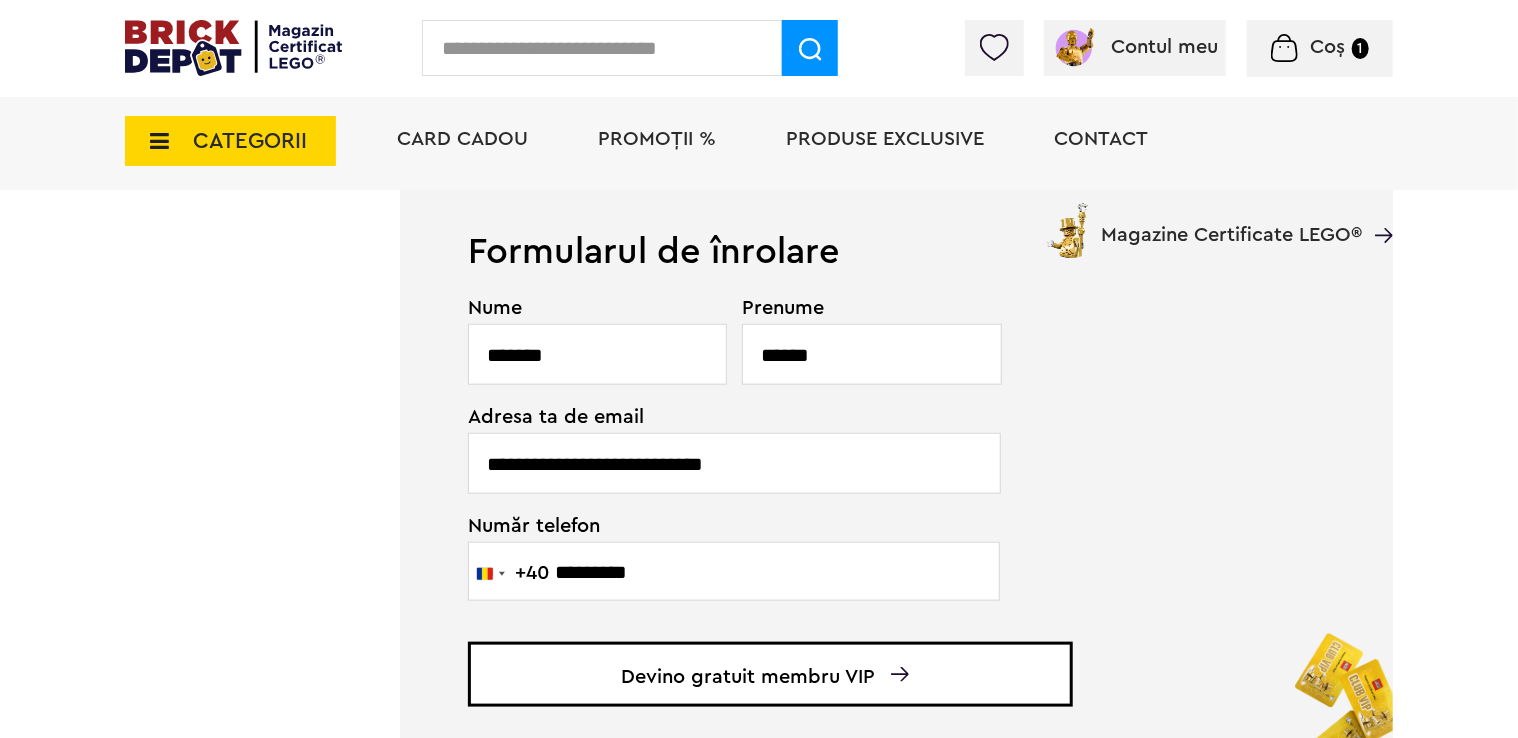type on "*******" 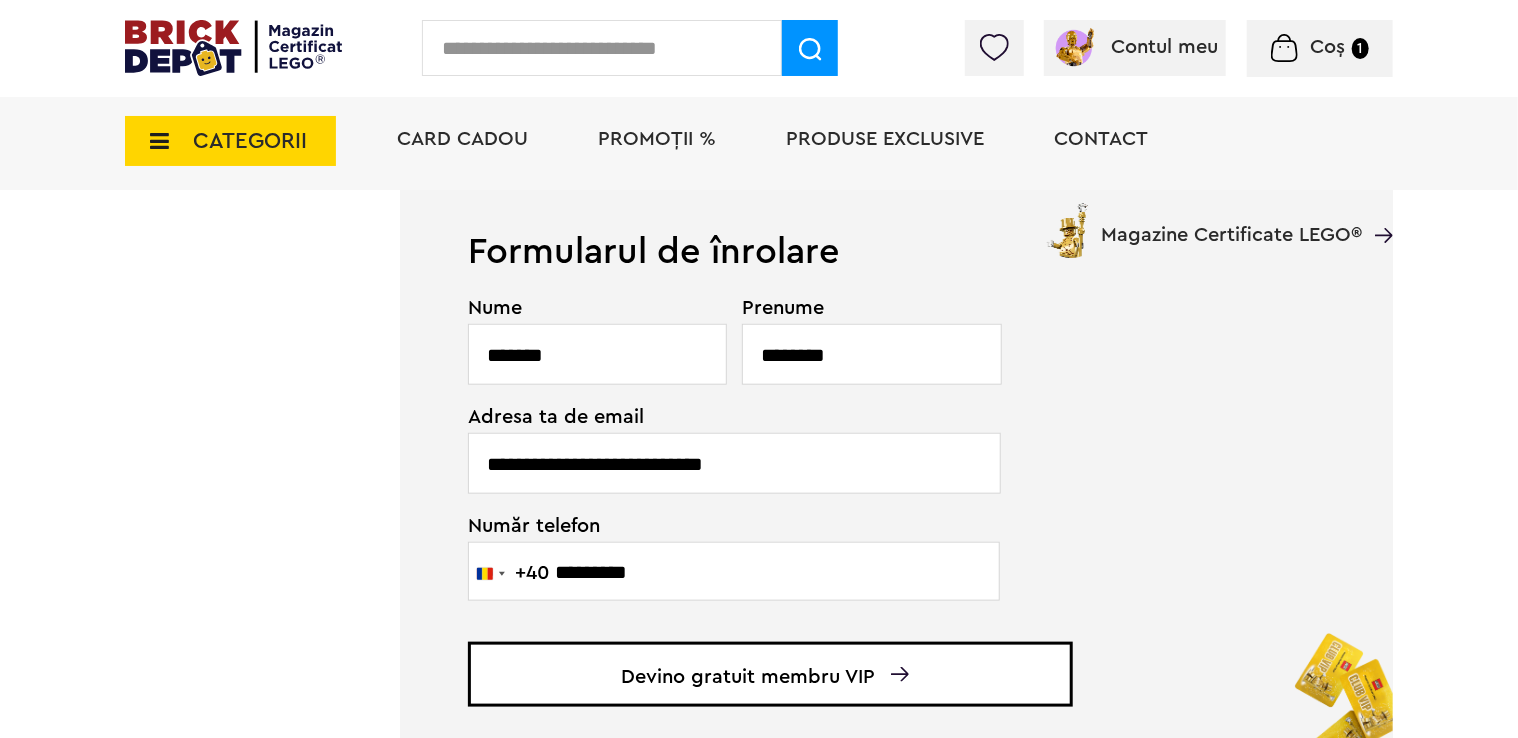 type on "********" 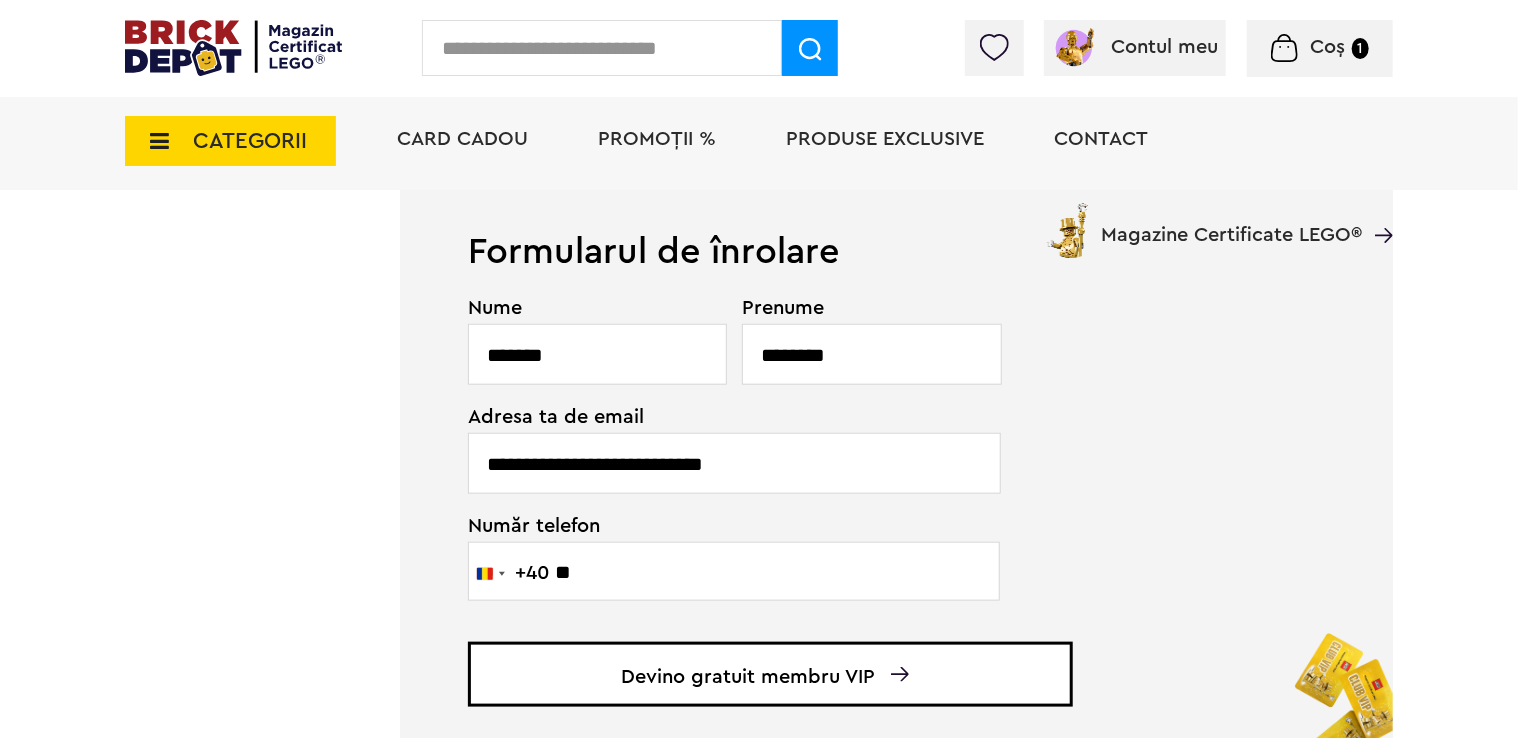 type on "*" 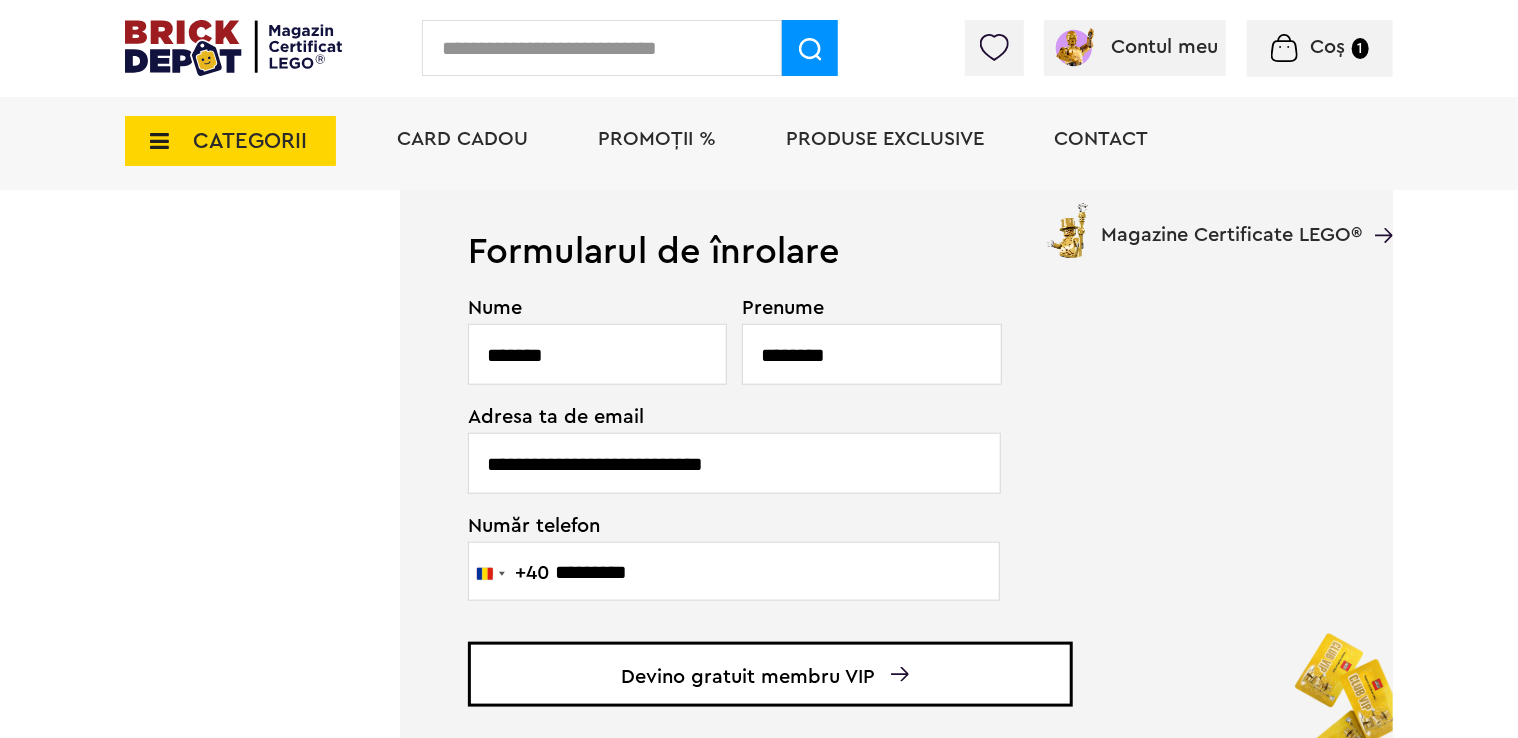click on "*********" at bounding box center (734, 571) 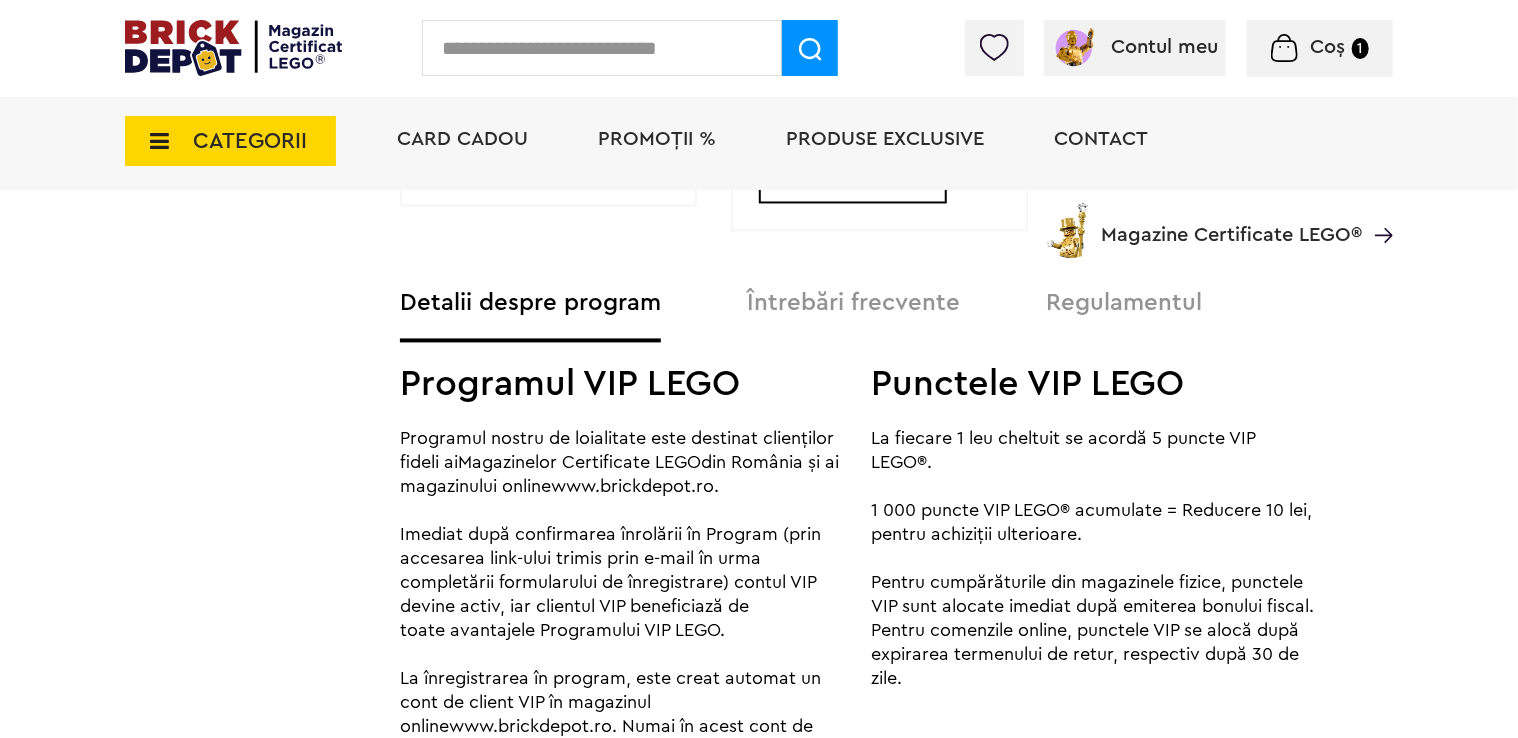 scroll, scrollTop: 2133, scrollLeft: 0, axis: vertical 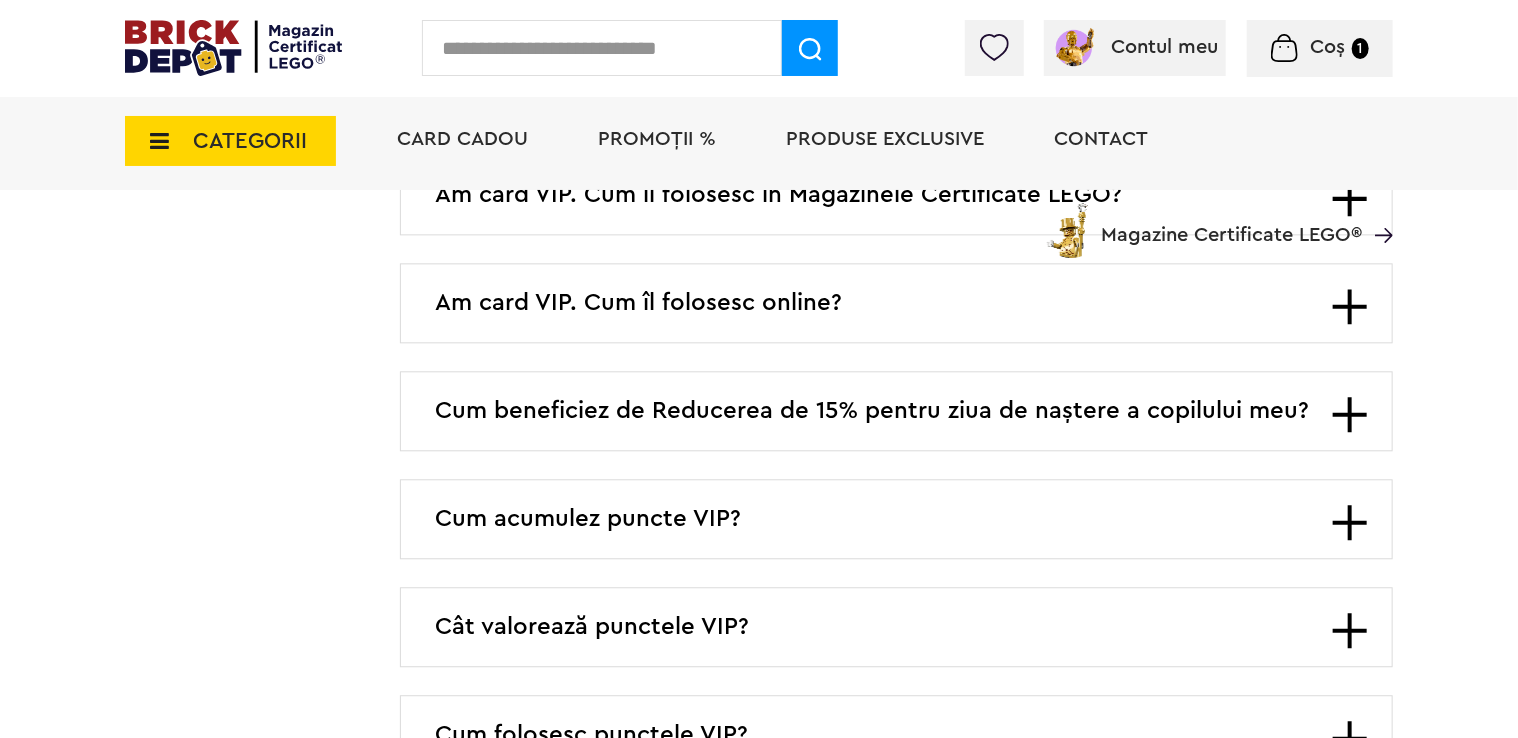 click on "Cum beneficiez de Reducerea de 15% pentru ziua de naștere a copilului meu?
A. În Magazinele Certificate LEGO fizice, te rugăm să anunți la casa de marcat, că vrei sa utilizezi  Reducerea de zi de naștere , înainte de procesarea plății.
B. În magazinul online  www.brickdepot.ro  , înregistreaza comanda online folosind aceeași adresă de email pe care ai folosit-o la înregistrarea în Clubul VIP LEGO. În formularul de comandă, bifează căsuța ” Aplici reducerea aniversară de 15%? ” Aeastă opțiune este vizibilă numai în intervalul de +/- 30 de zile calculate în raport cu data de naștere a copilului. Opțiunea dispare după utilizare." at bounding box center [896, 411] 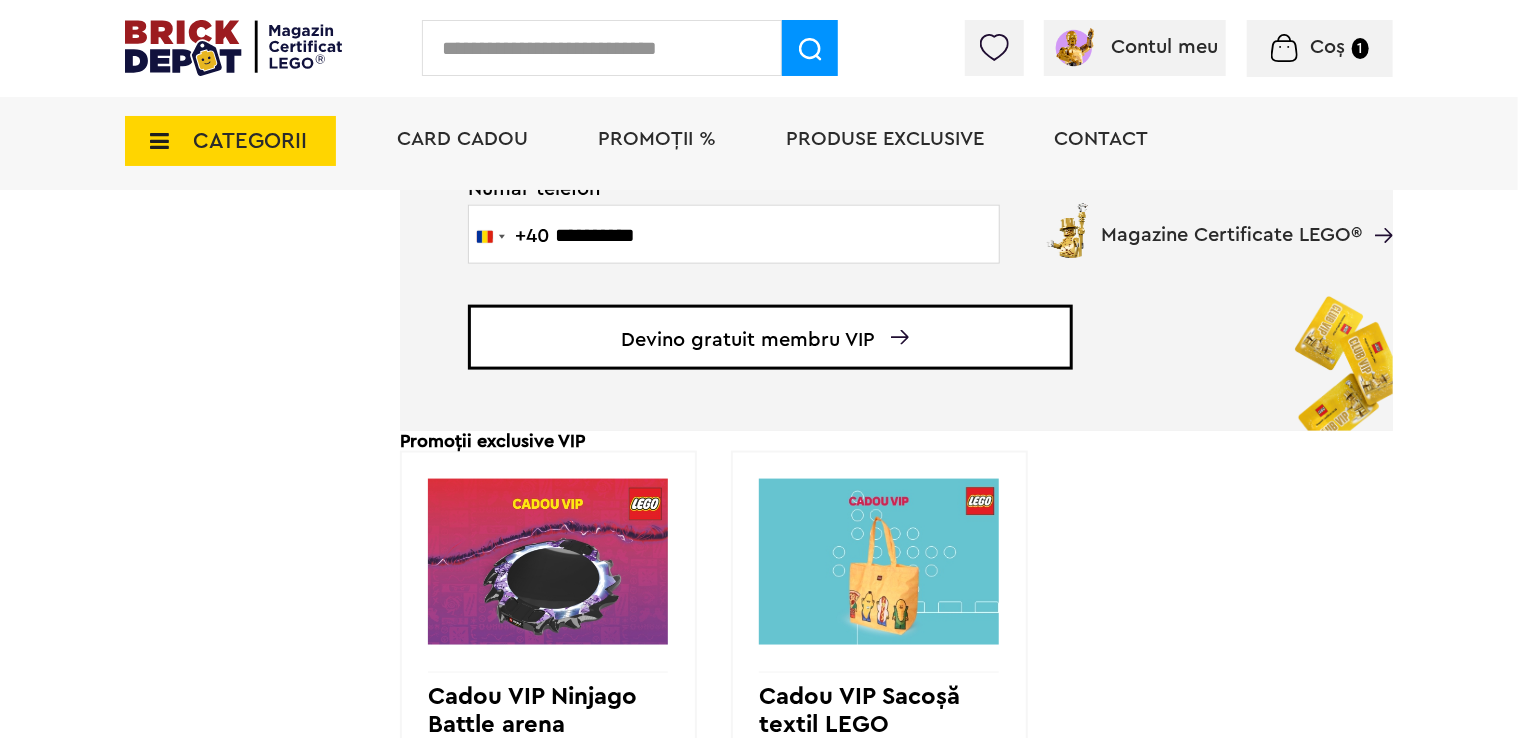 scroll, scrollTop: 873, scrollLeft: 0, axis: vertical 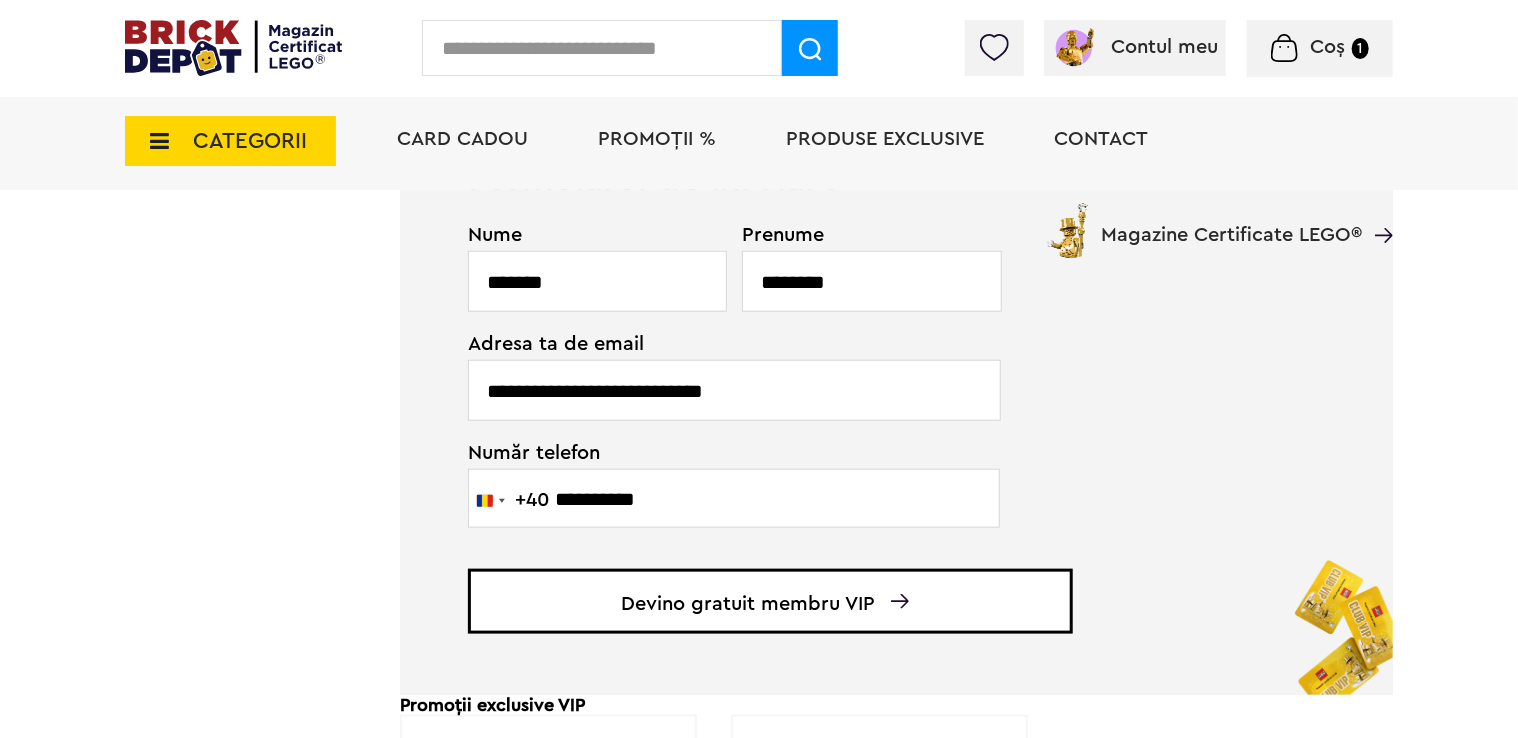 click on "Coș   1" at bounding box center (1320, 48) 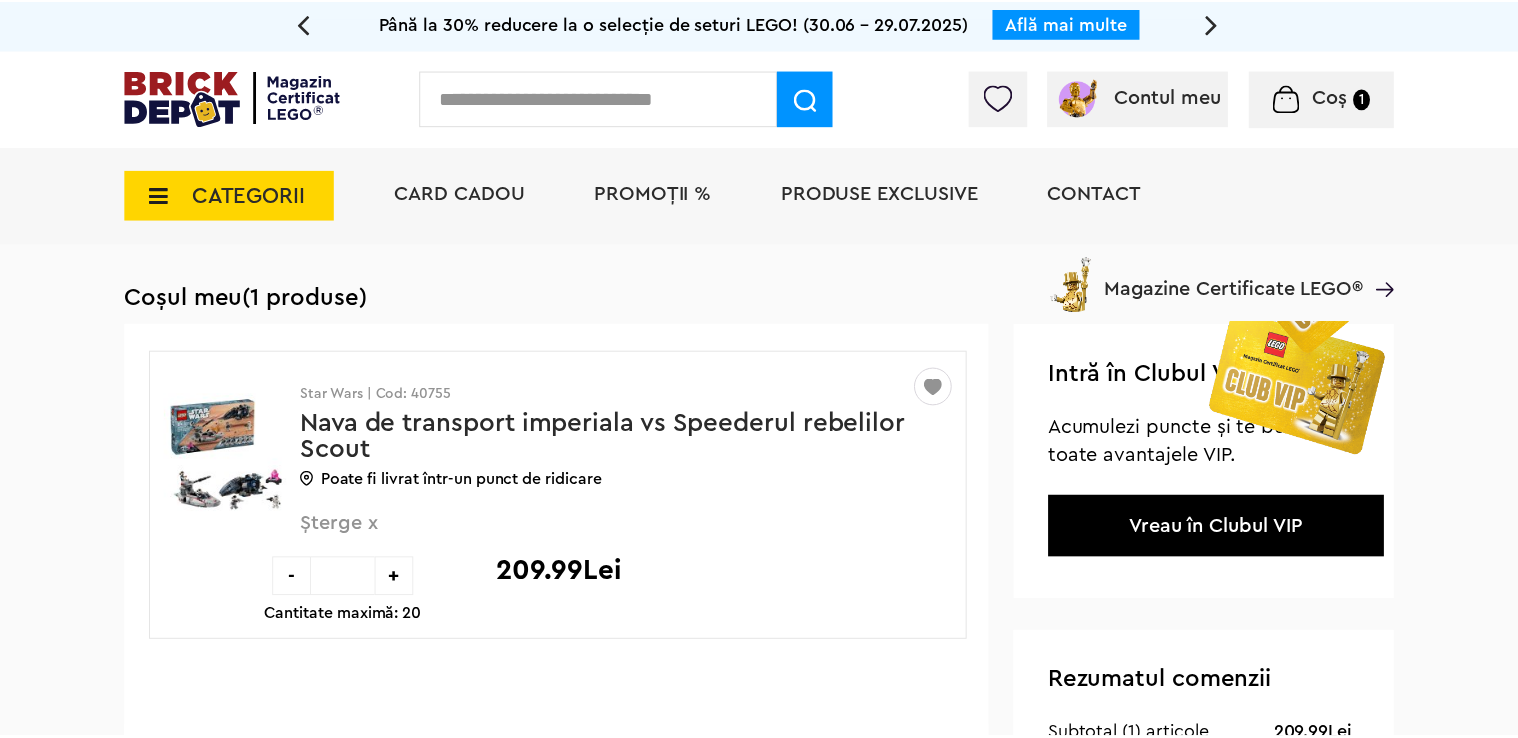 scroll, scrollTop: 0, scrollLeft: 0, axis: both 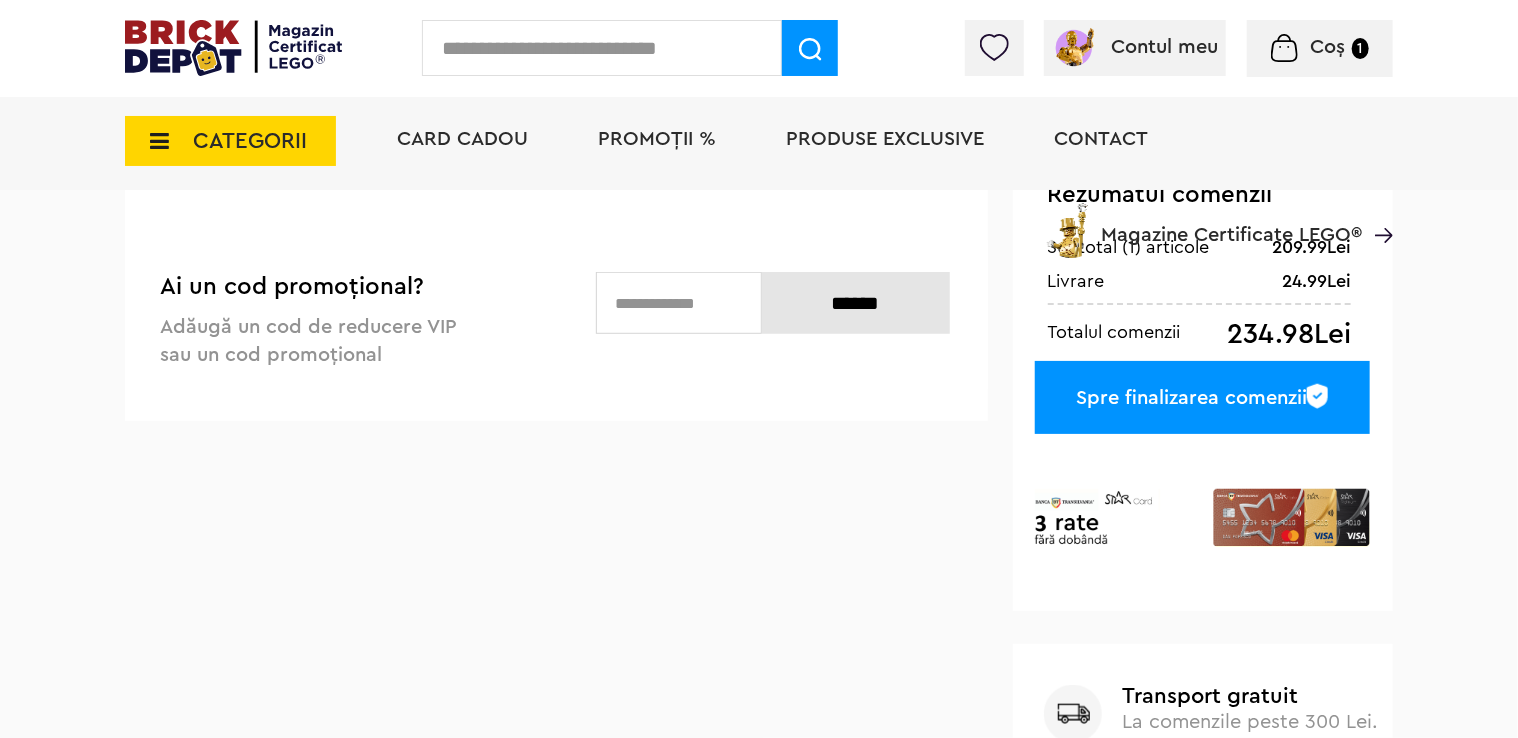 click at bounding box center [678, 303] 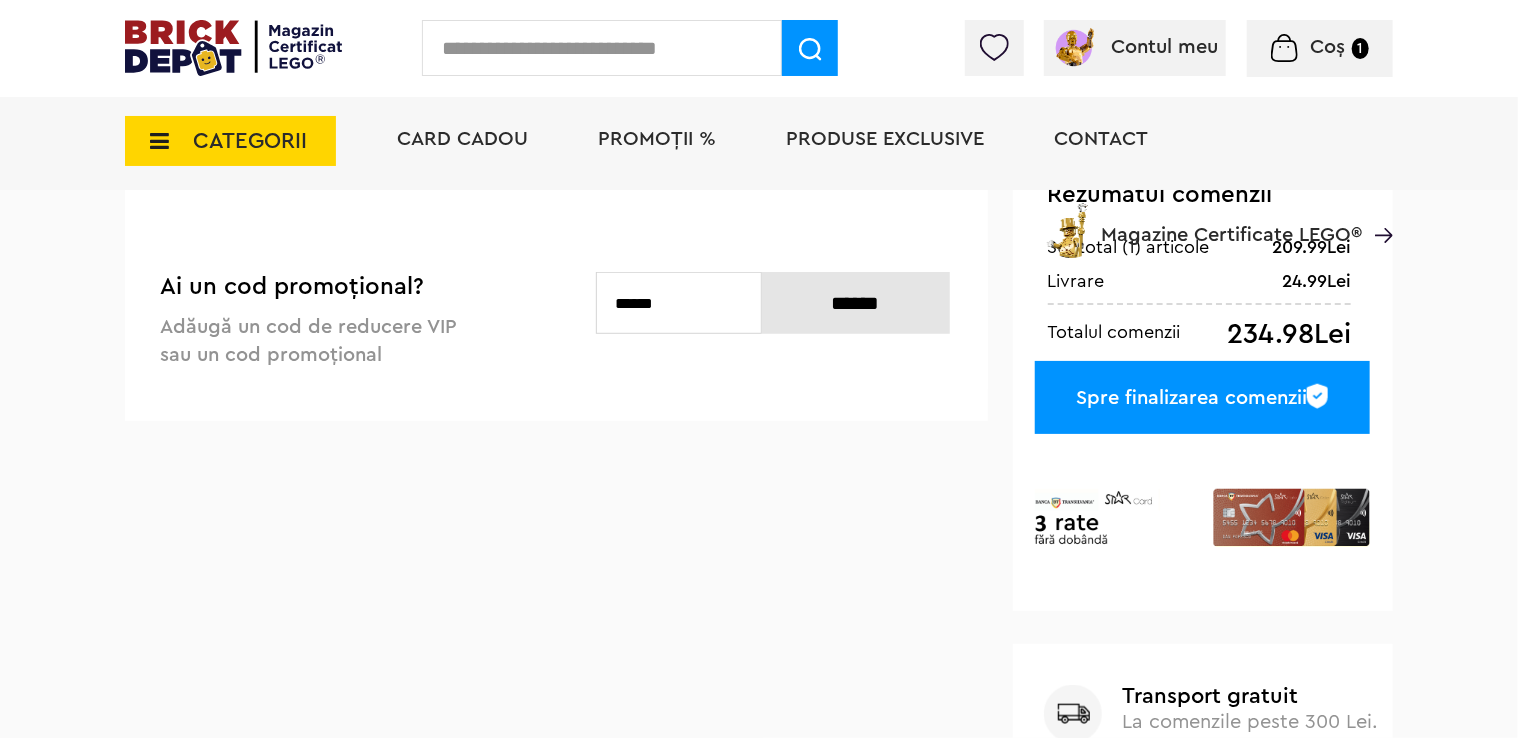 click on "******" at bounding box center [856, 303] 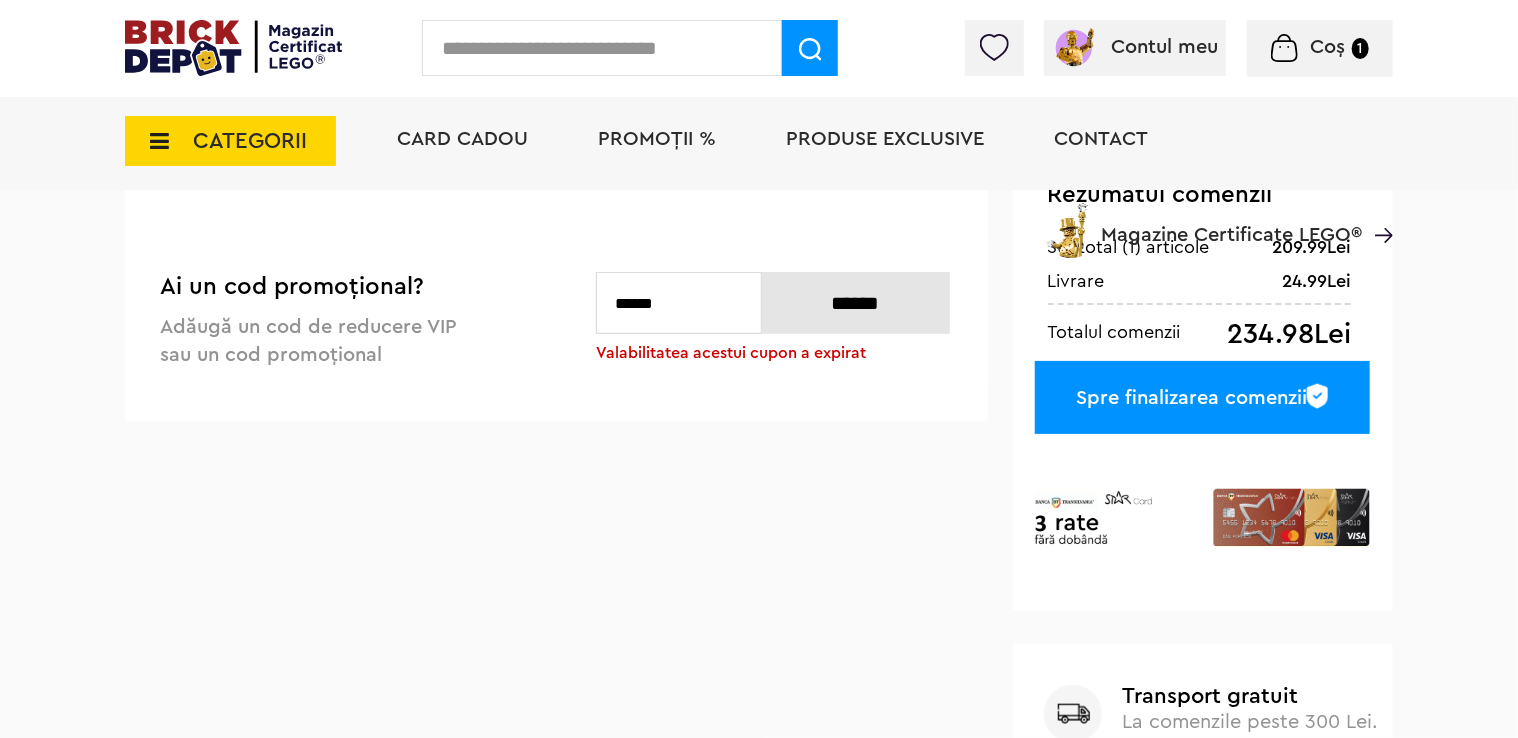 click on "******" at bounding box center (678, 303) 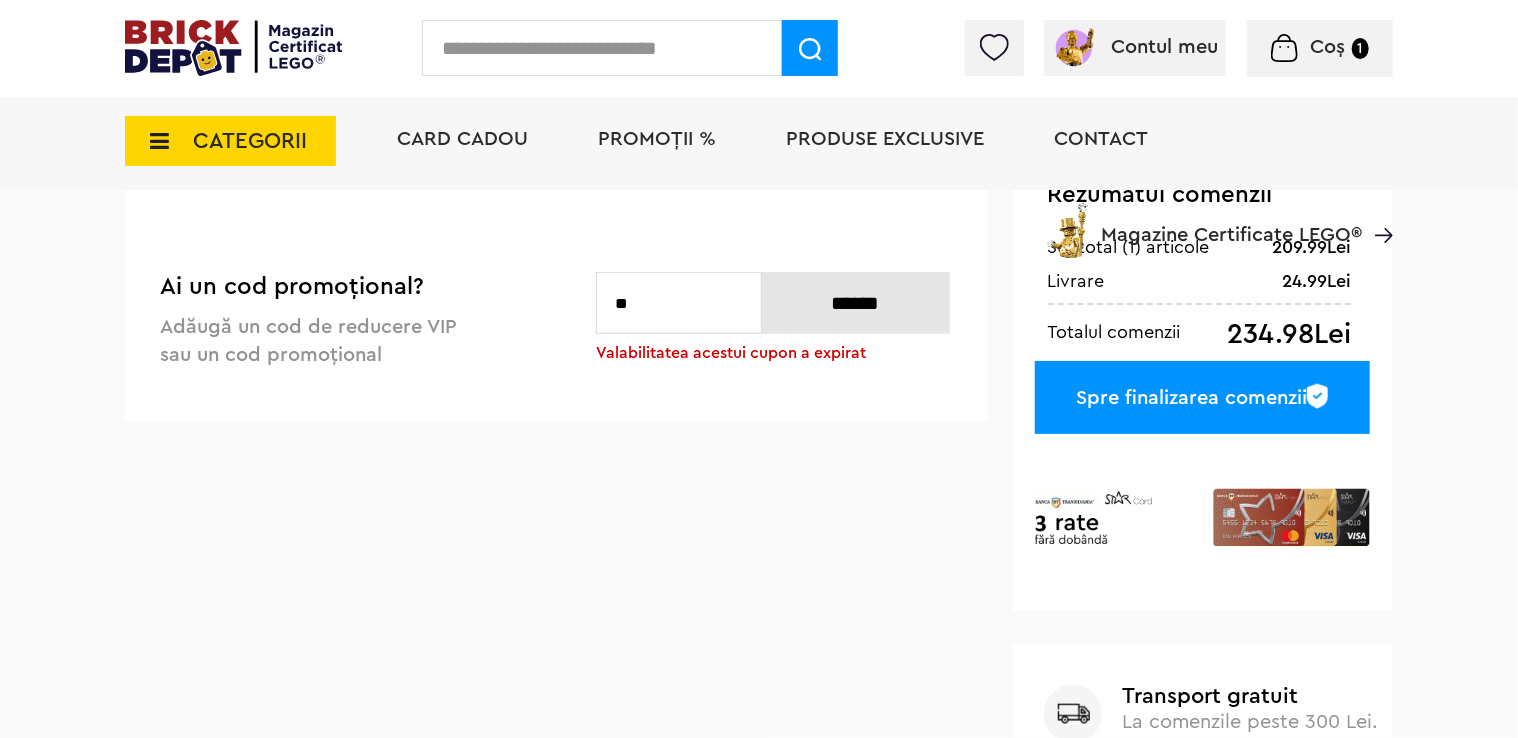type on "*" 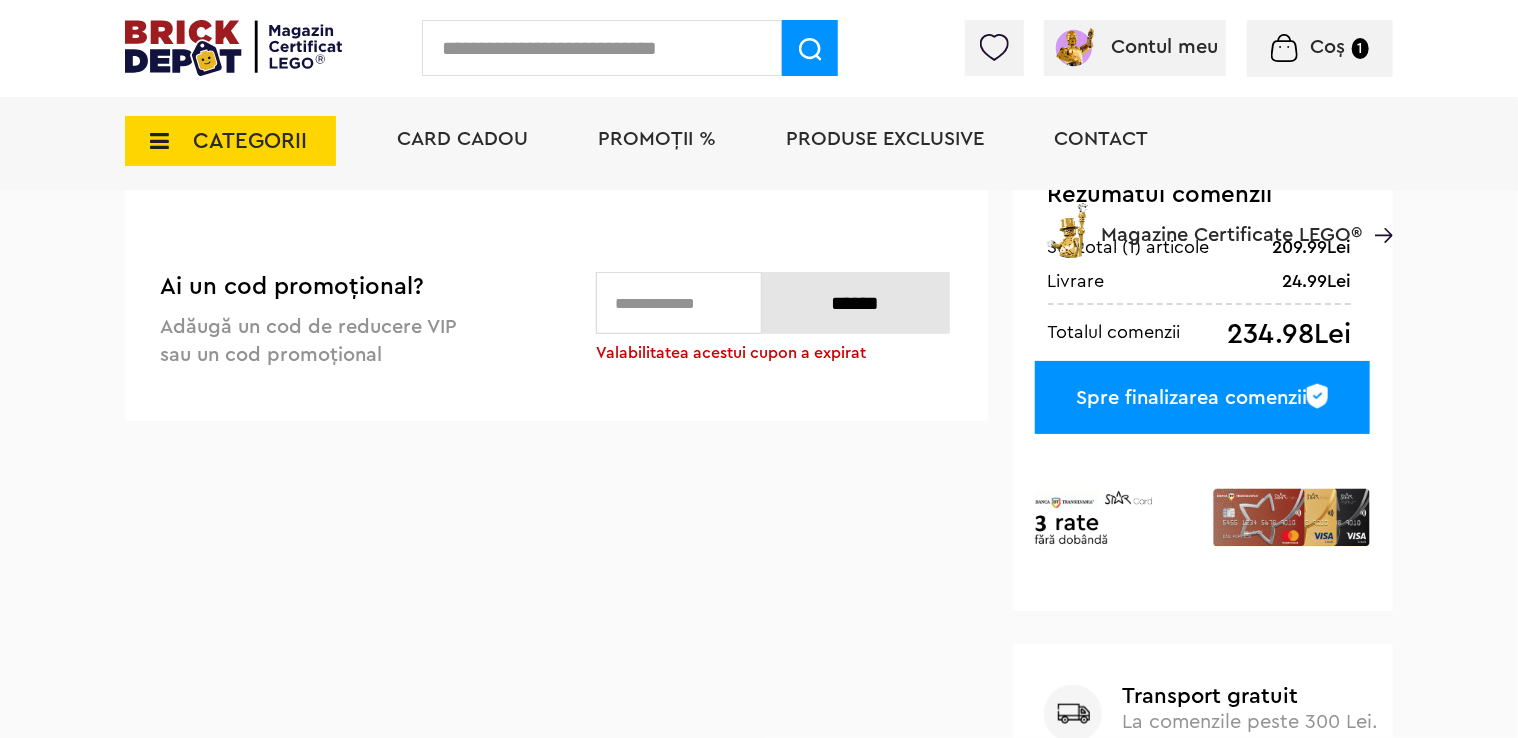 scroll, scrollTop: 0, scrollLeft: 0, axis: both 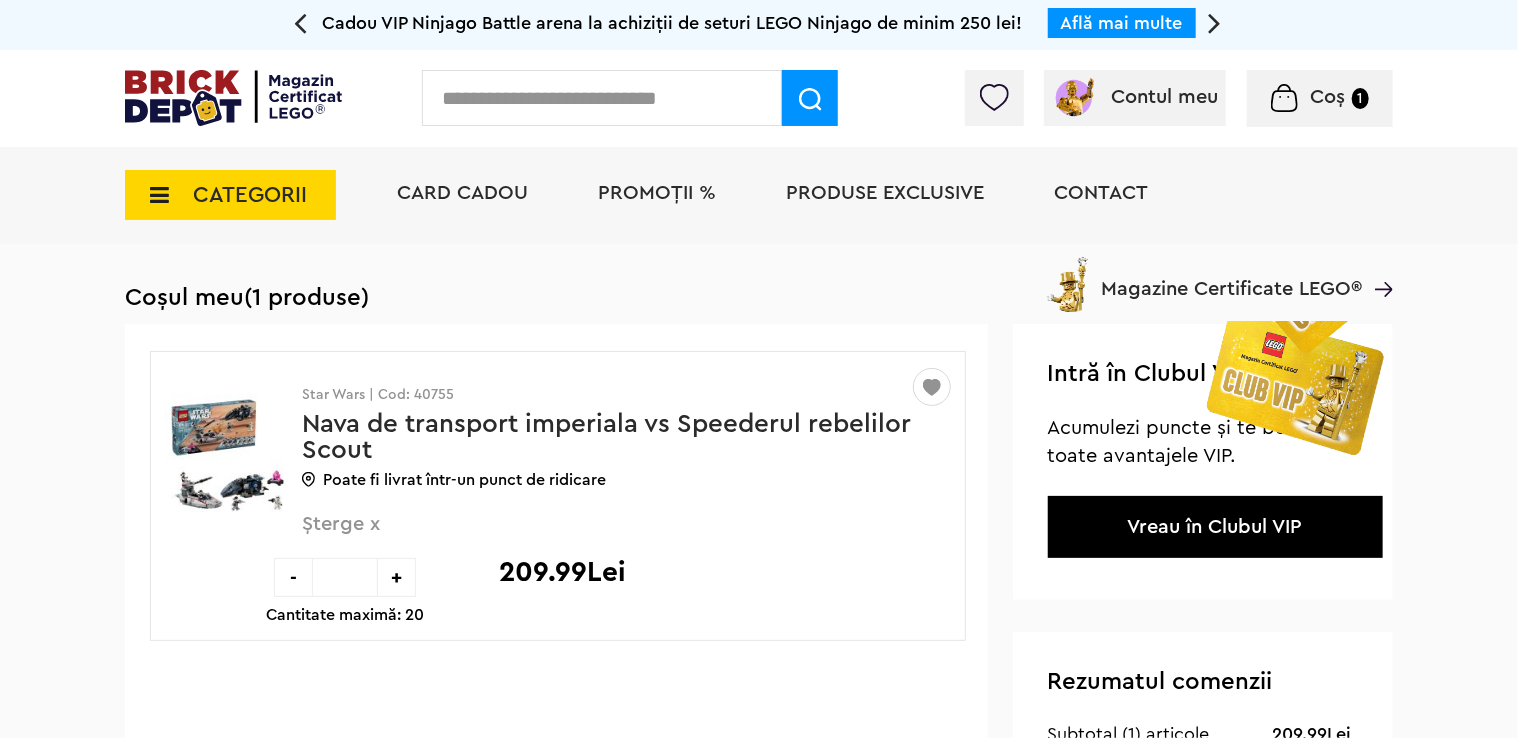 type 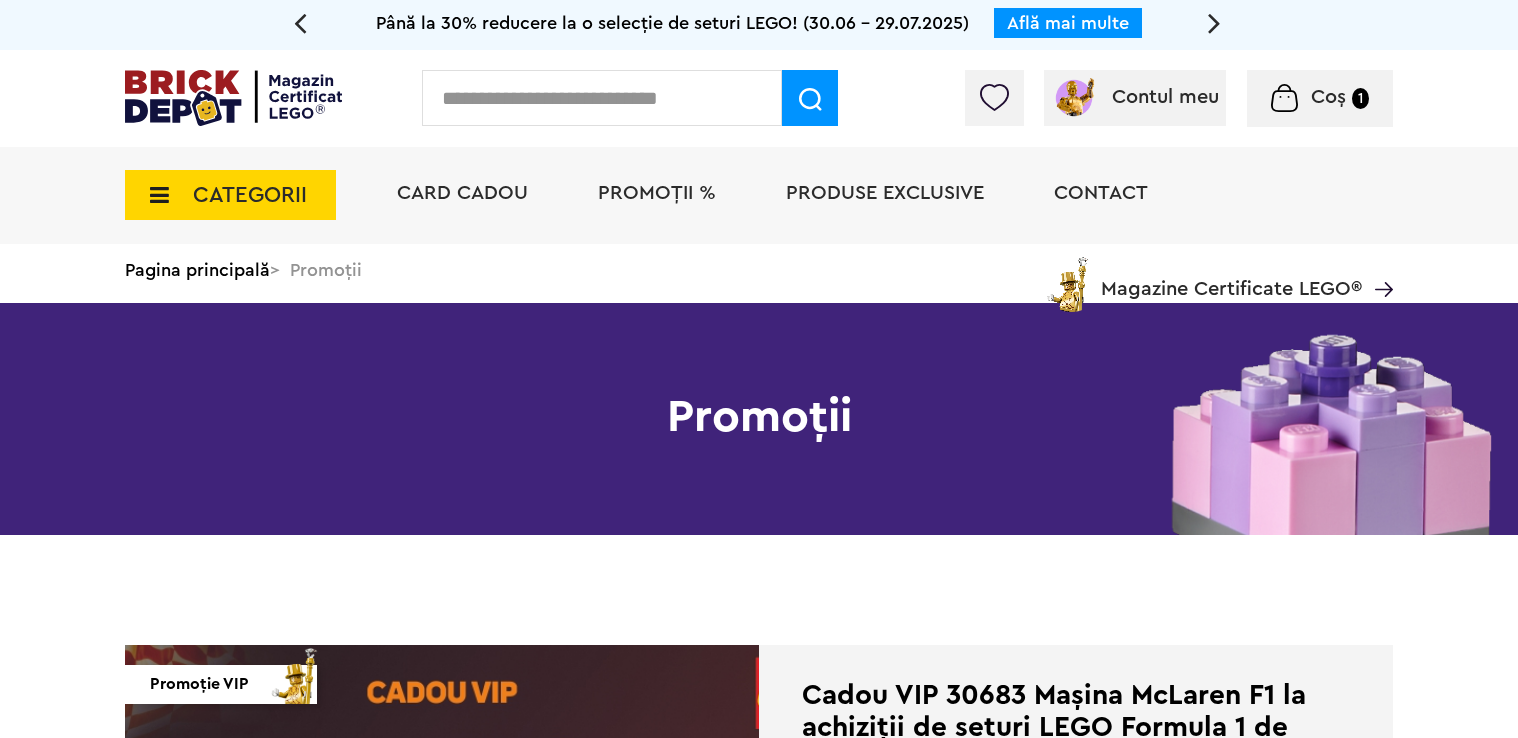 scroll, scrollTop: 0, scrollLeft: 0, axis: both 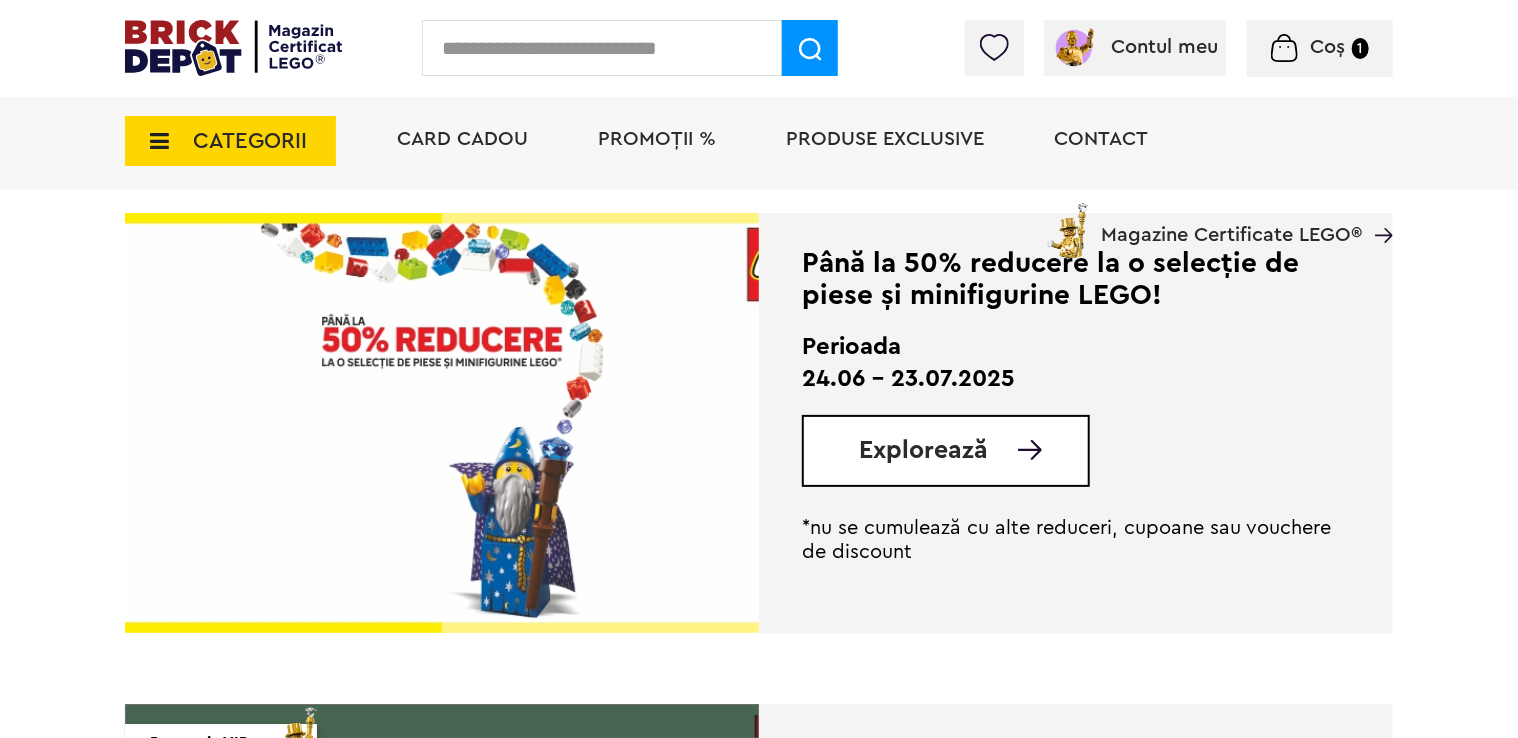 click at bounding box center [1030, 450] 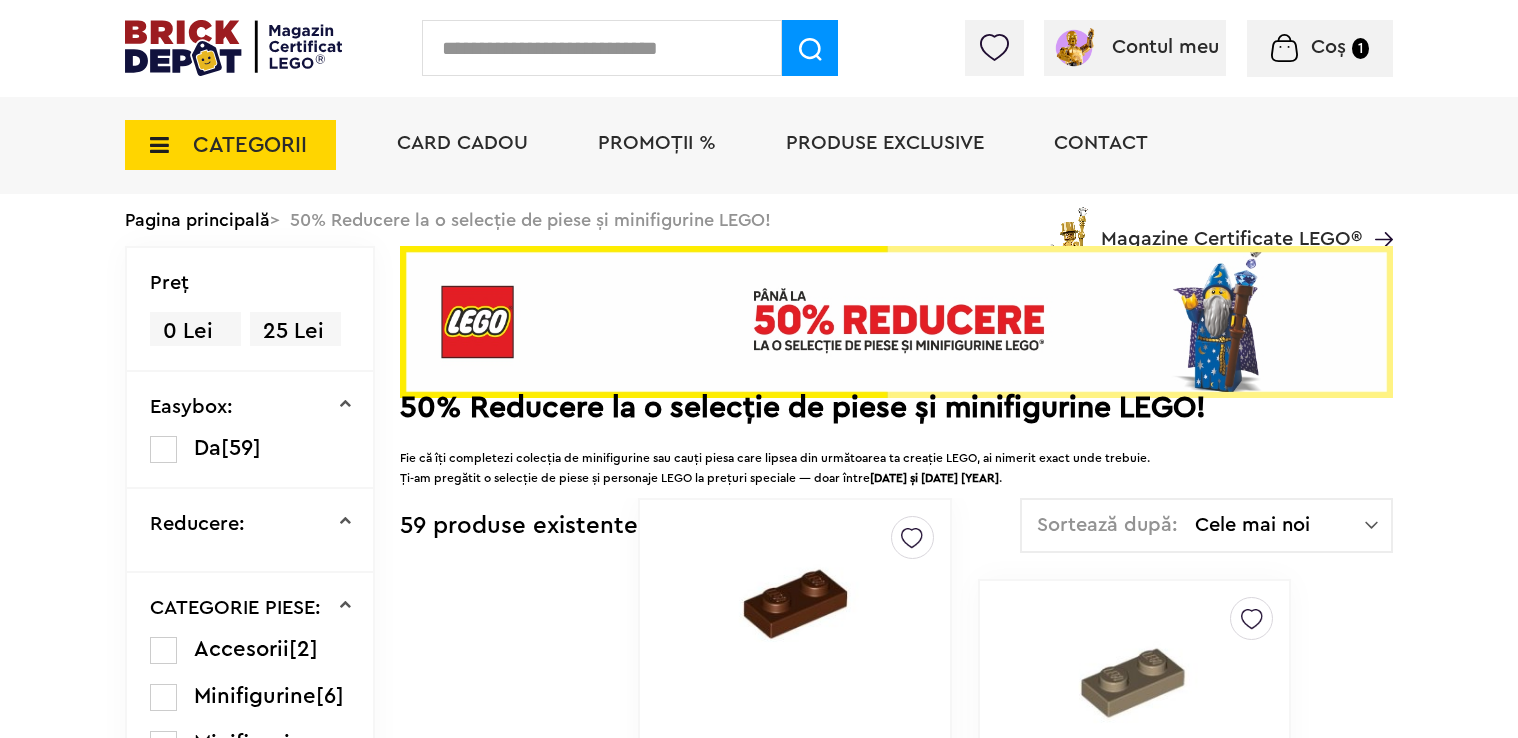 scroll, scrollTop: 0, scrollLeft: 0, axis: both 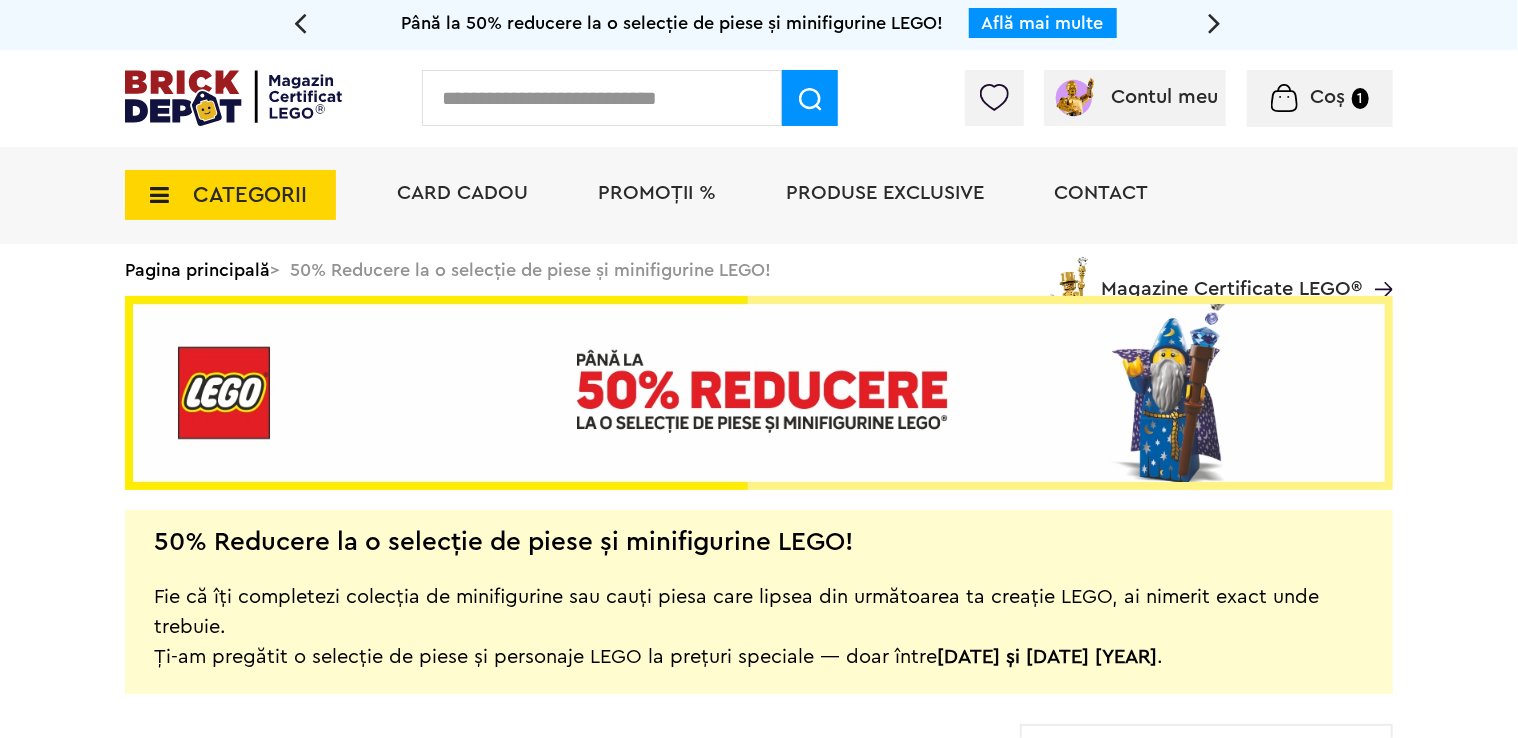 click on "Card Cadou    PROMOȚII %    Produse exclusive    Contact    Magazine Certificate LEGO®" at bounding box center (885, 229) 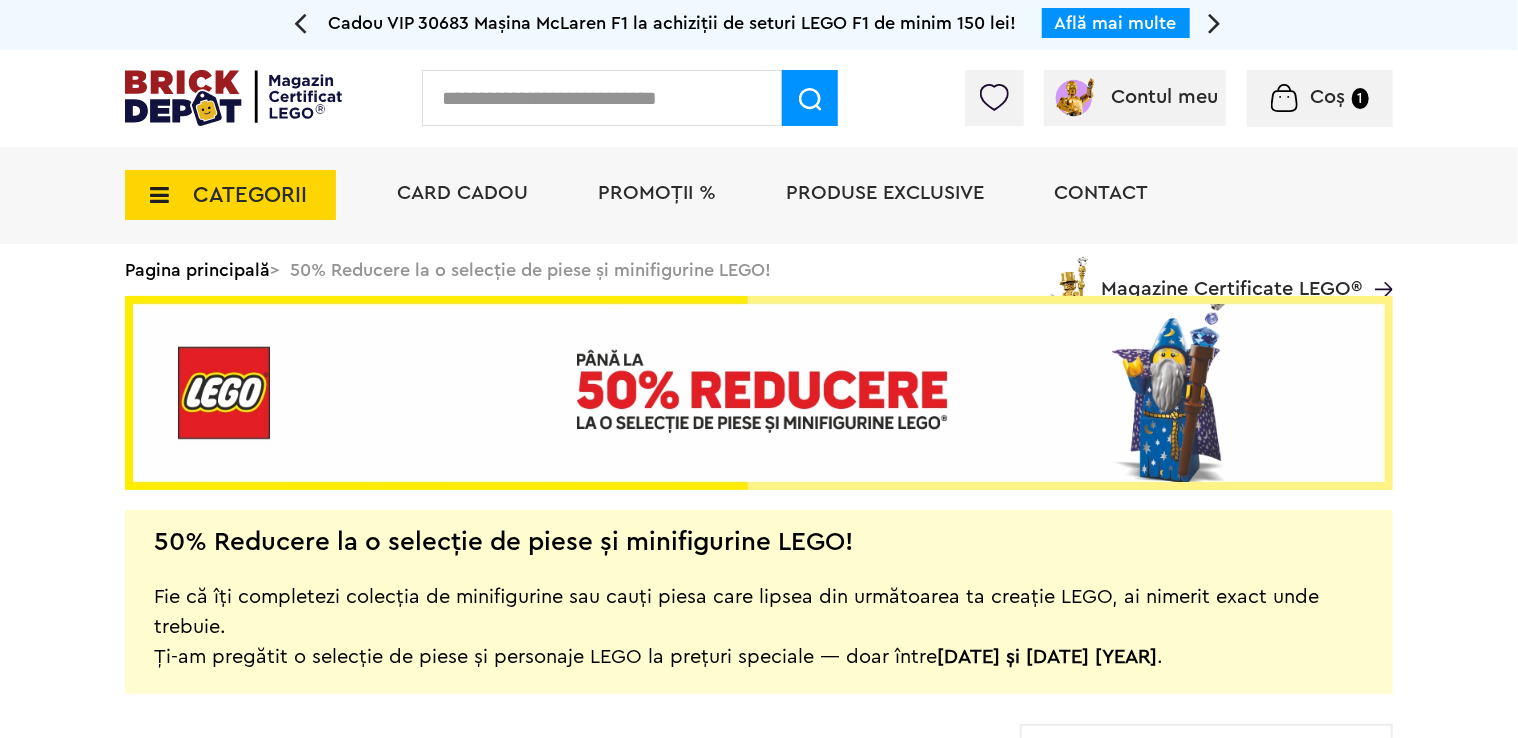 click on "PROMOȚII %" at bounding box center [657, 193] 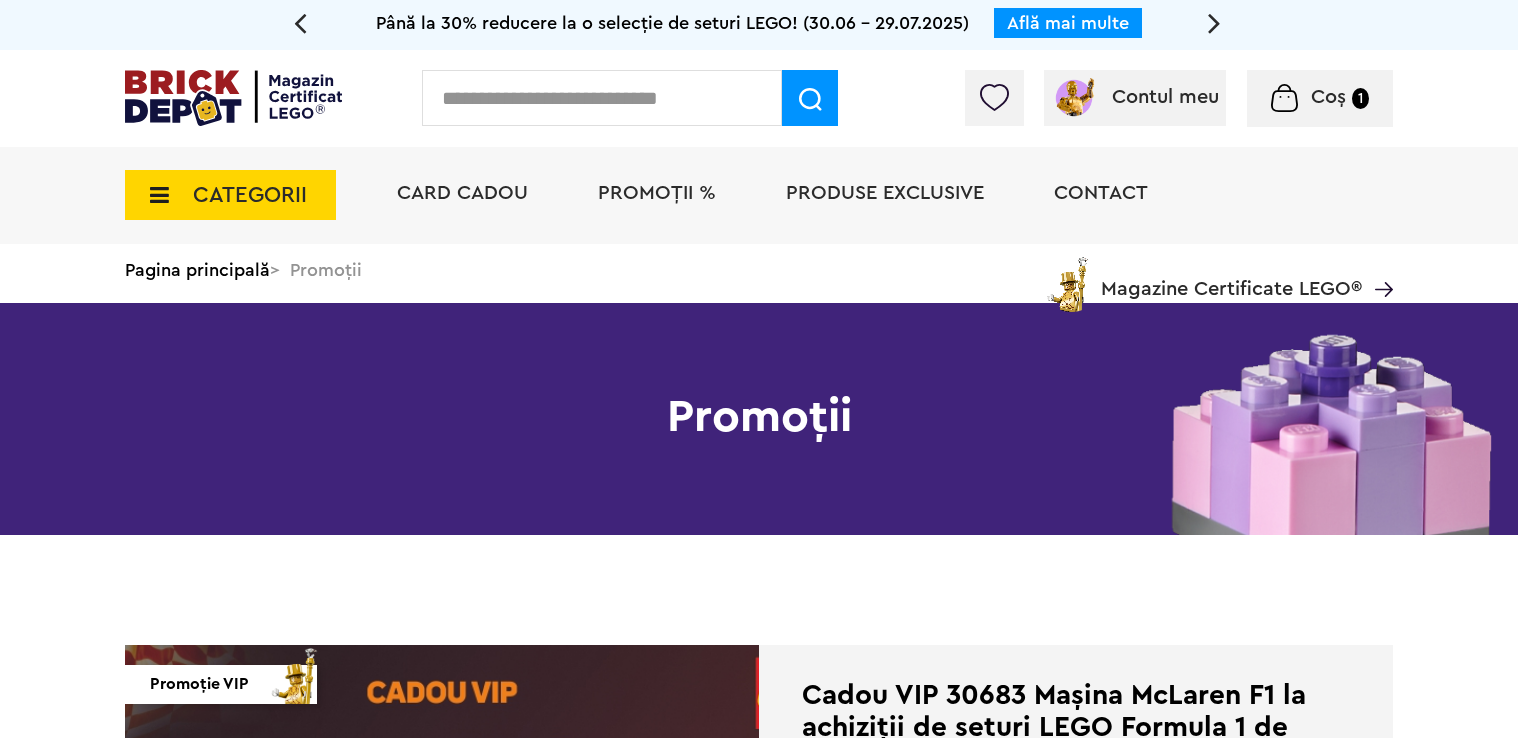 scroll, scrollTop: 0, scrollLeft: 0, axis: both 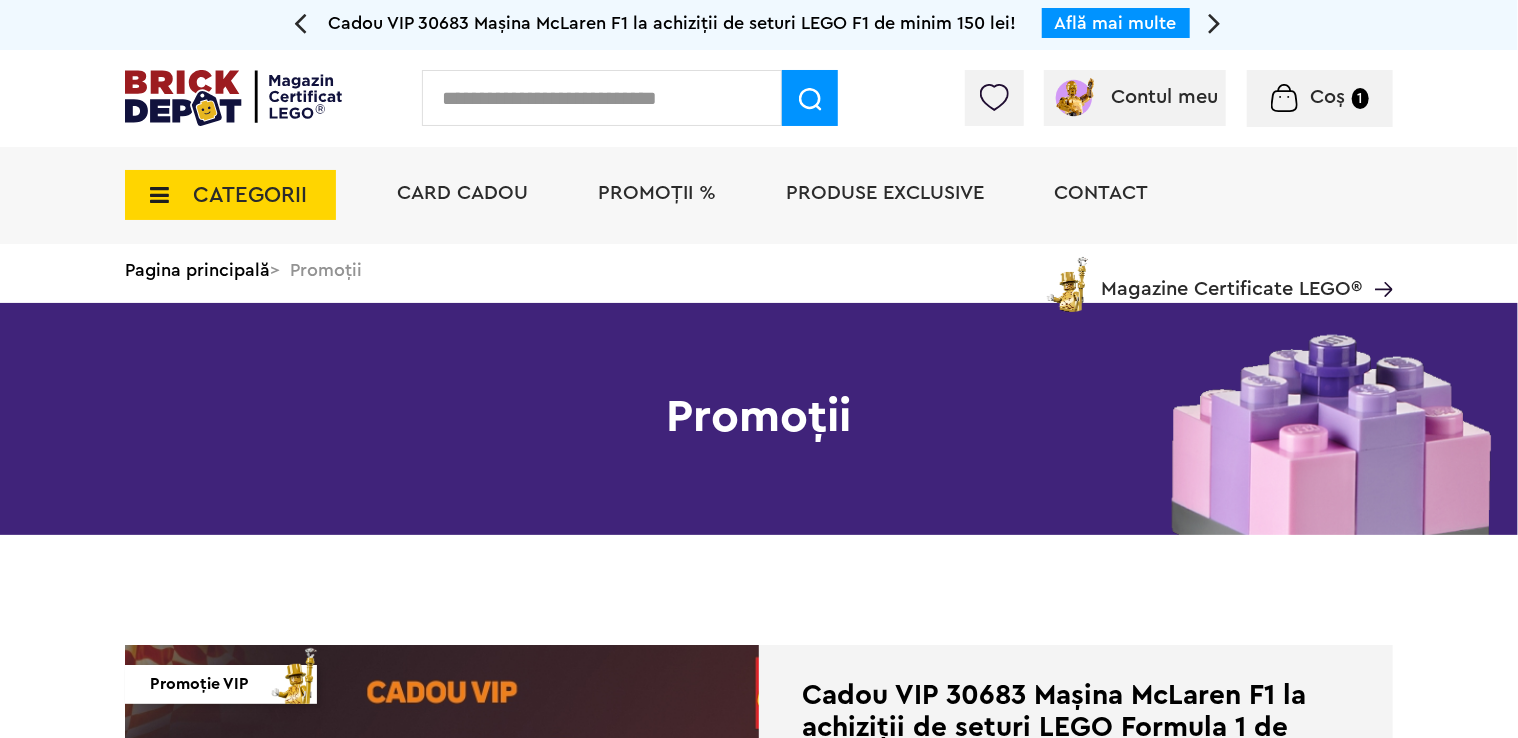 click on "Produse exclusive" at bounding box center [885, 193] 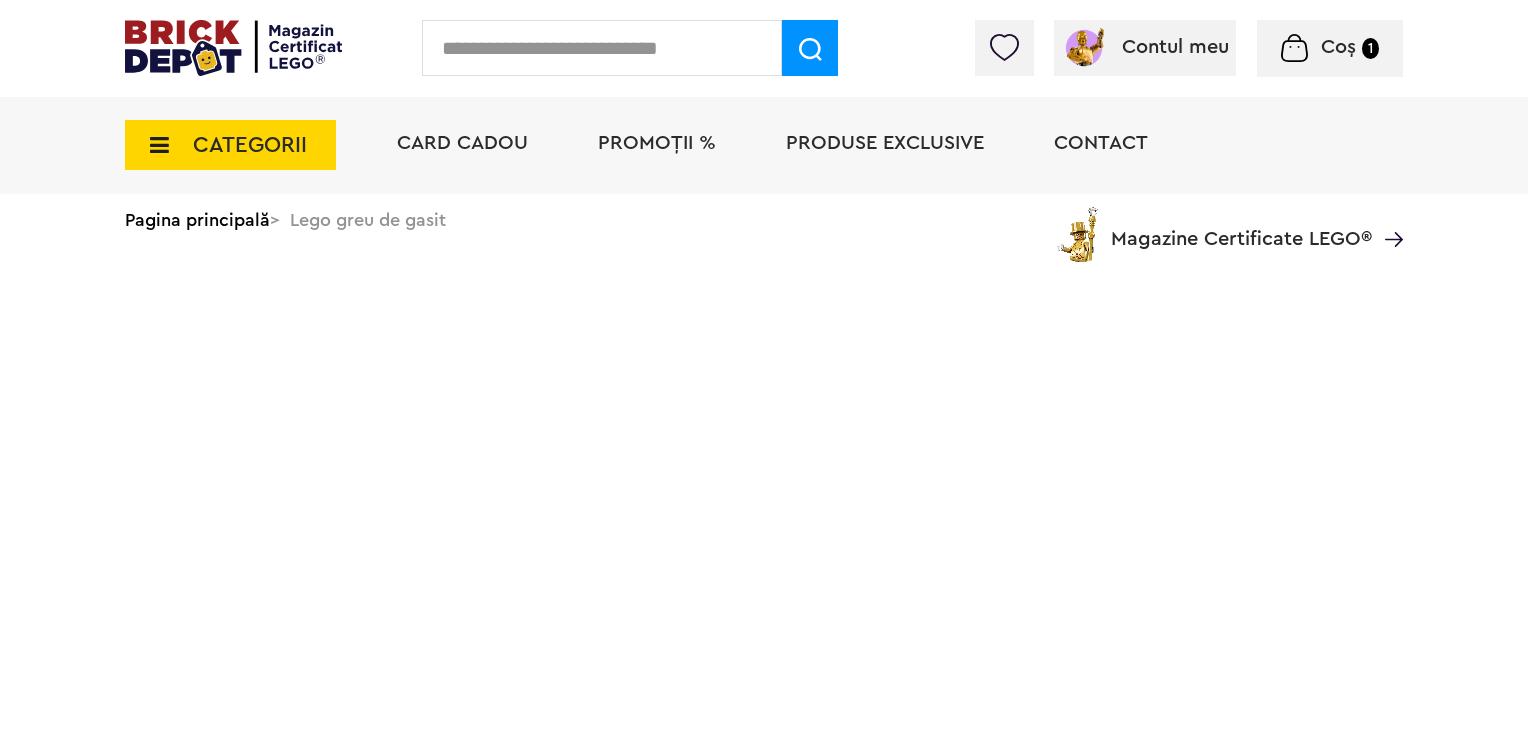 scroll, scrollTop: 0, scrollLeft: 0, axis: both 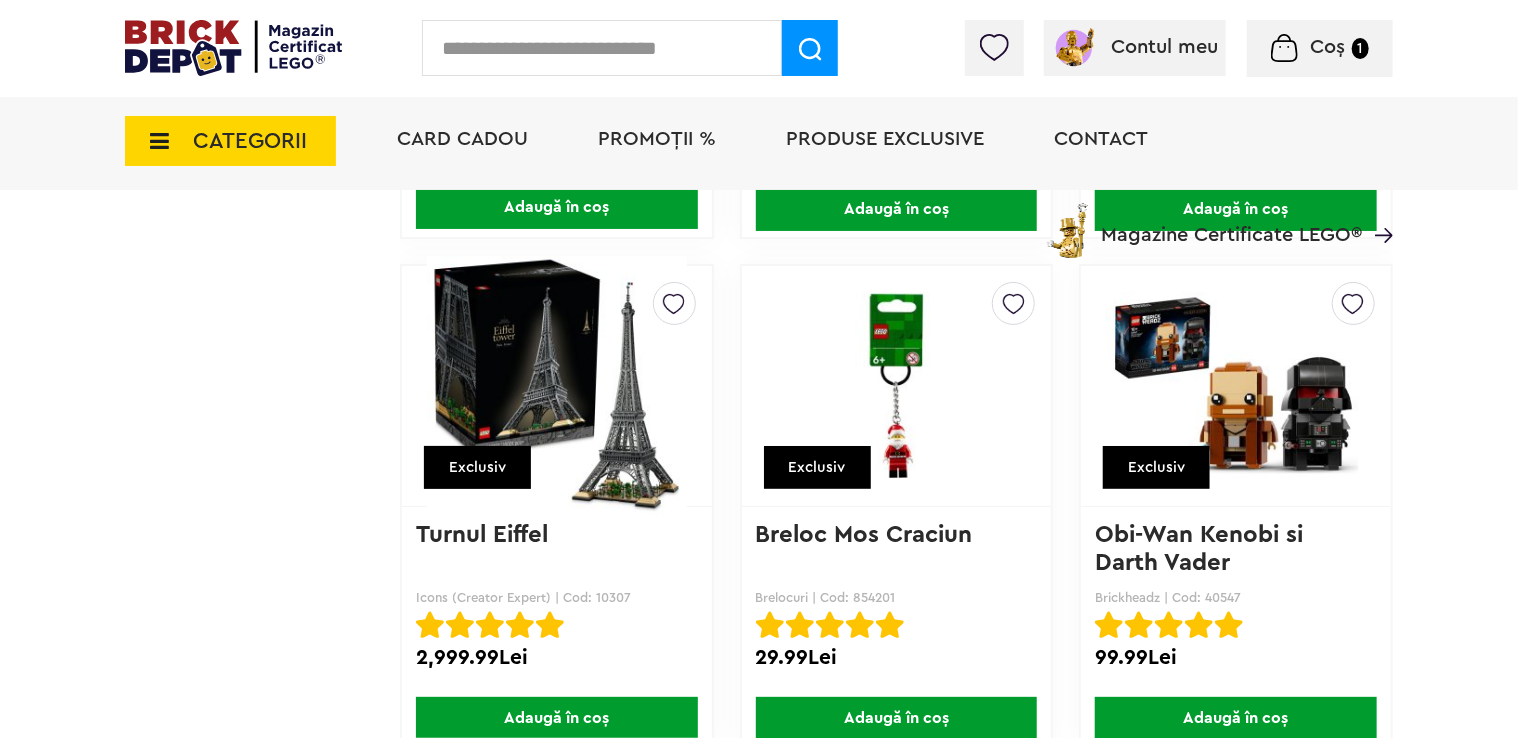 click at bounding box center [1353, 299] 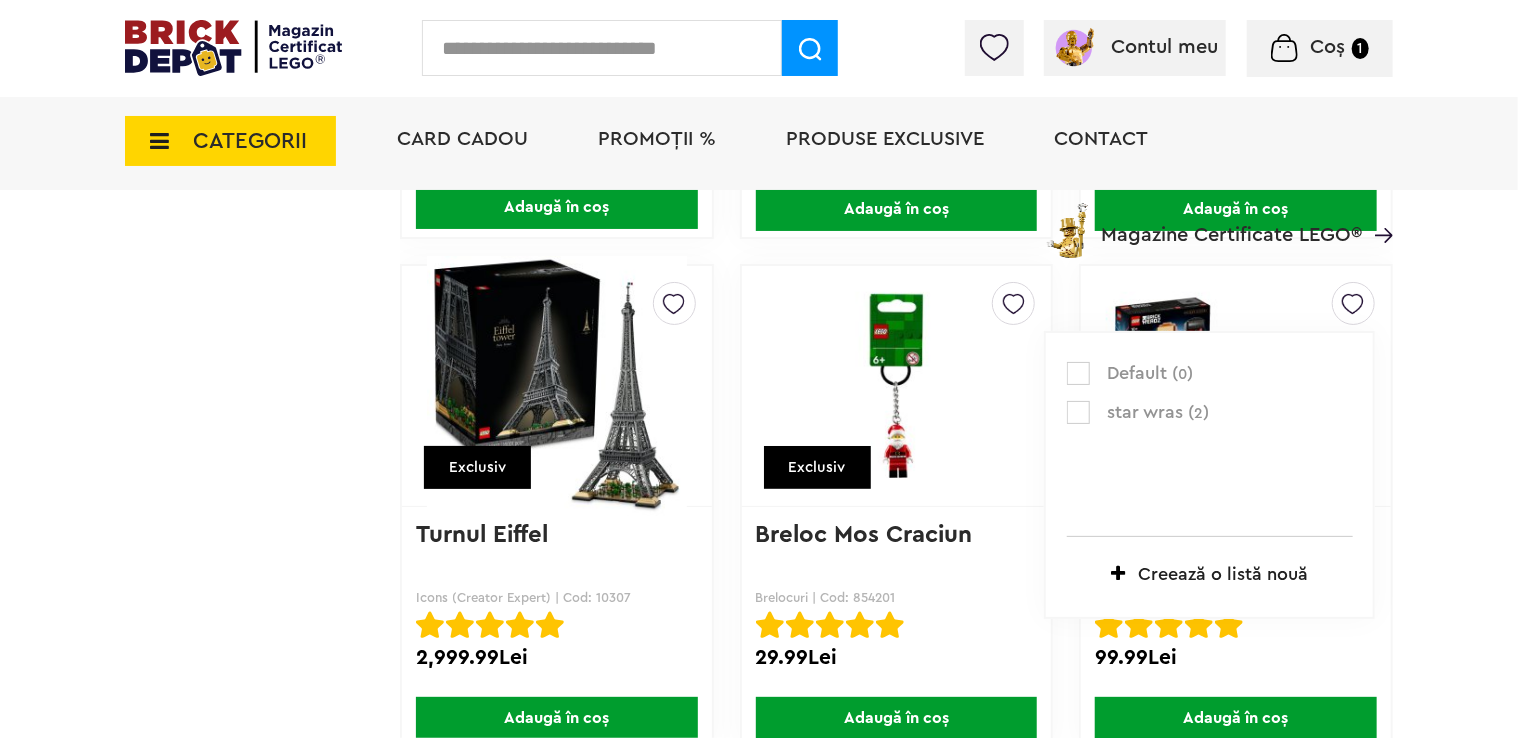 click at bounding box center [1078, 412] 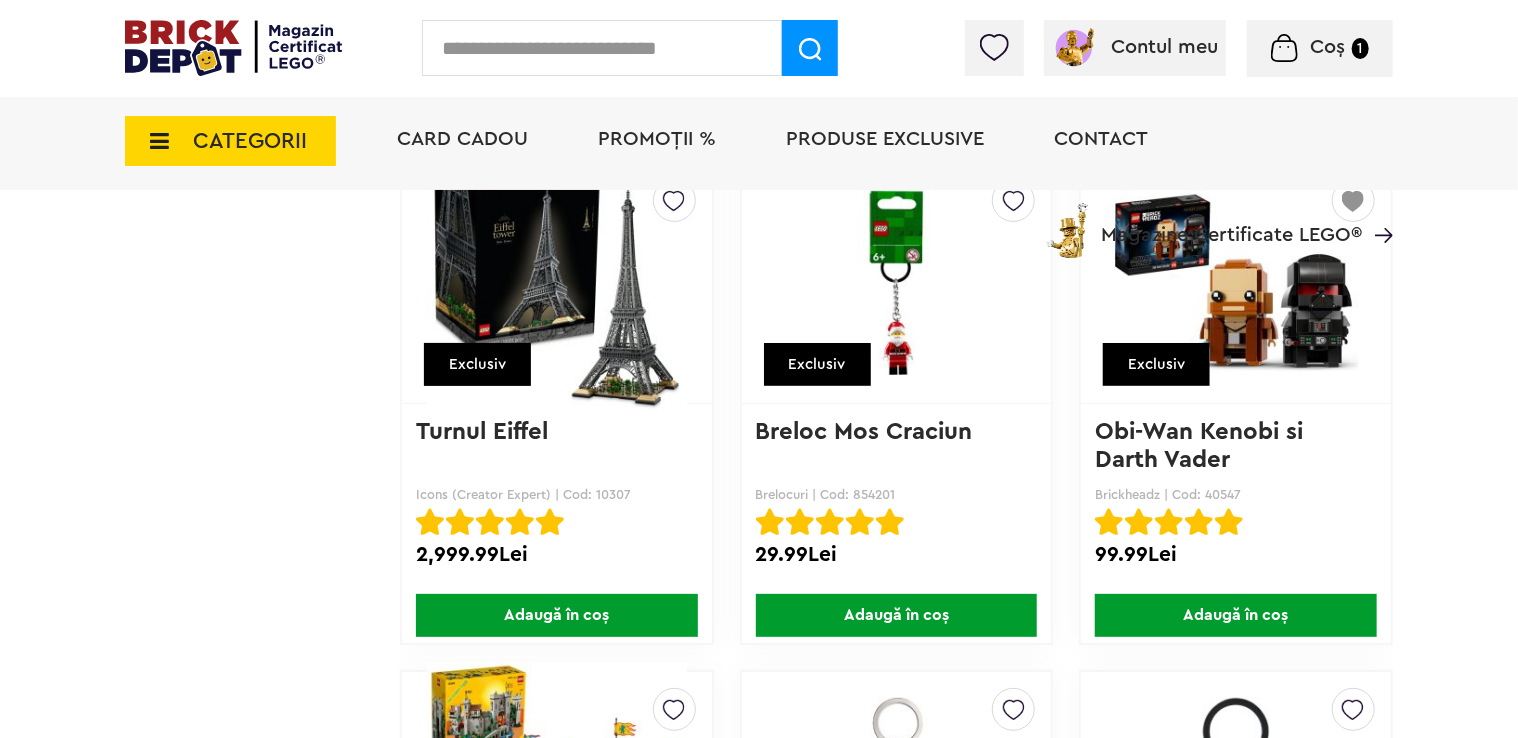 scroll, scrollTop: 11357, scrollLeft: 0, axis: vertical 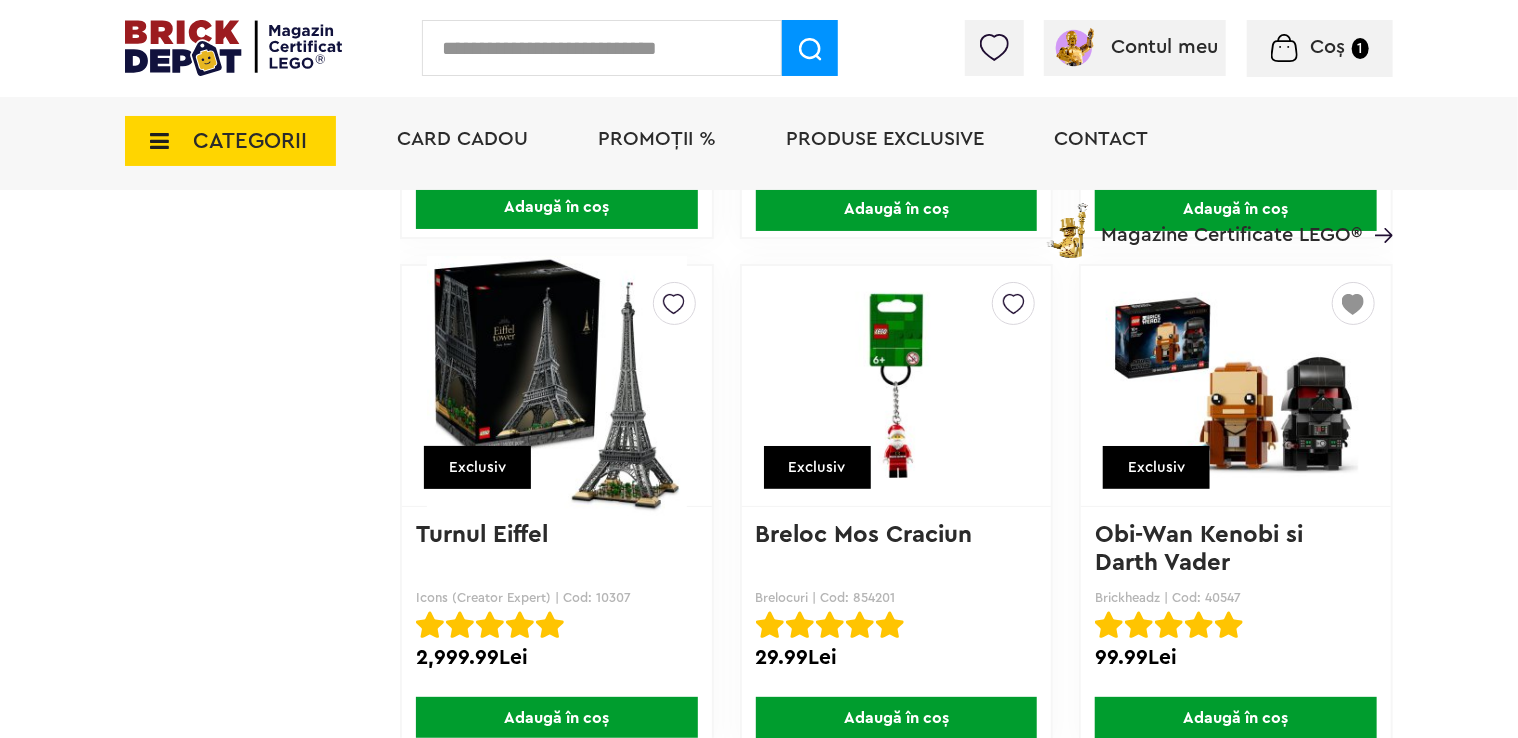 click on "Card Cadou" at bounding box center [462, 139] 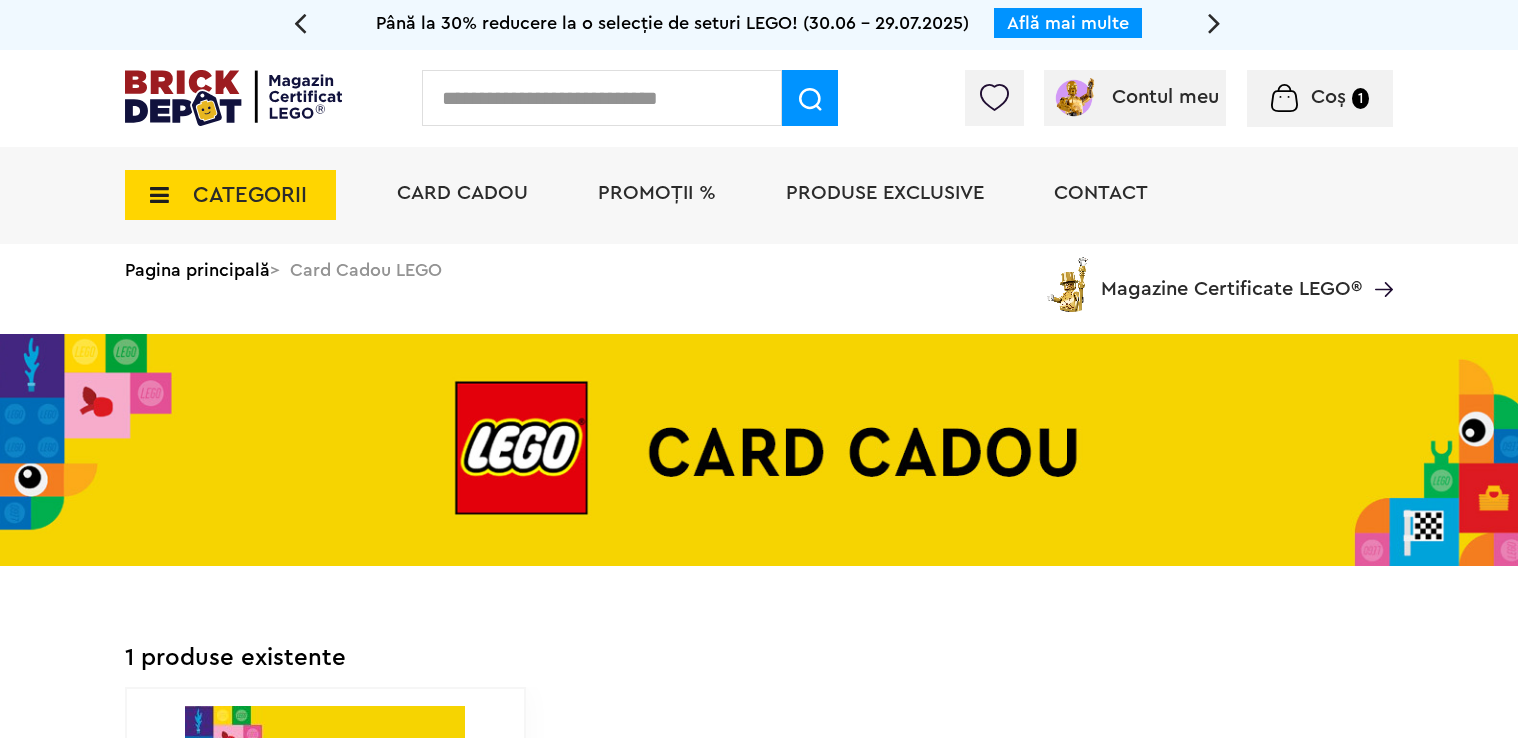 scroll, scrollTop: 0, scrollLeft: 0, axis: both 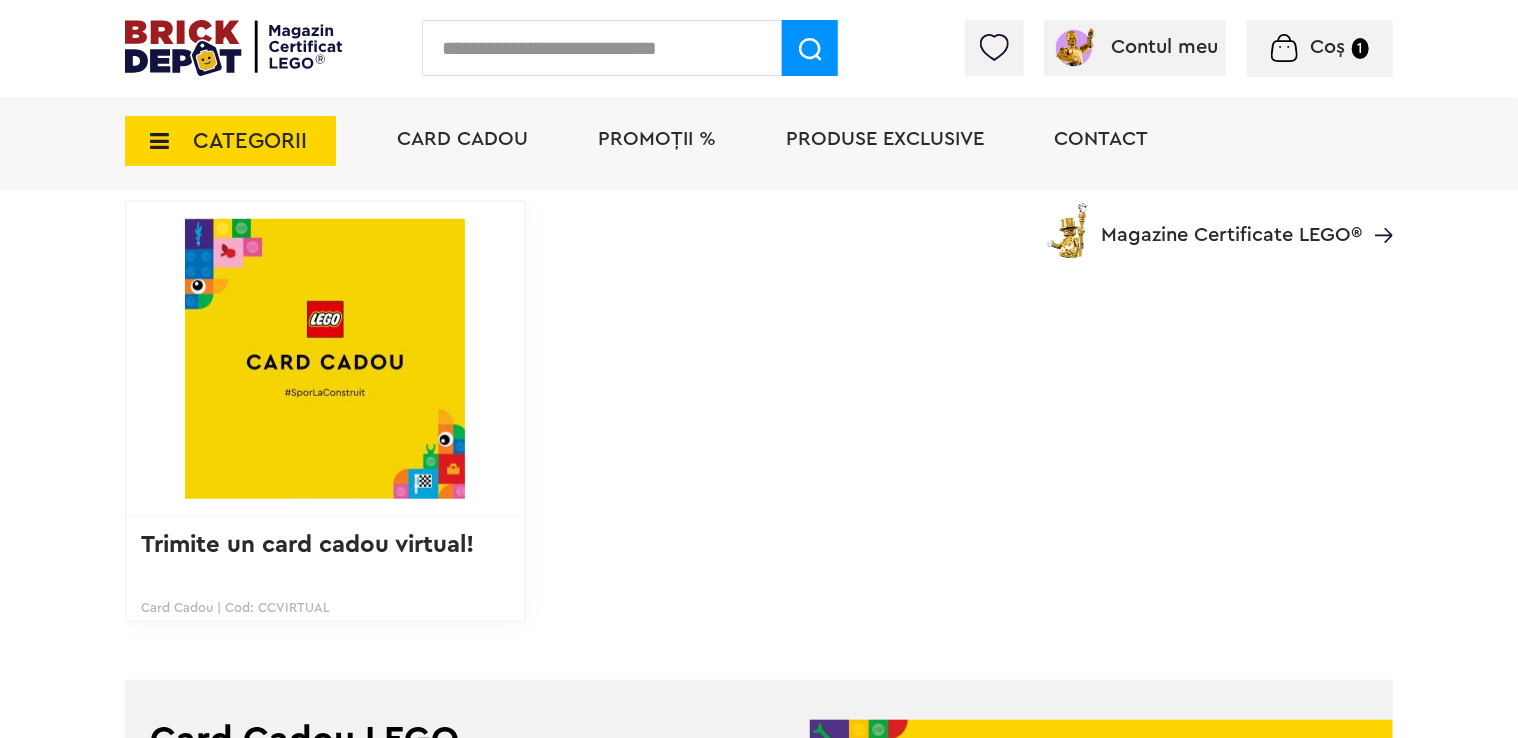 click at bounding box center [325, 359] 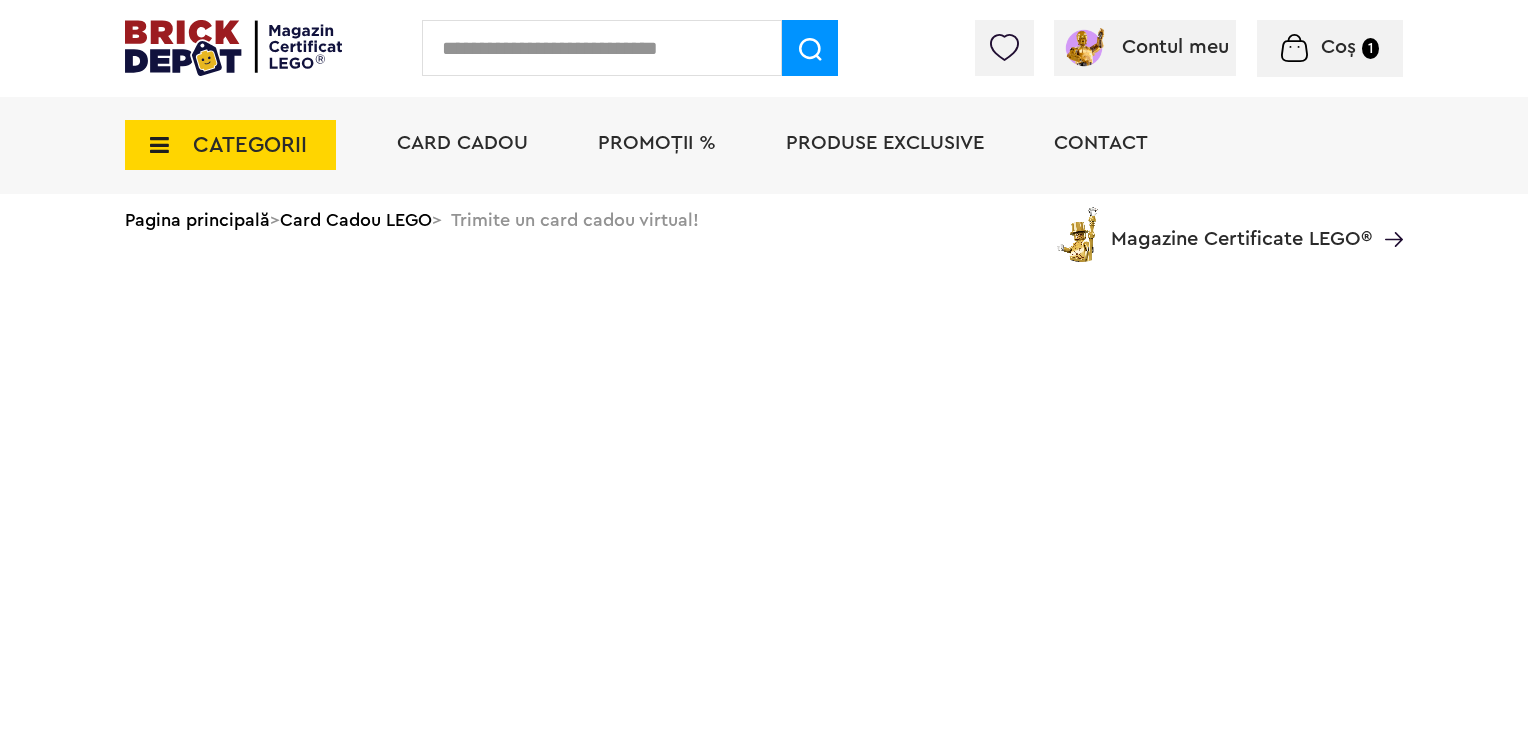 scroll, scrollTop: 0, scrollLeft: 0, axis: both 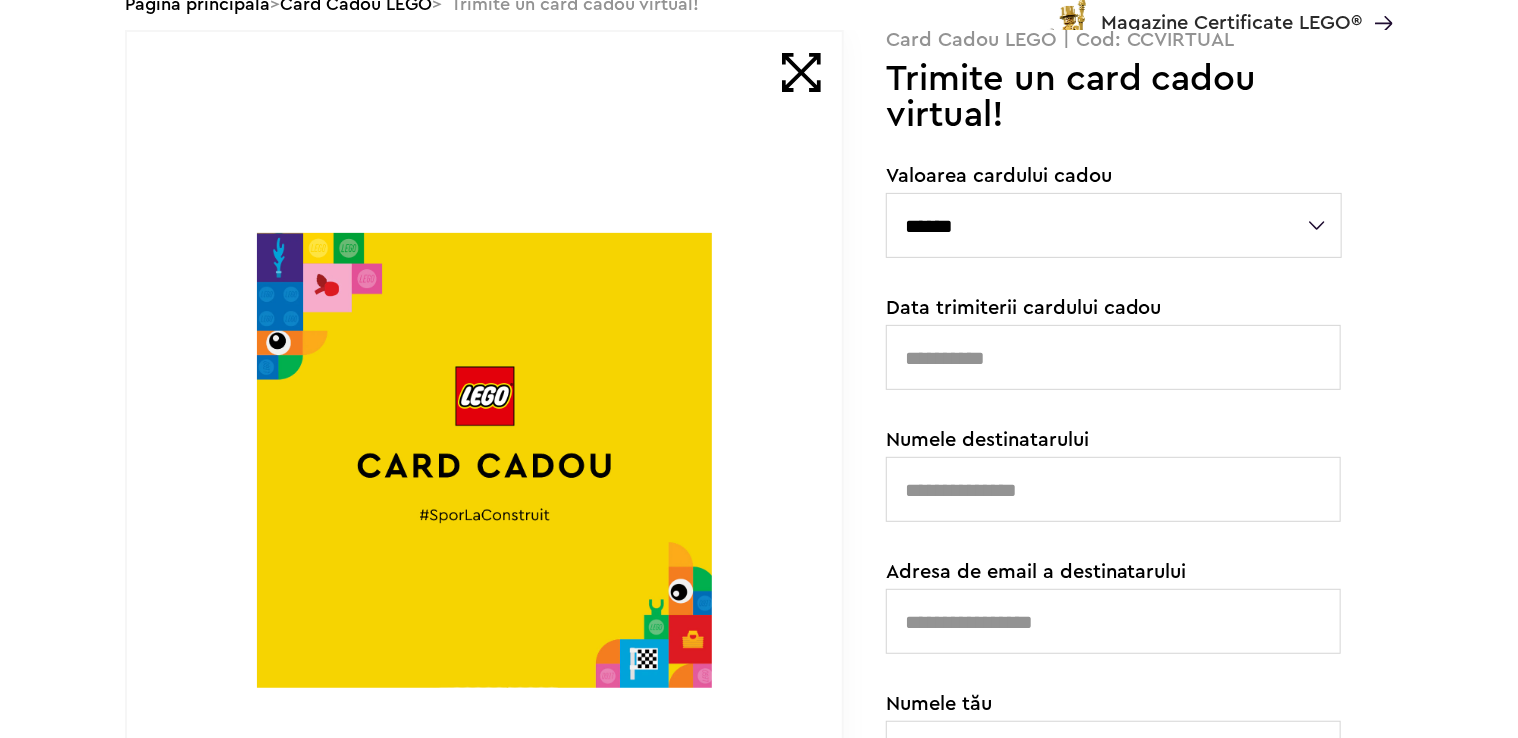 click on "******
*******
*******
*******
*******
*******
*******
*******
*******
*******
********" at bounding box center (1114, 225) 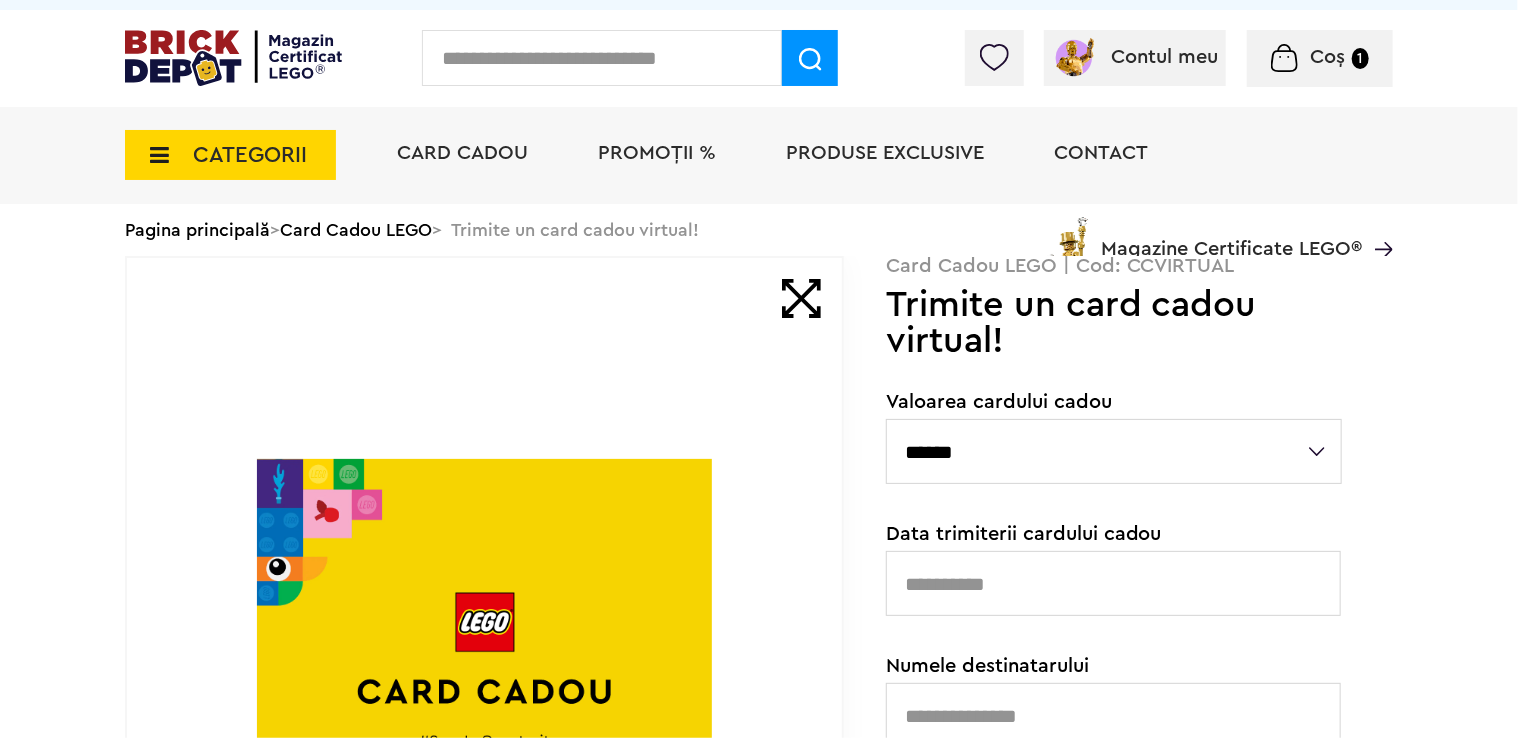 scroll, scrollTop: 0, scrollLeft: 0, axis: both 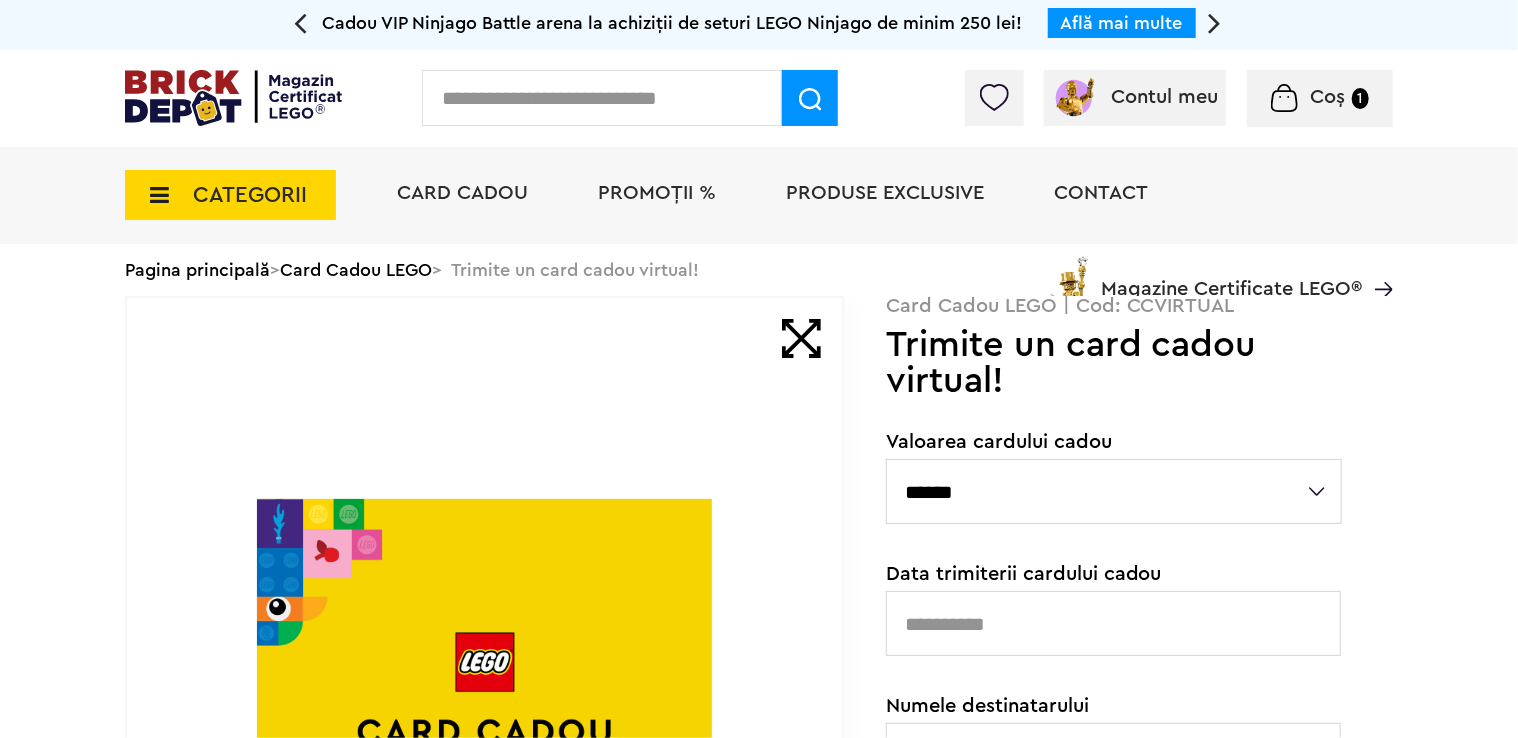click on "PROMOȚII %" at bounding box center [657, 193] 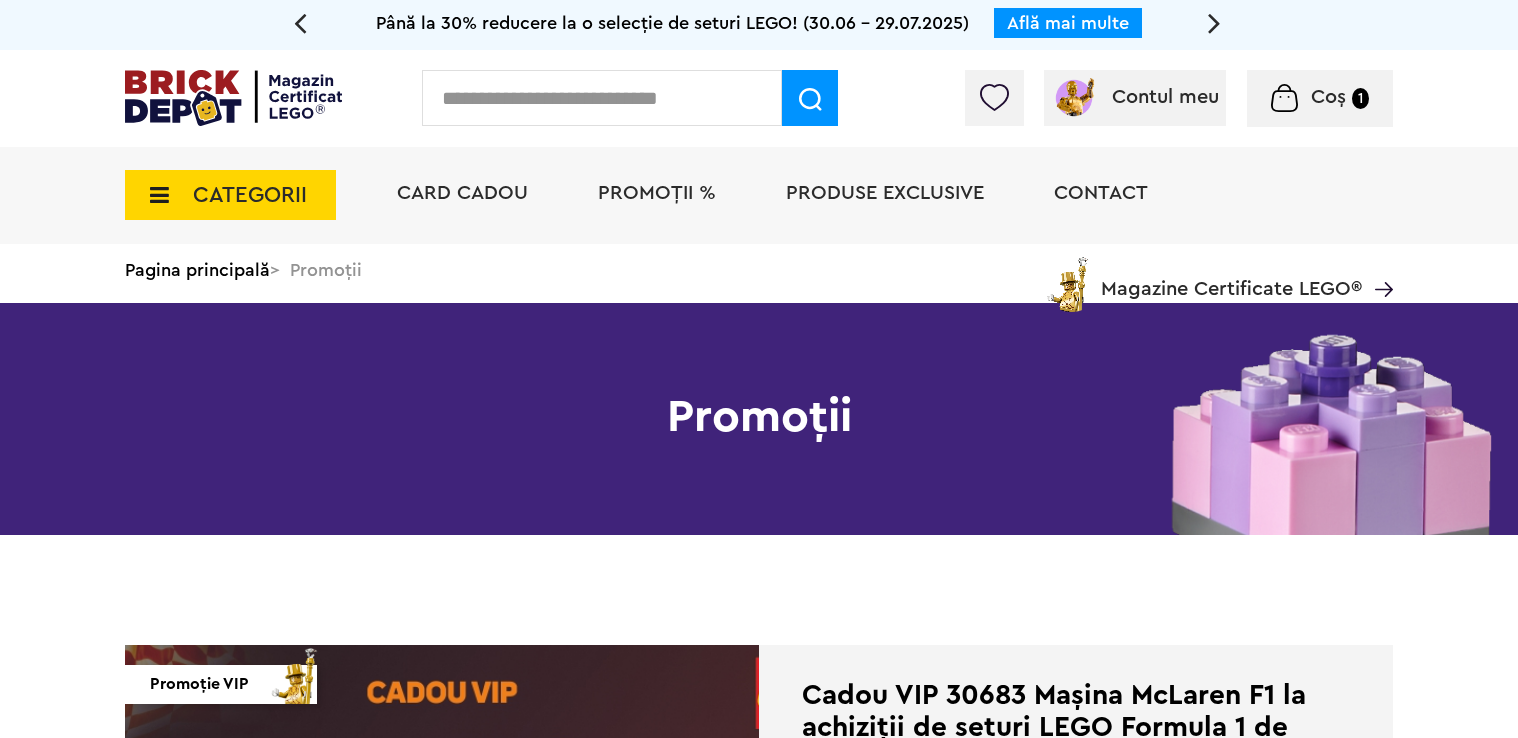 scroll, scrollTop: 0, scrollLeft: 0, axis: both 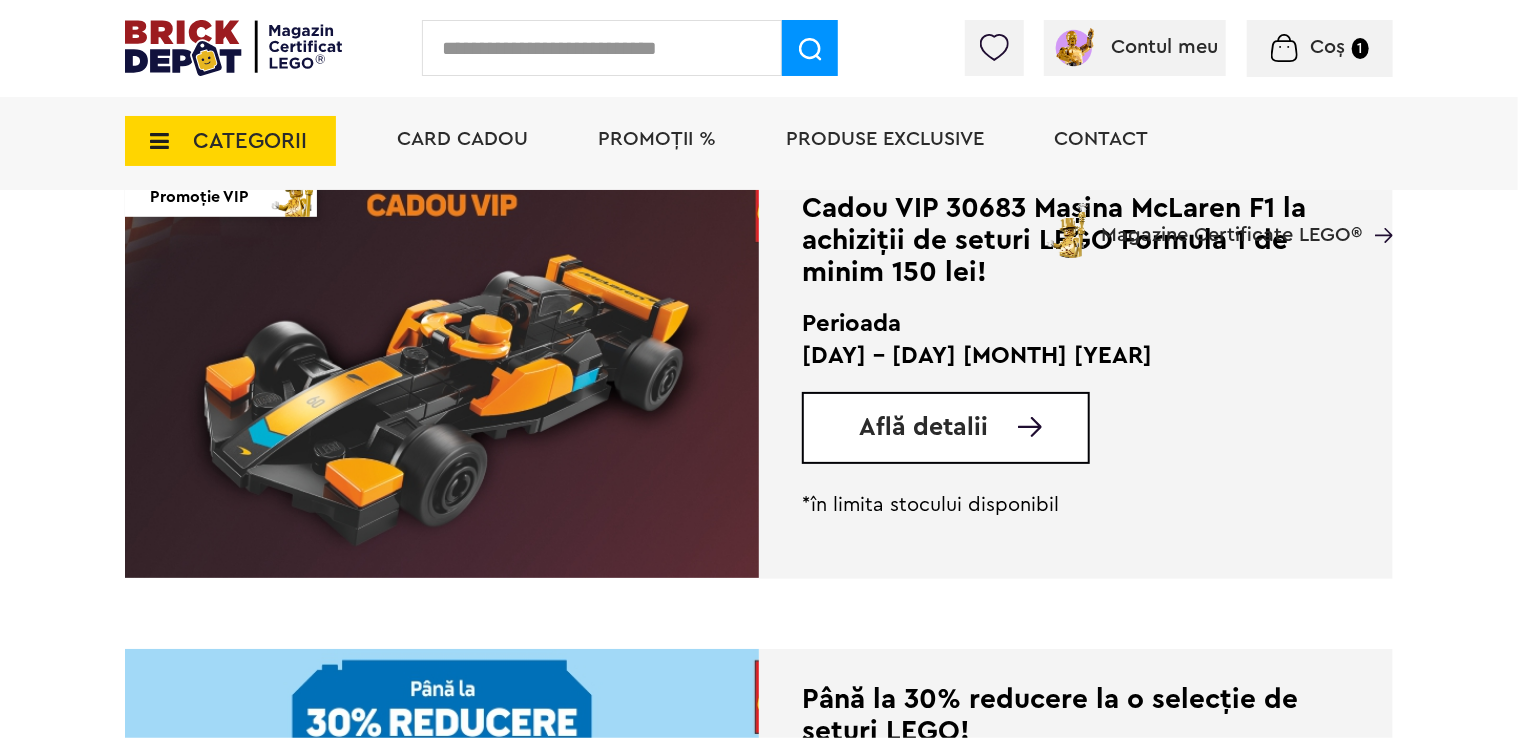 click on "Află detalii" at bounding box center (923, 427) 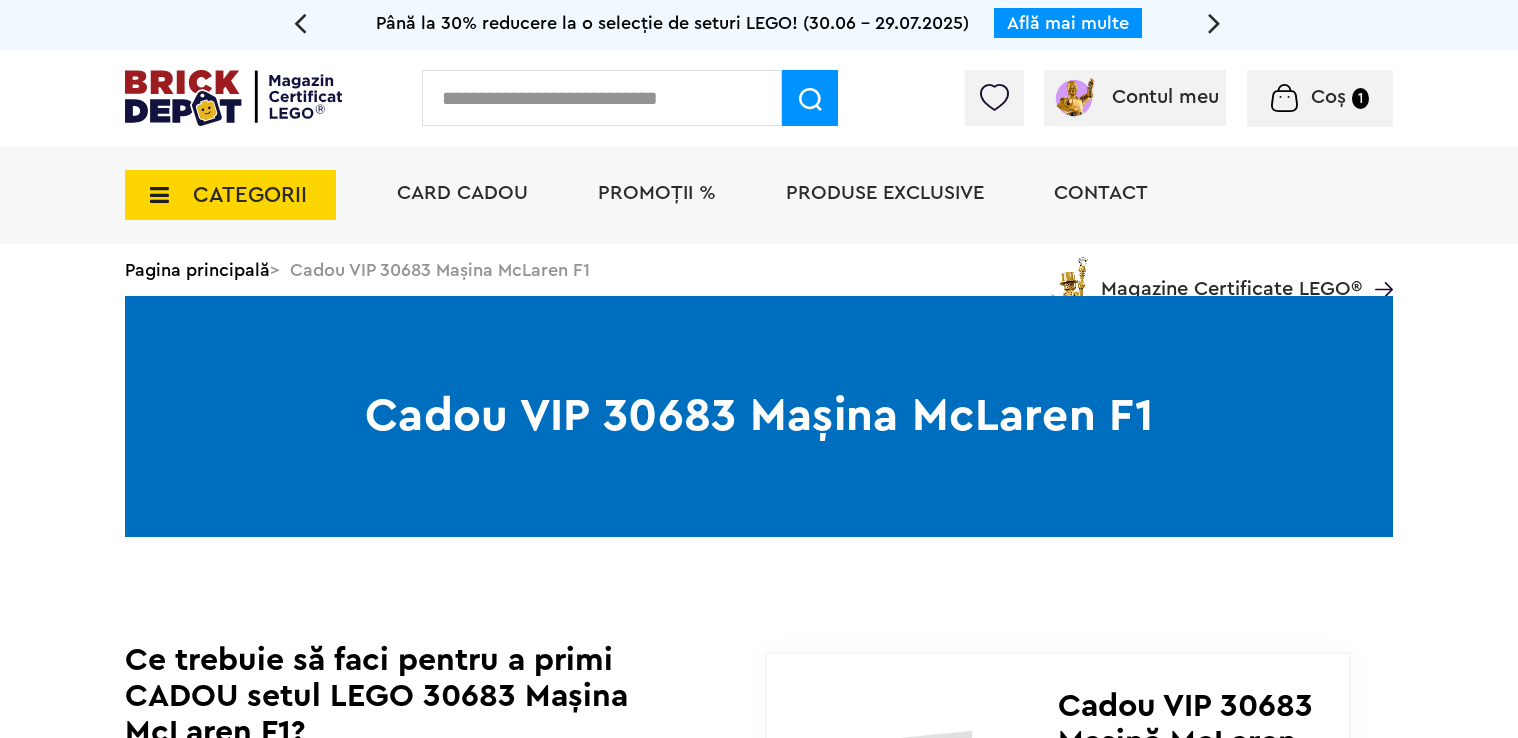 scroll, scrollTop: 0, scrollLeft: 0, axis: both 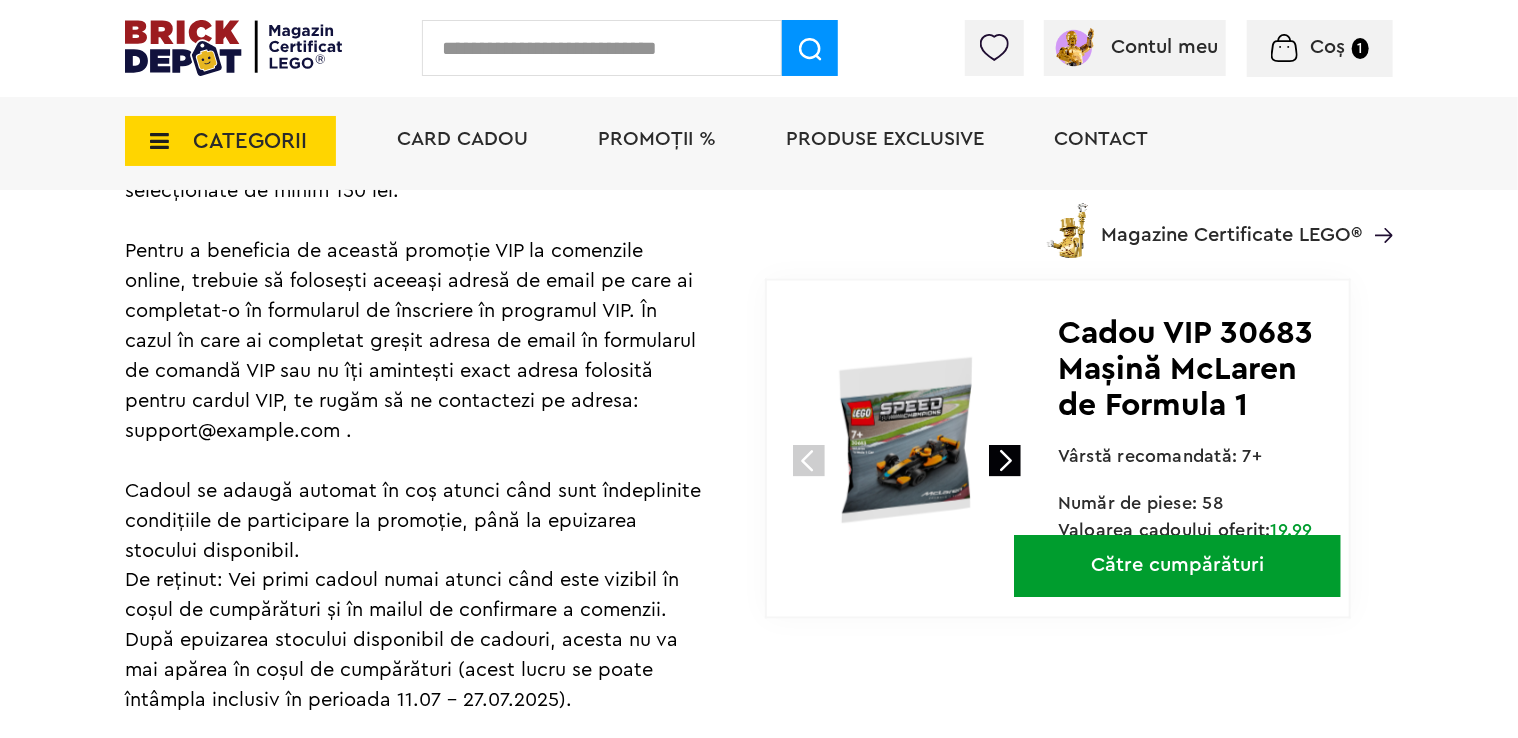 click at bounding box center (910, 440) 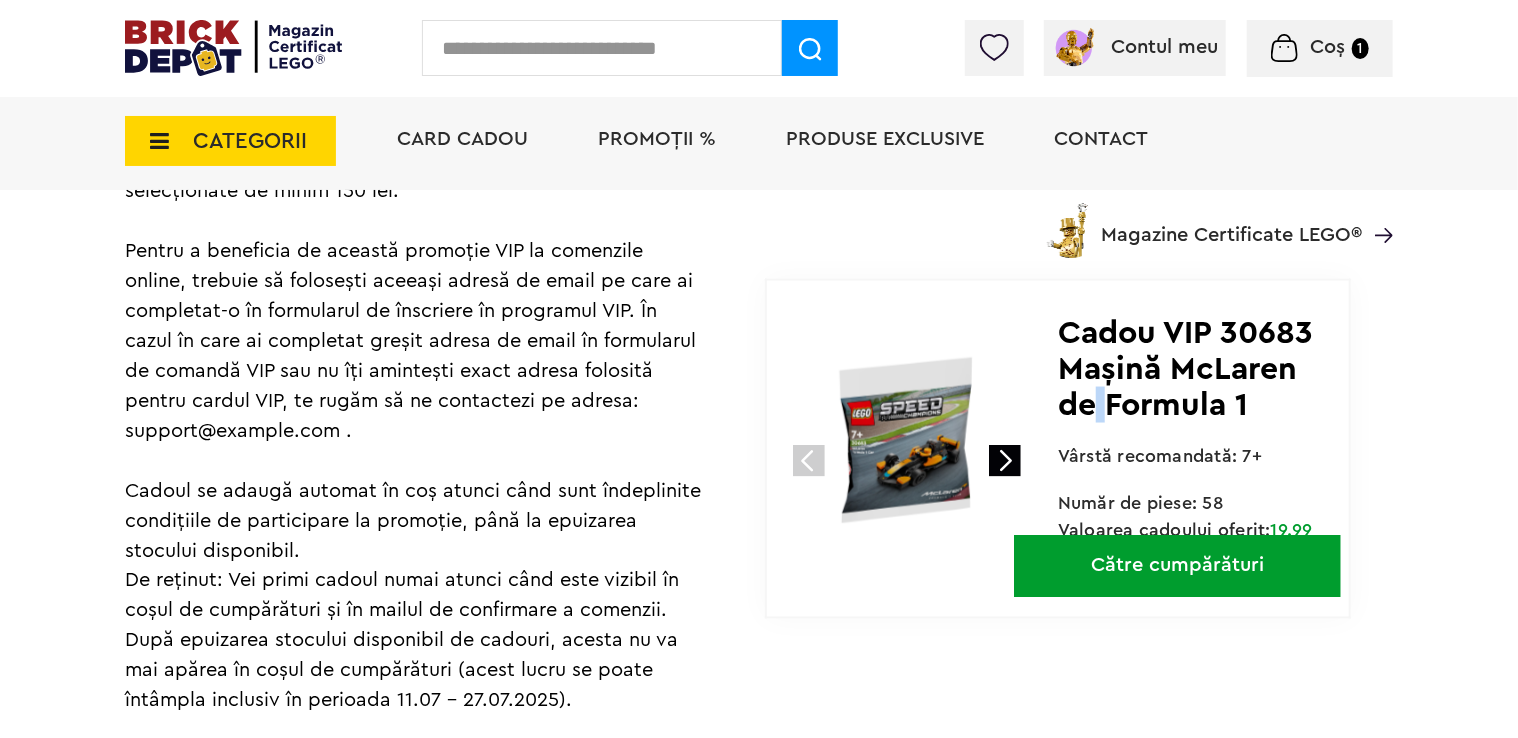 click on "Cadou VIP 30683 Mașină McLaren de Formula 1" at bounding box center [1185, 369] 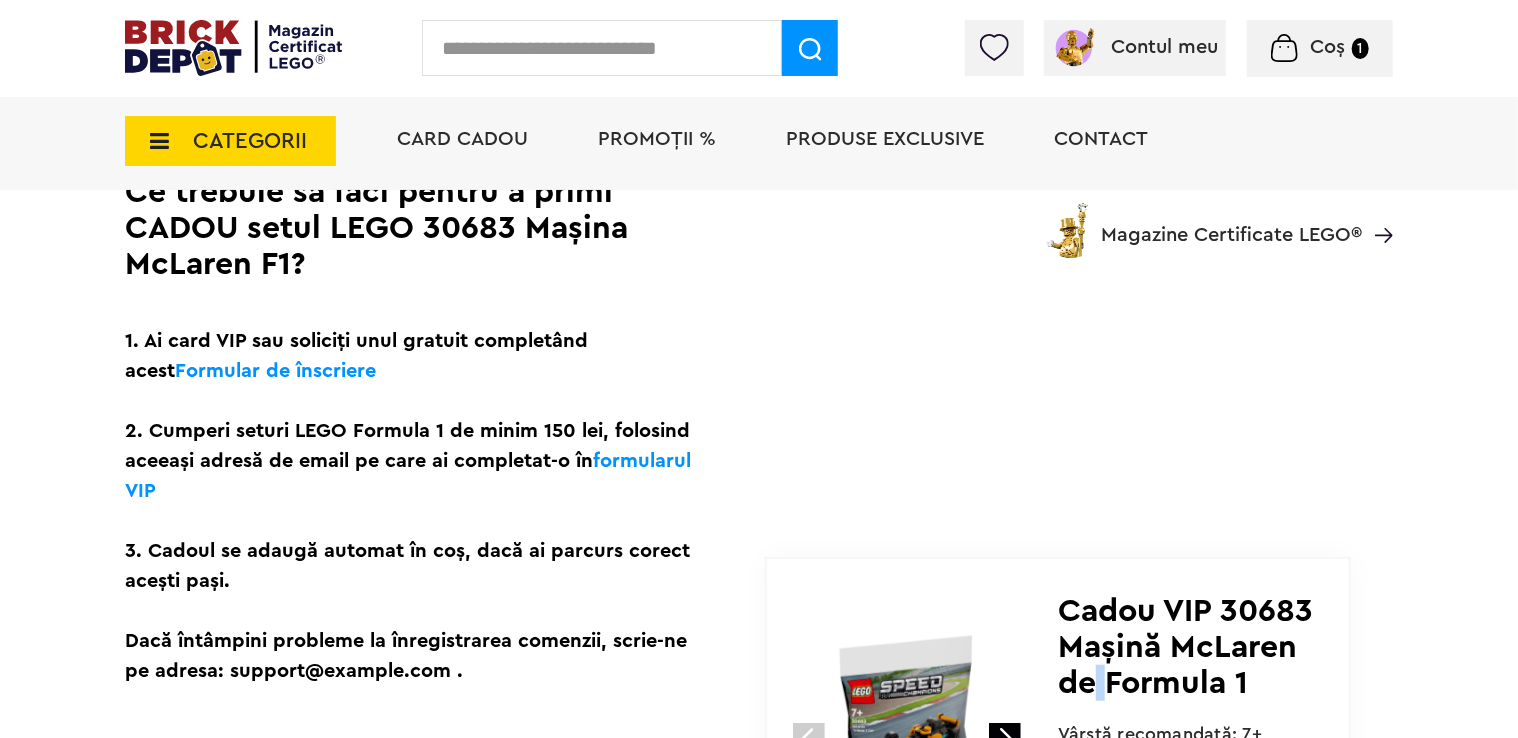 scroll, scrollTop: 266, scrollLeft: 0, axis: vertical 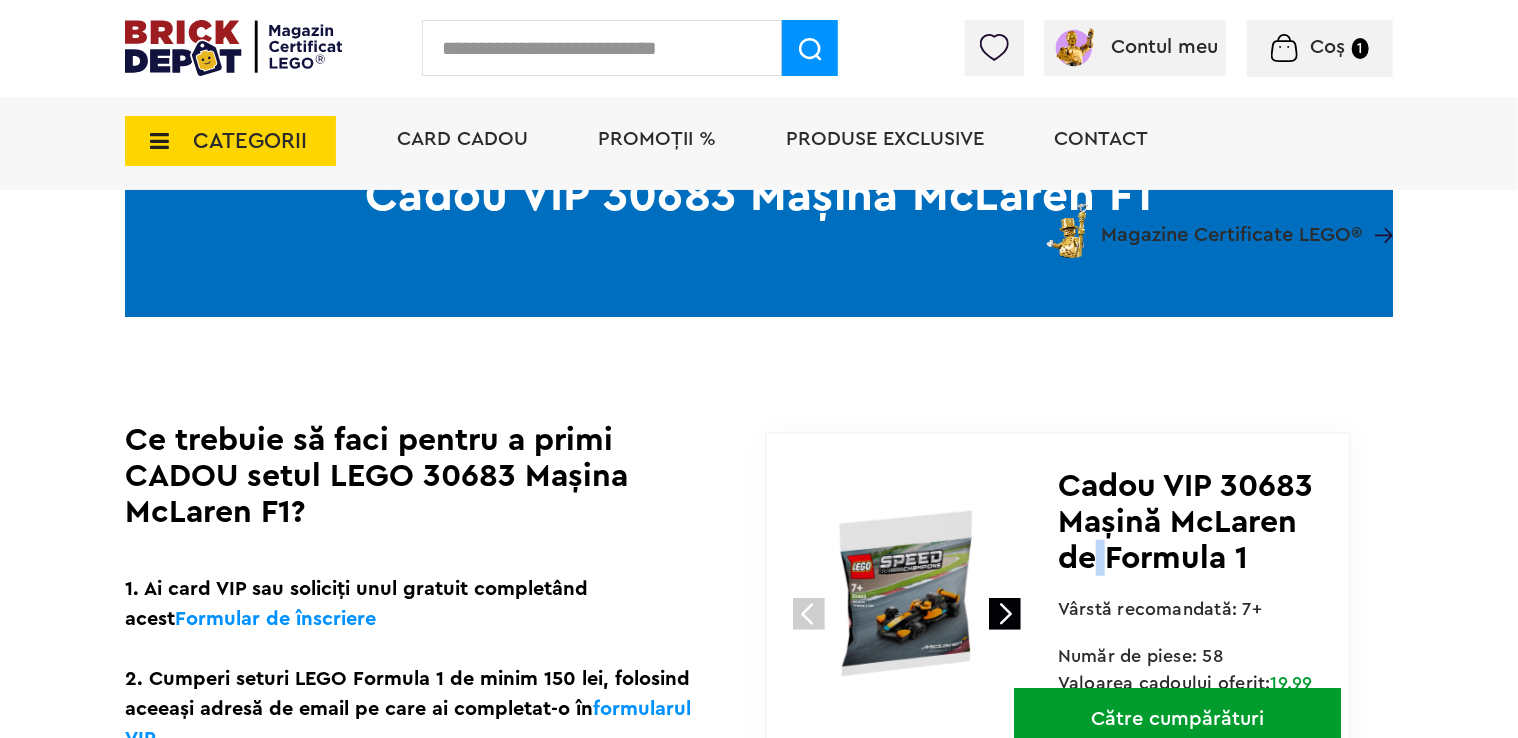 click on "Card Cadou" at bounding box center [462, 139] 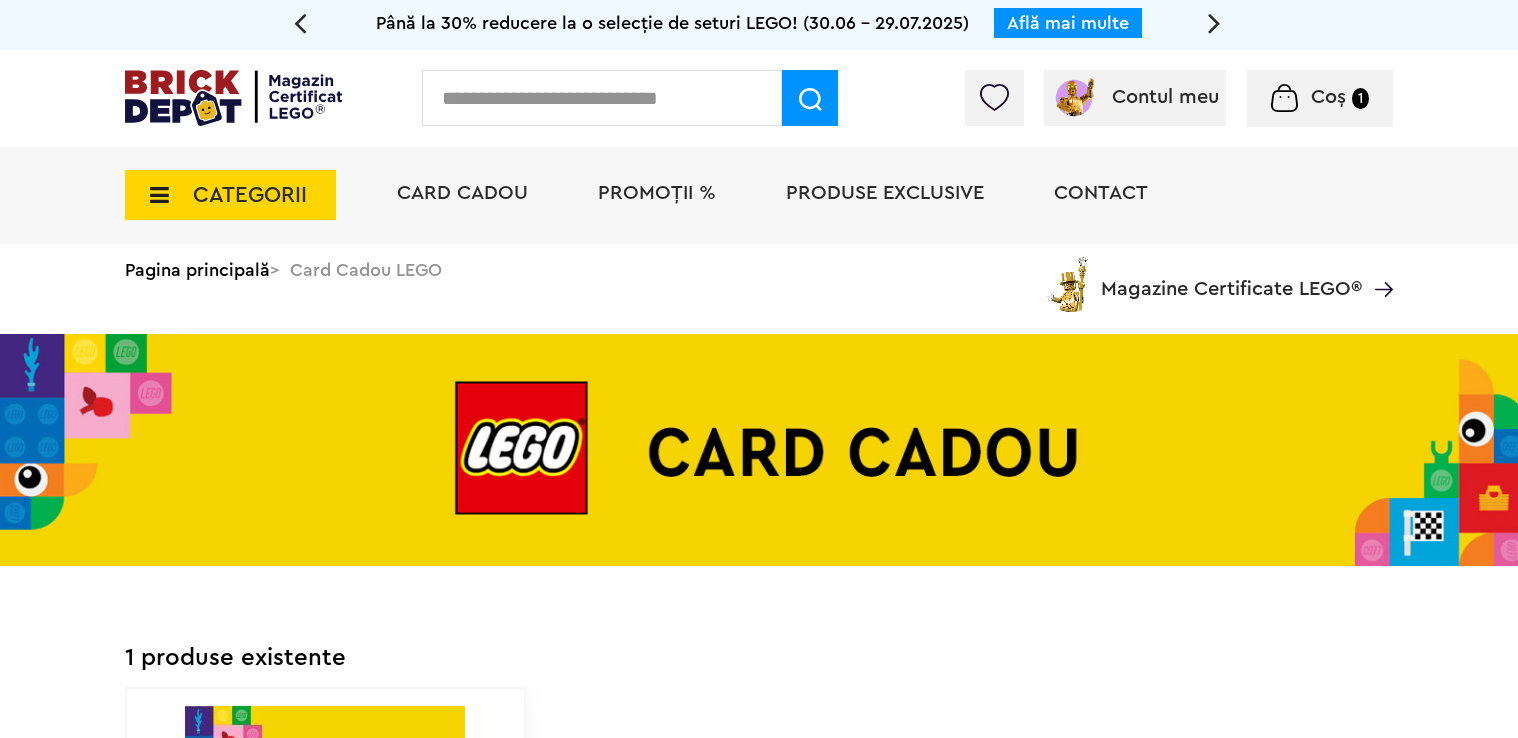 scroll, scrollTop: 0, scrollLeft: 0, axis: both 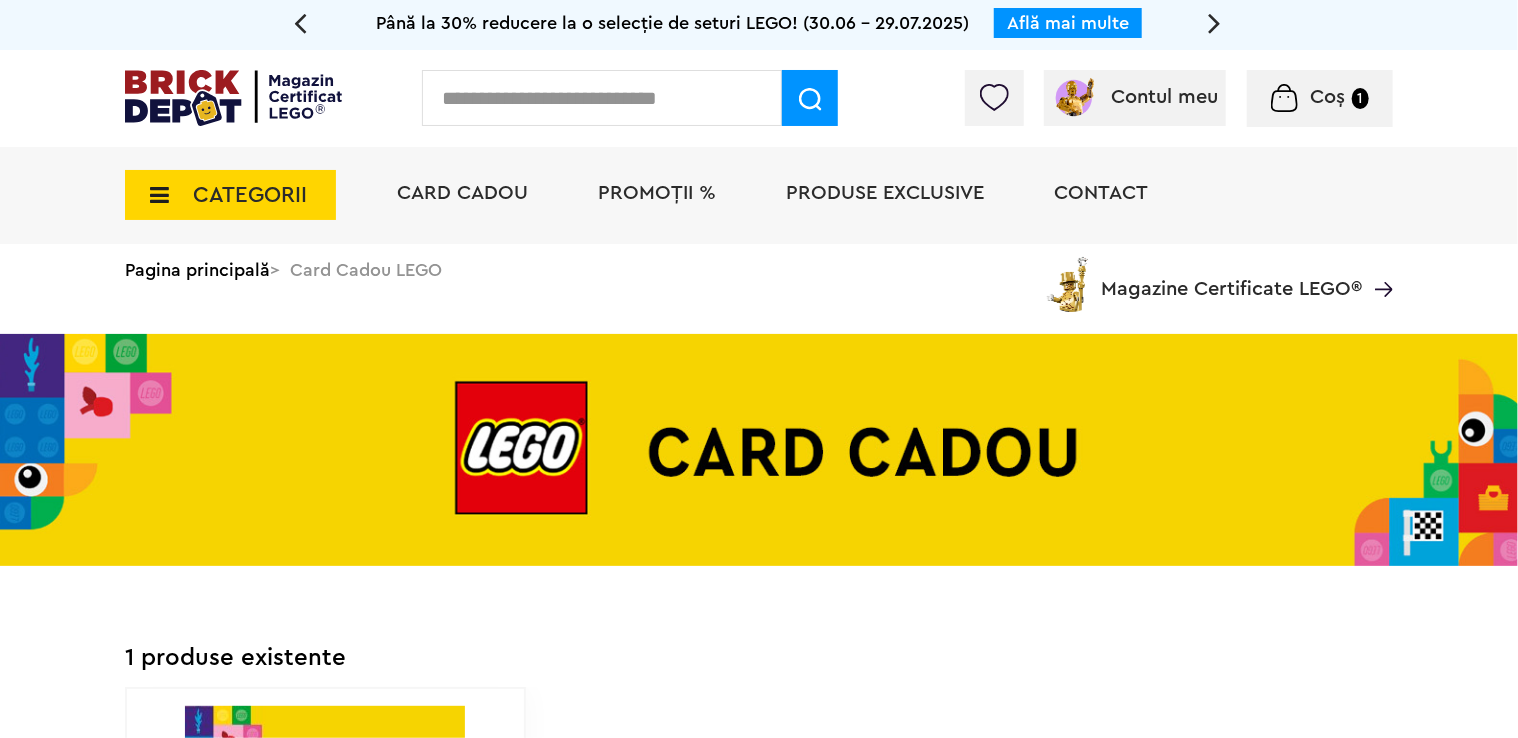 click on "PROMOȚII %" at bounding box center (657, 193) 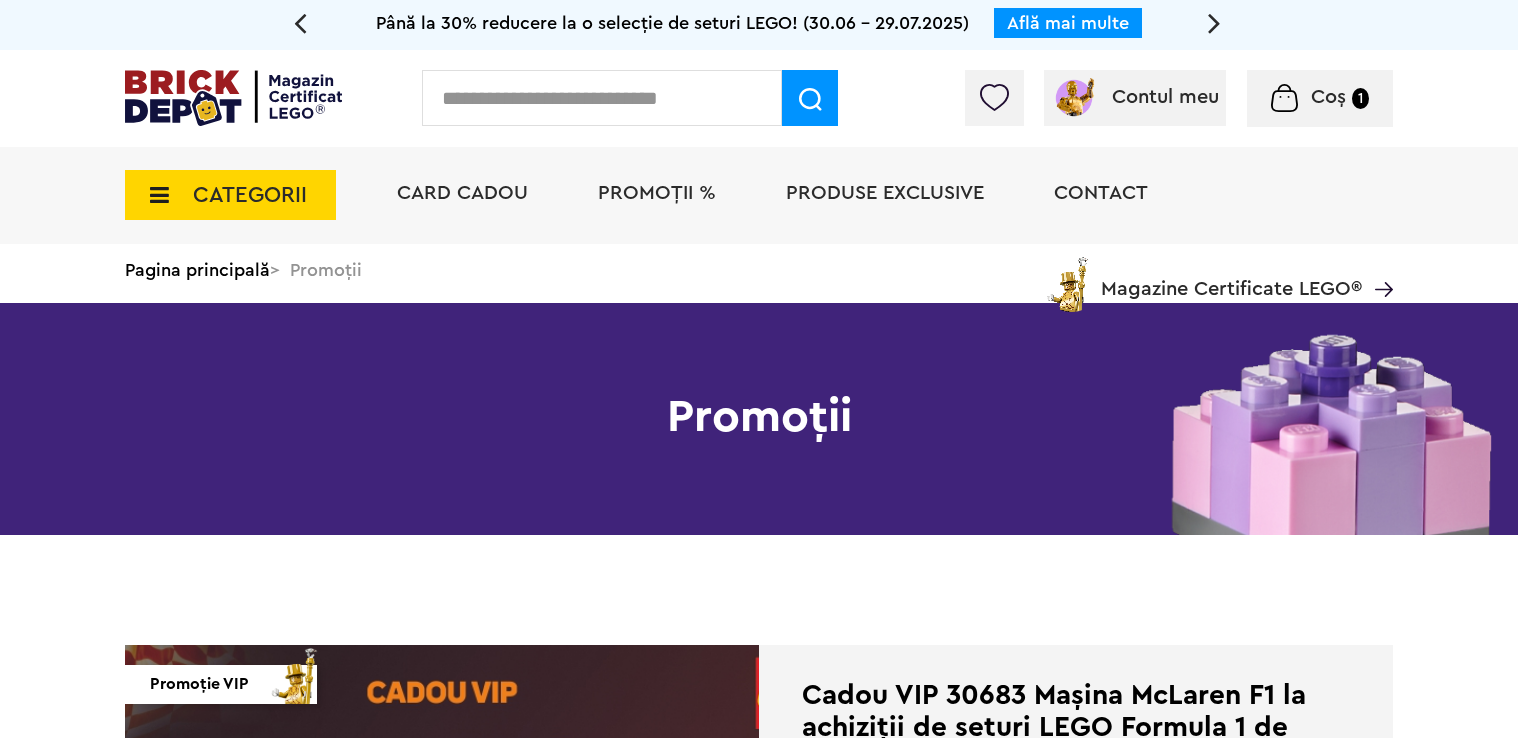 scroll, scrollTop: 0, scrollLeft: 0, axis: both 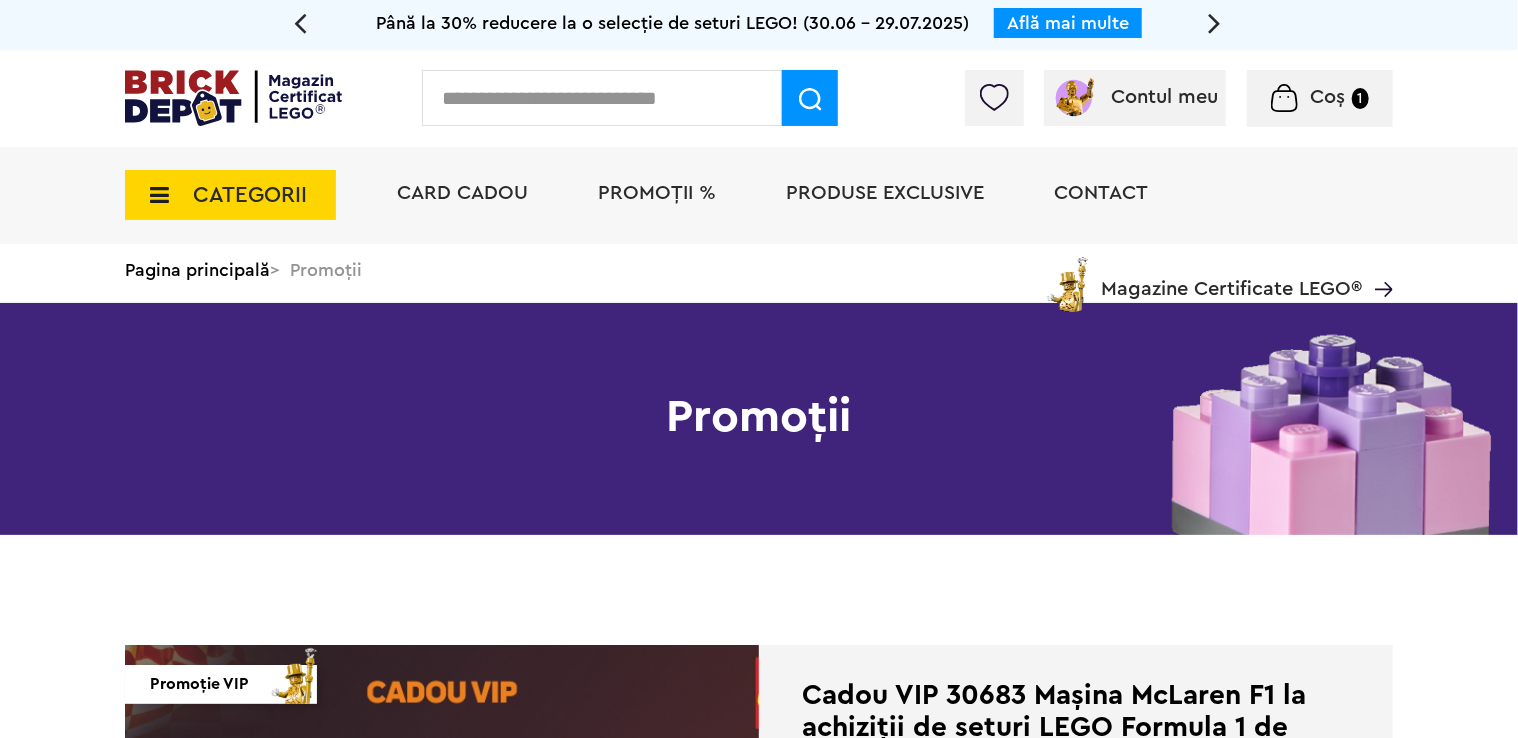 click on "Coș" at bounding box center [1328, 97] 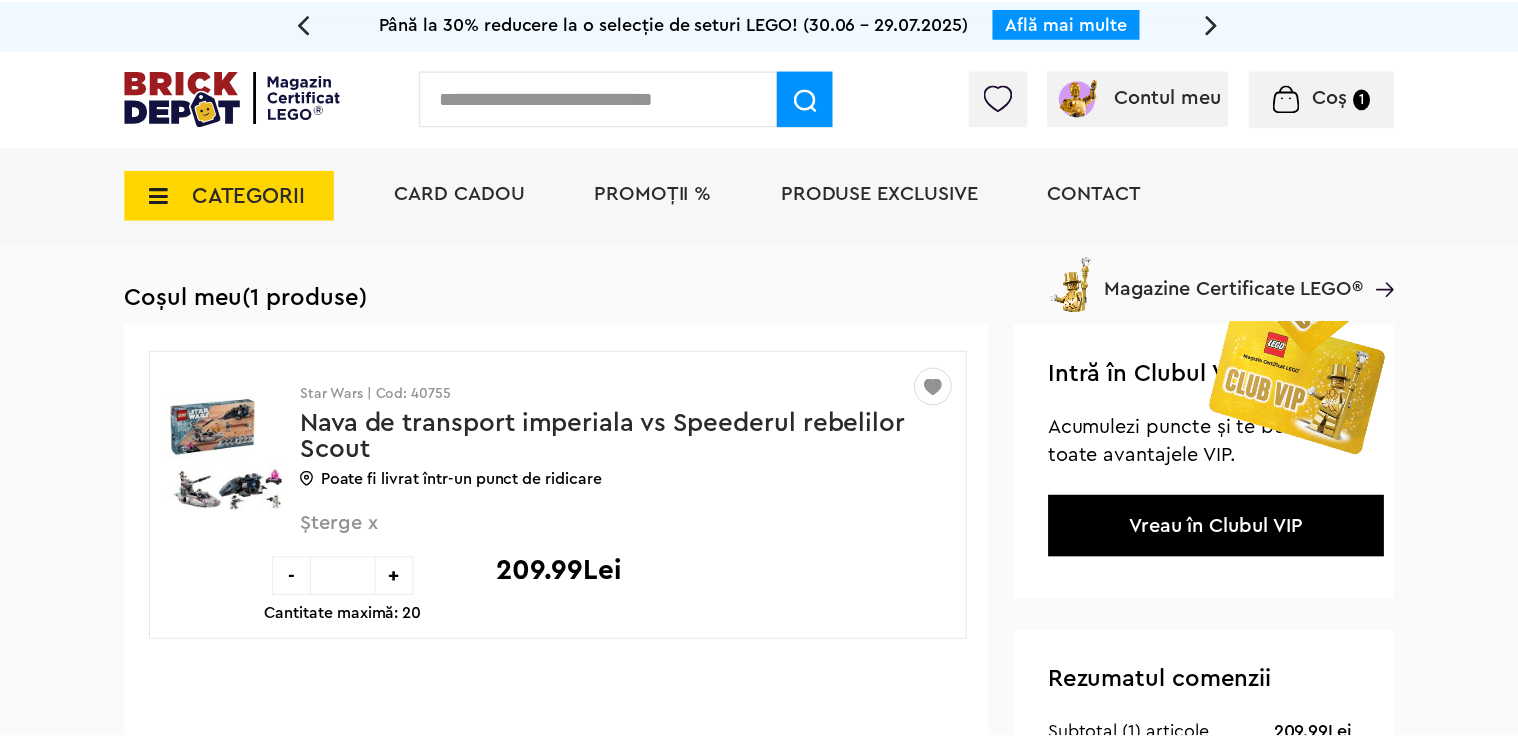 scroll, scrollTop: 0, scrollLeft: 0, axis: both 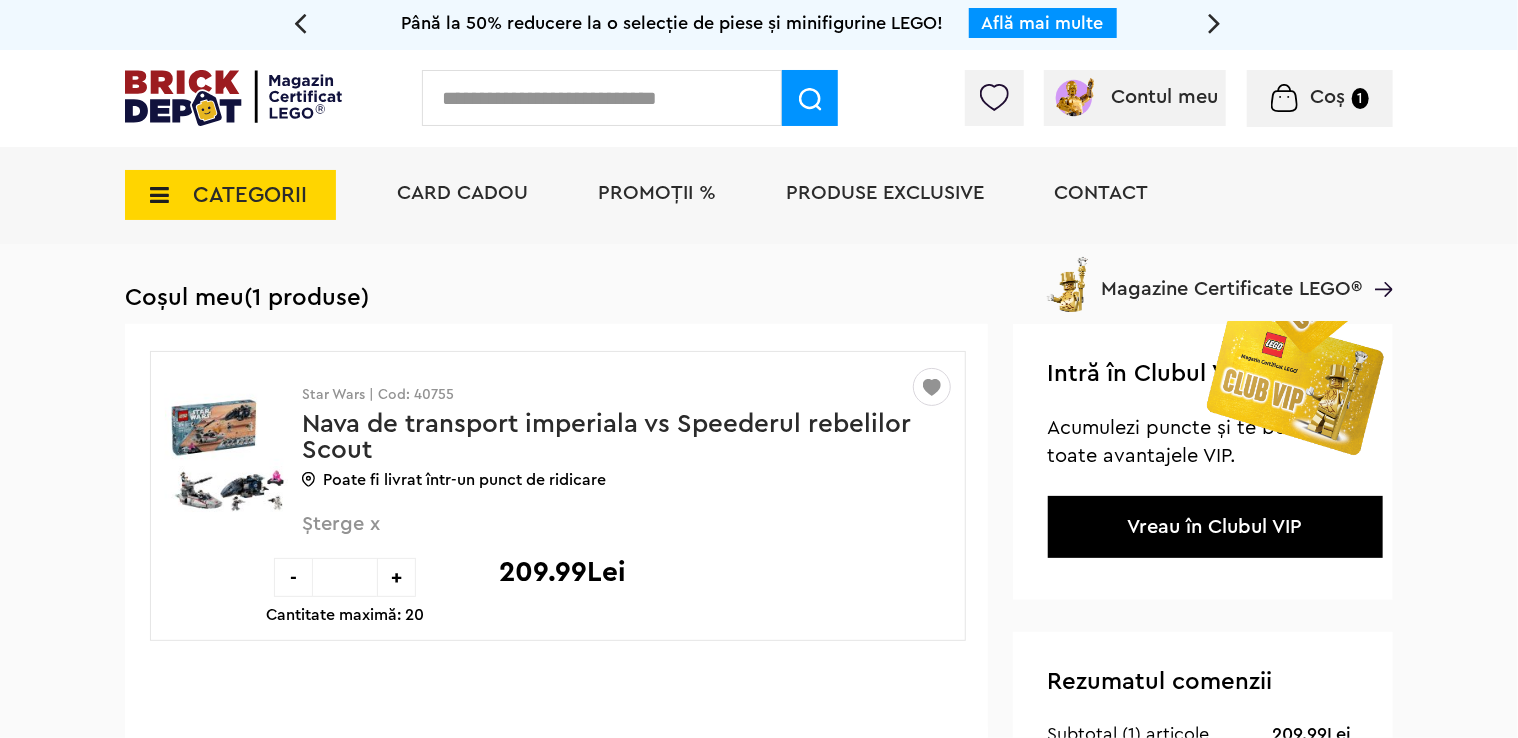 click at bounding box center (1293, 446) 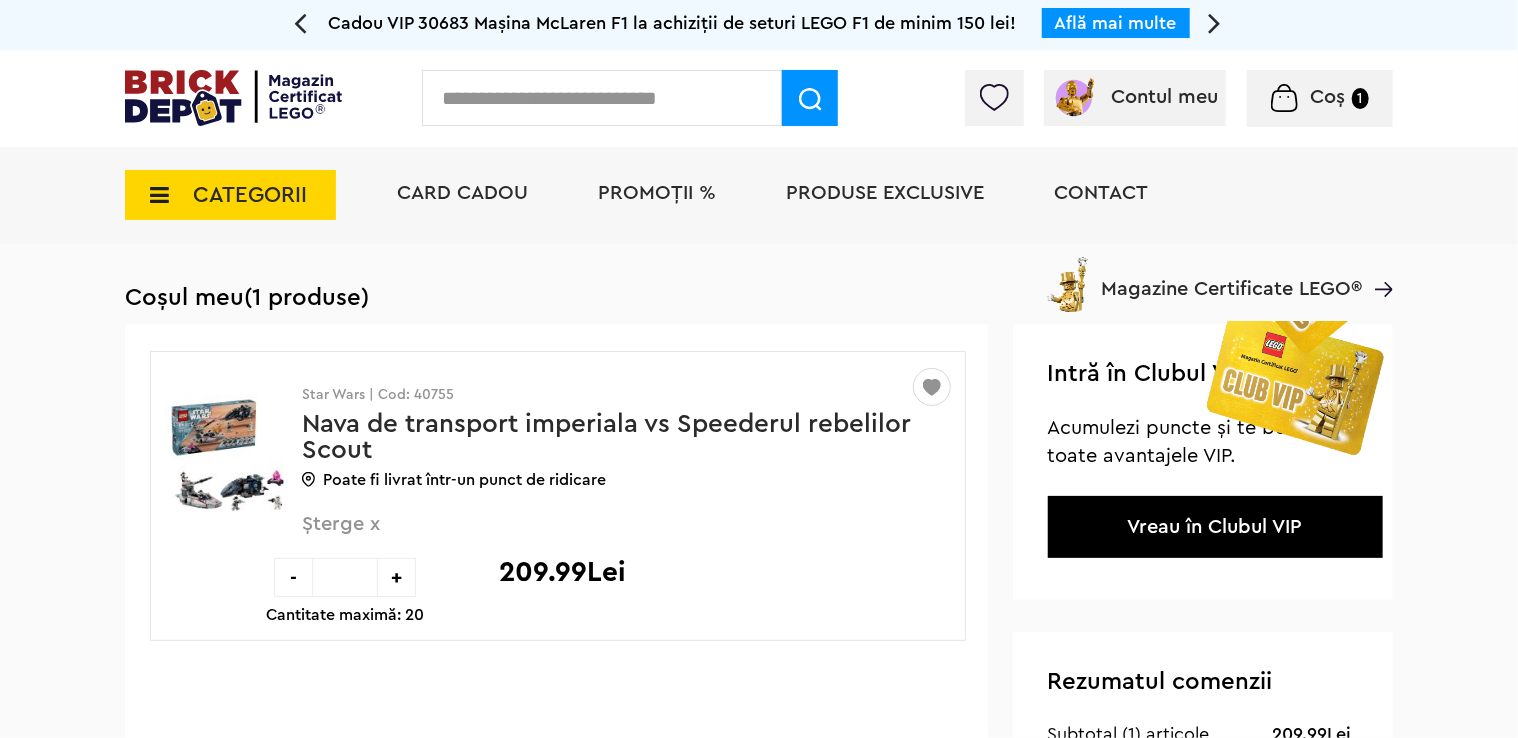 click at bounding box center (1293, 446) 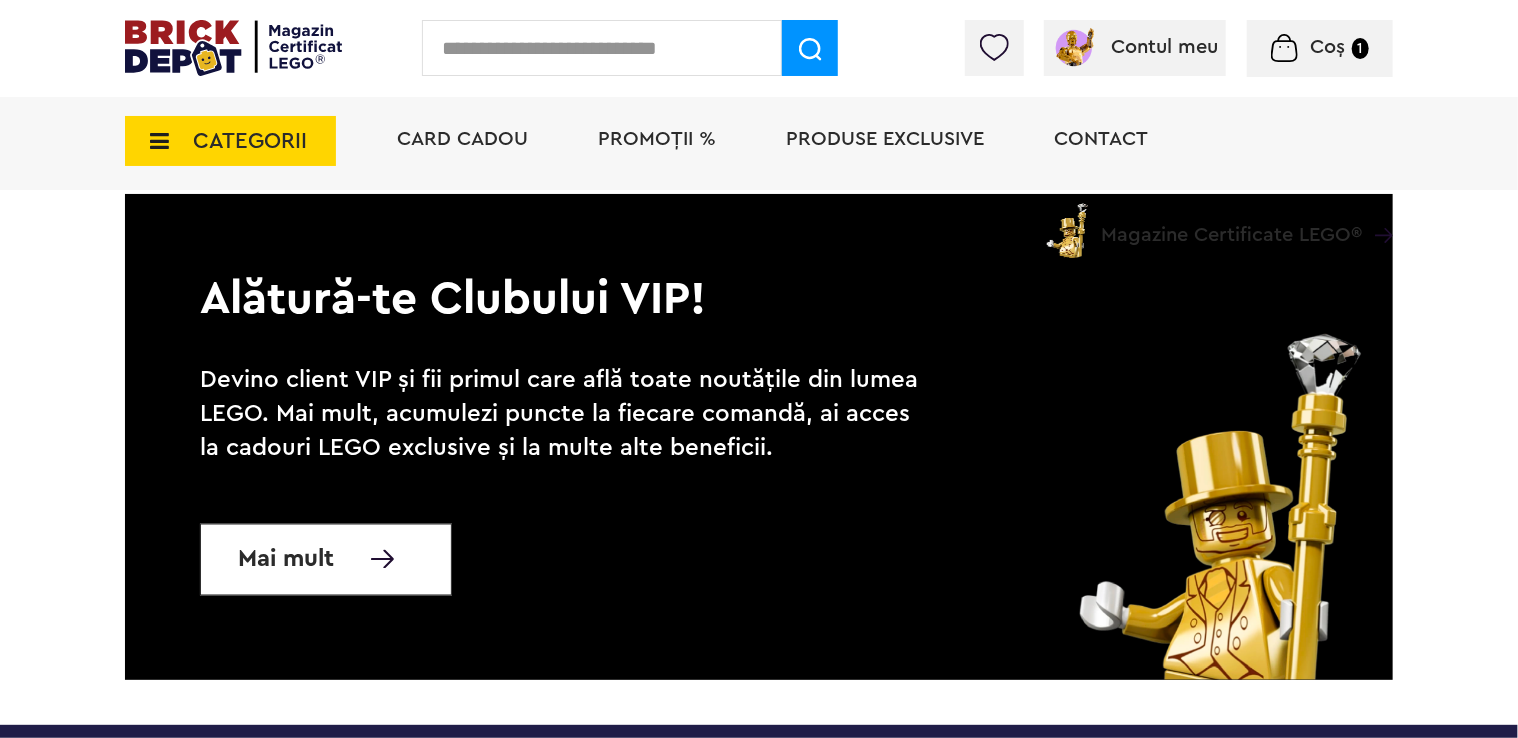 scroll, scrollTop: 1333, scrollLeft: 0, axis: vertical 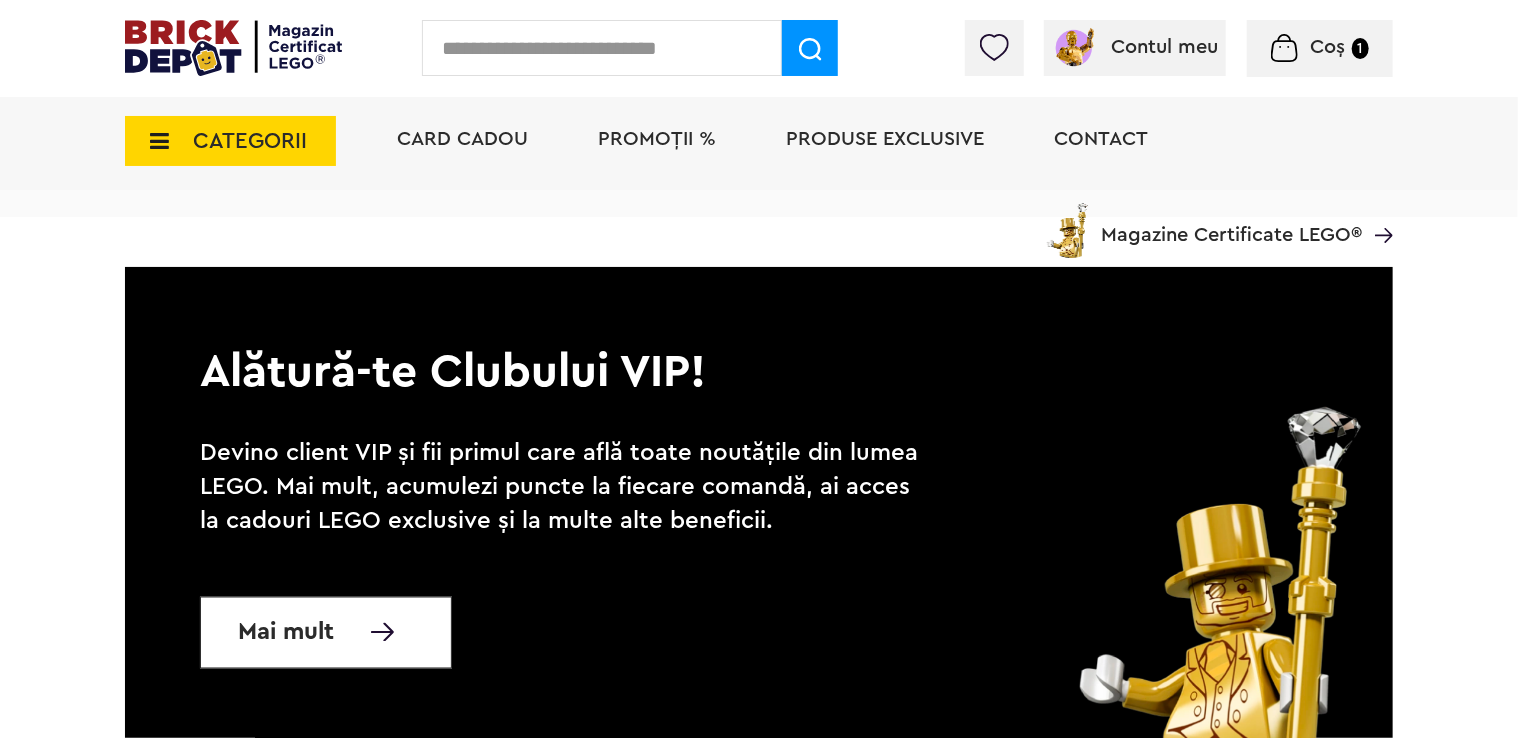 click on "Mai mult" at bounding box center [326, 633] 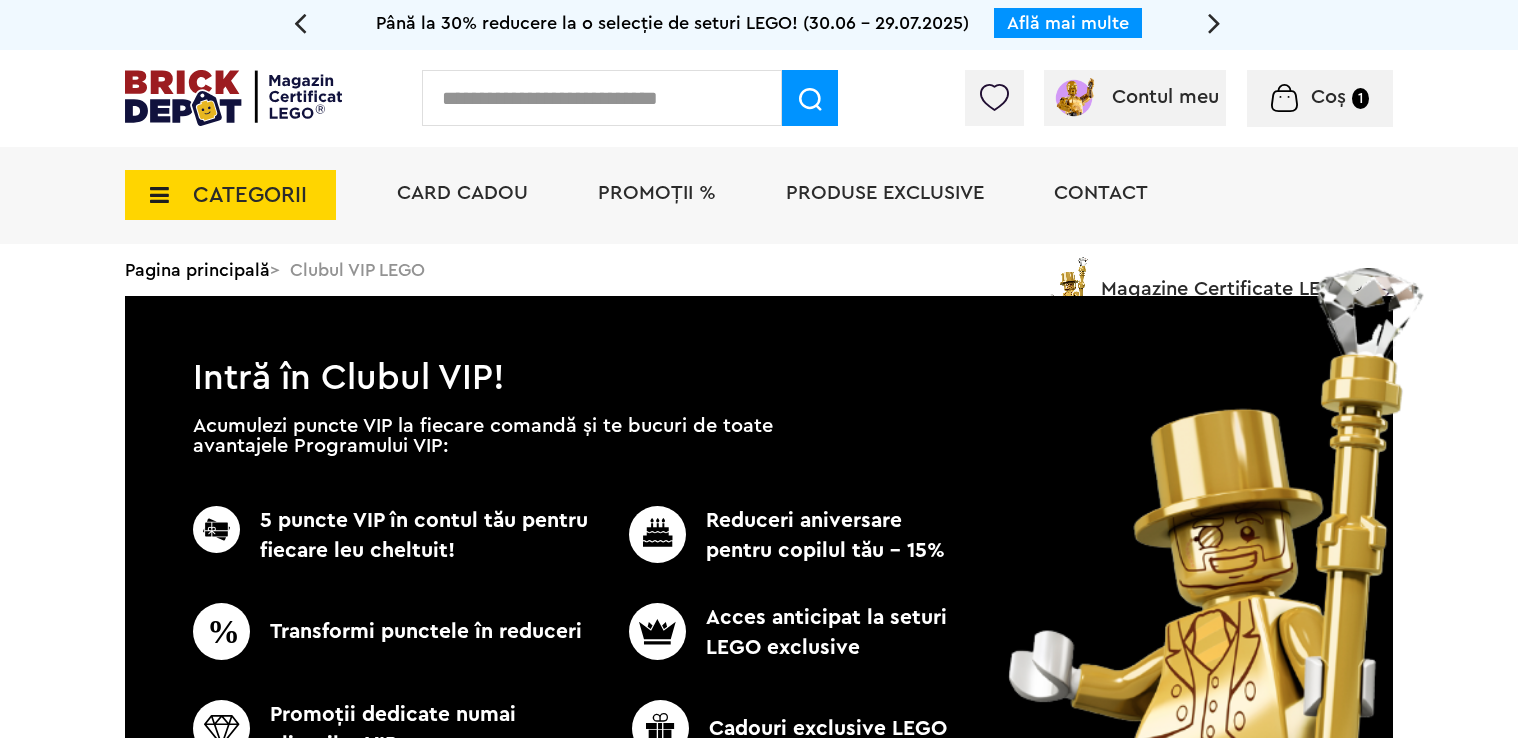 scroll, scrollTop: 0, scrollLeft: 0, axis: both 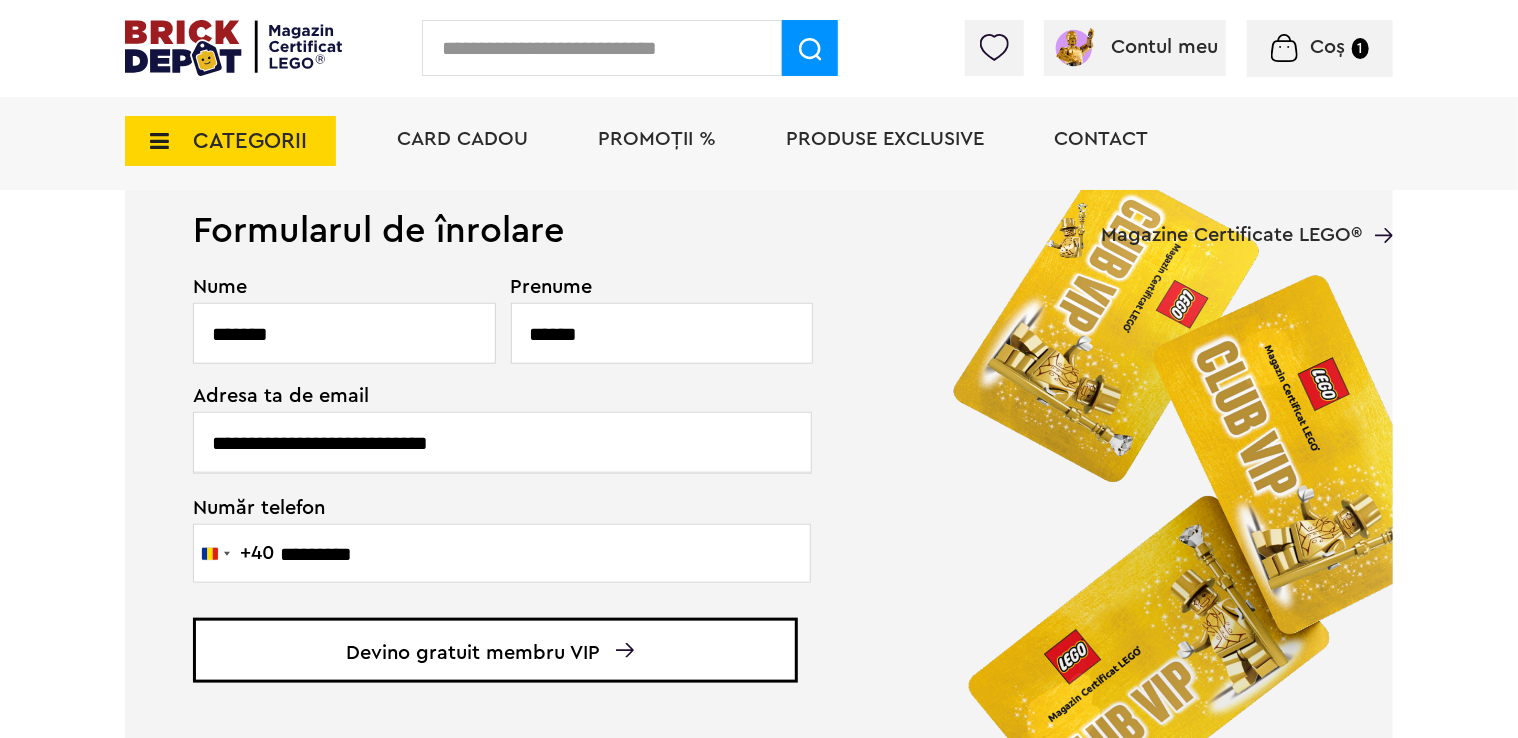 click on "Devino gratuit membru VIP" at bounding box center [495, 650] 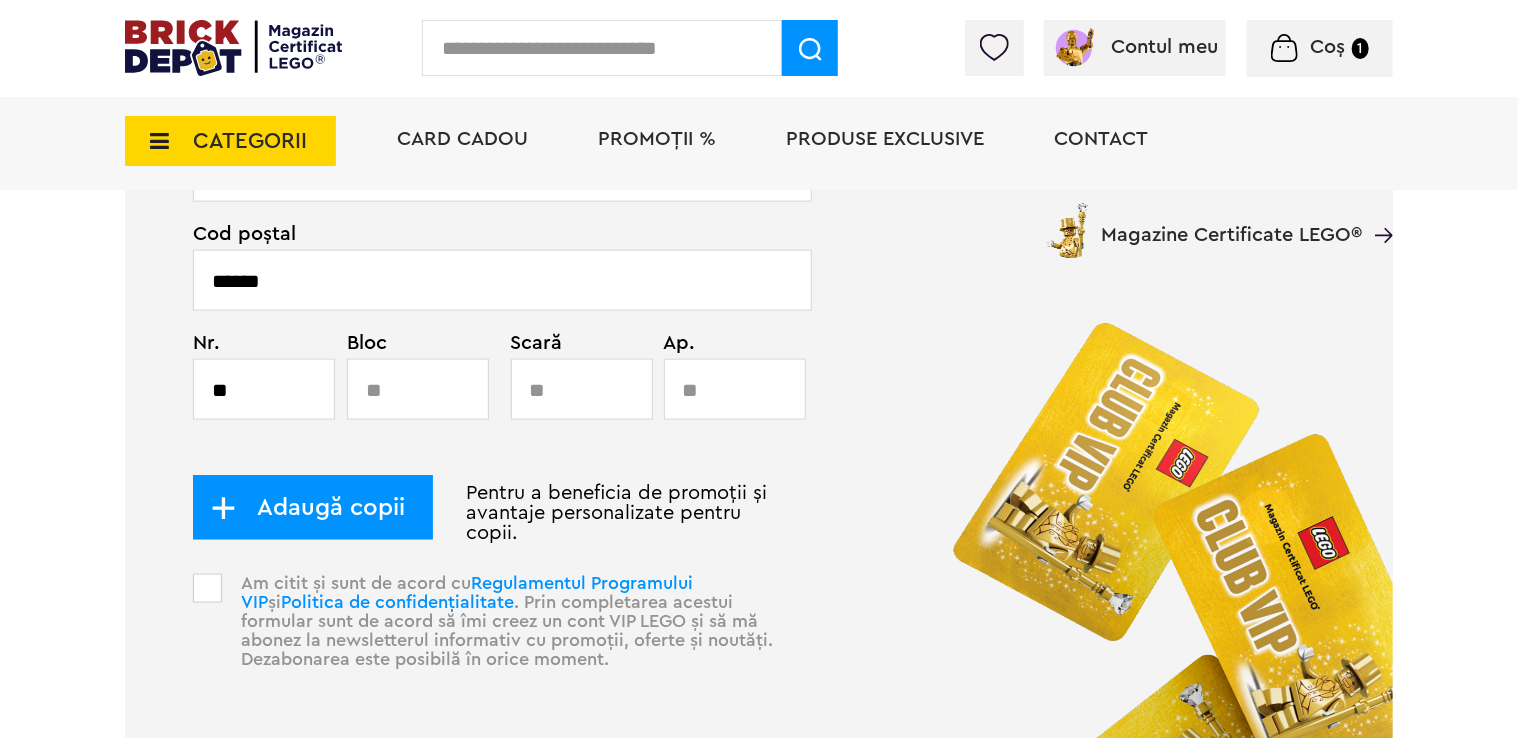 scroll, scrollTop: 1144, scrollLeft: 0, axis: vertical 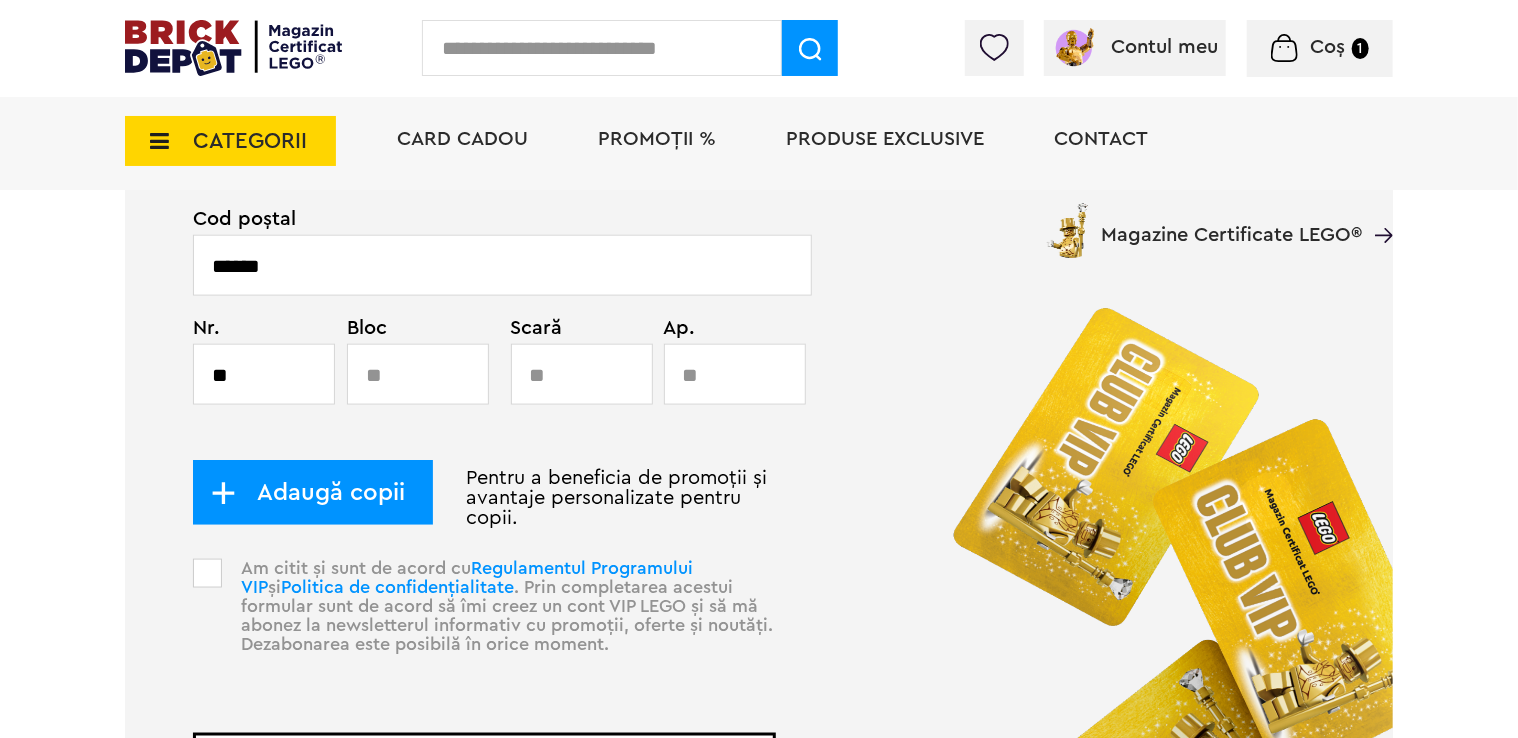 click on "Pentru a beneficia de promoții și avantaje personalizate pentru copii." at bounding box center (484, 498) 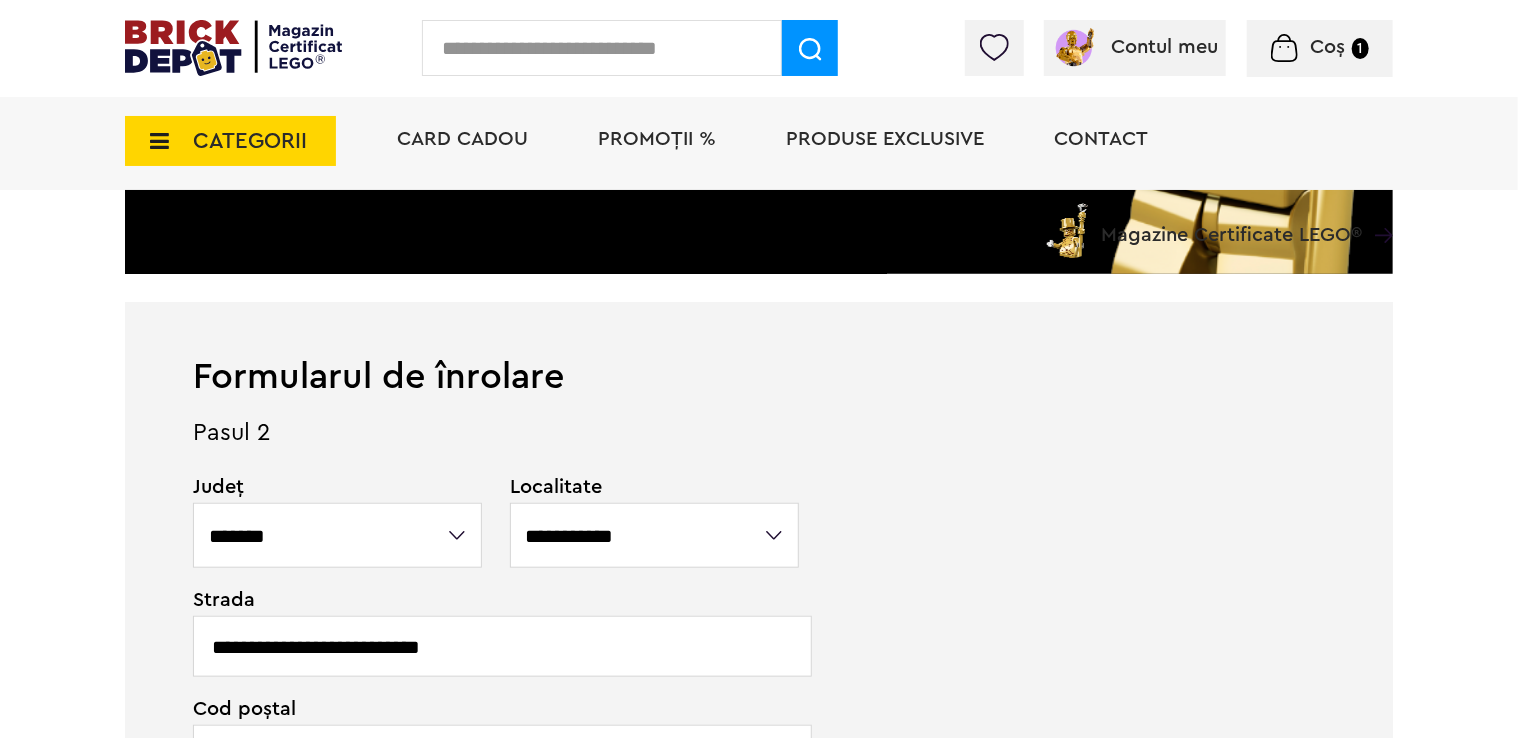 scroll, scrollTop: 610, scrollLeft: 0, axis: vertical 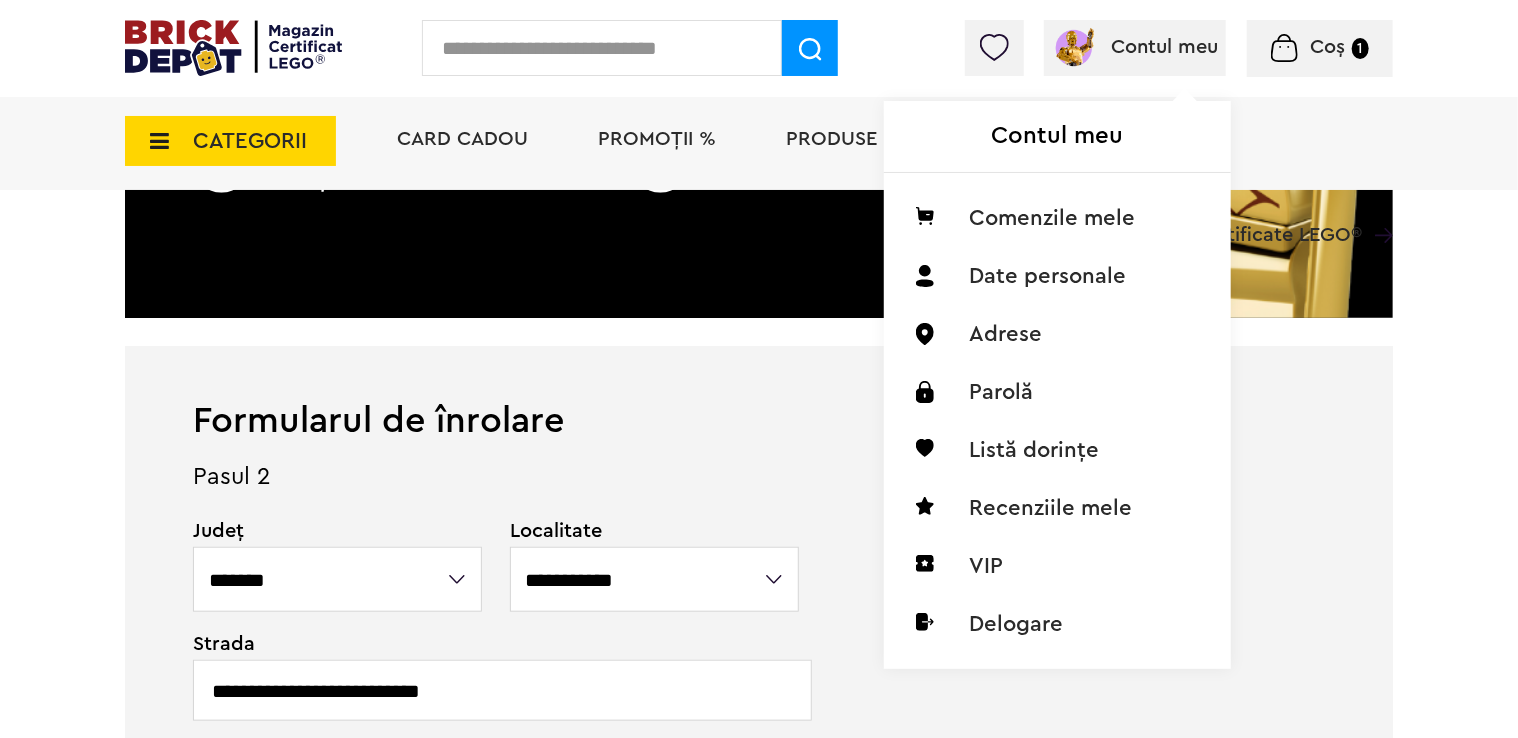 click on "Contul meu
Contul meu
Comenzile mele
Date personale
Adrese
Parolă
Listă dorințe
Recenziile mele
VIP
Delogare" at bounding box center [1135, 48] 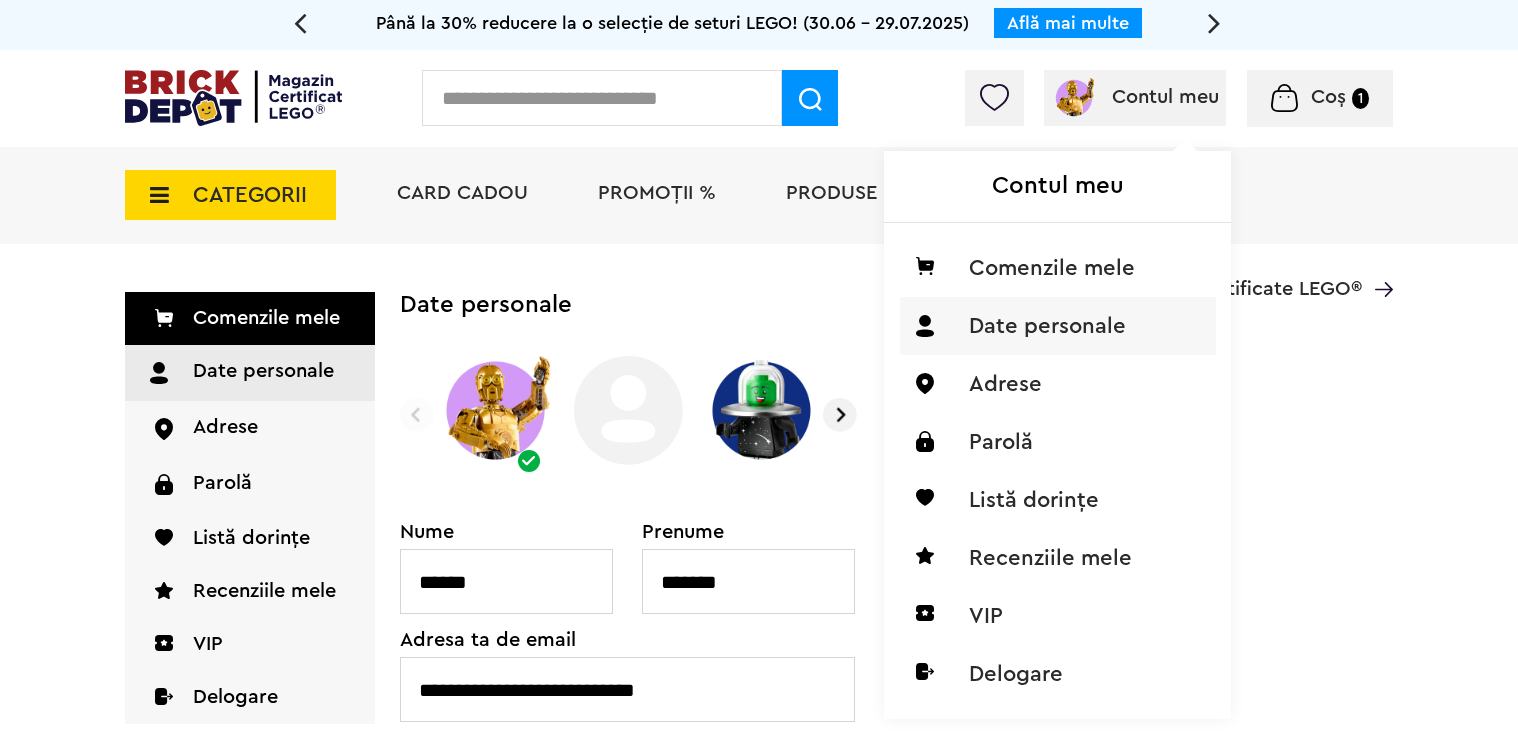 scroll, scrollTop: 0, scrollLeft: 0, axis: both 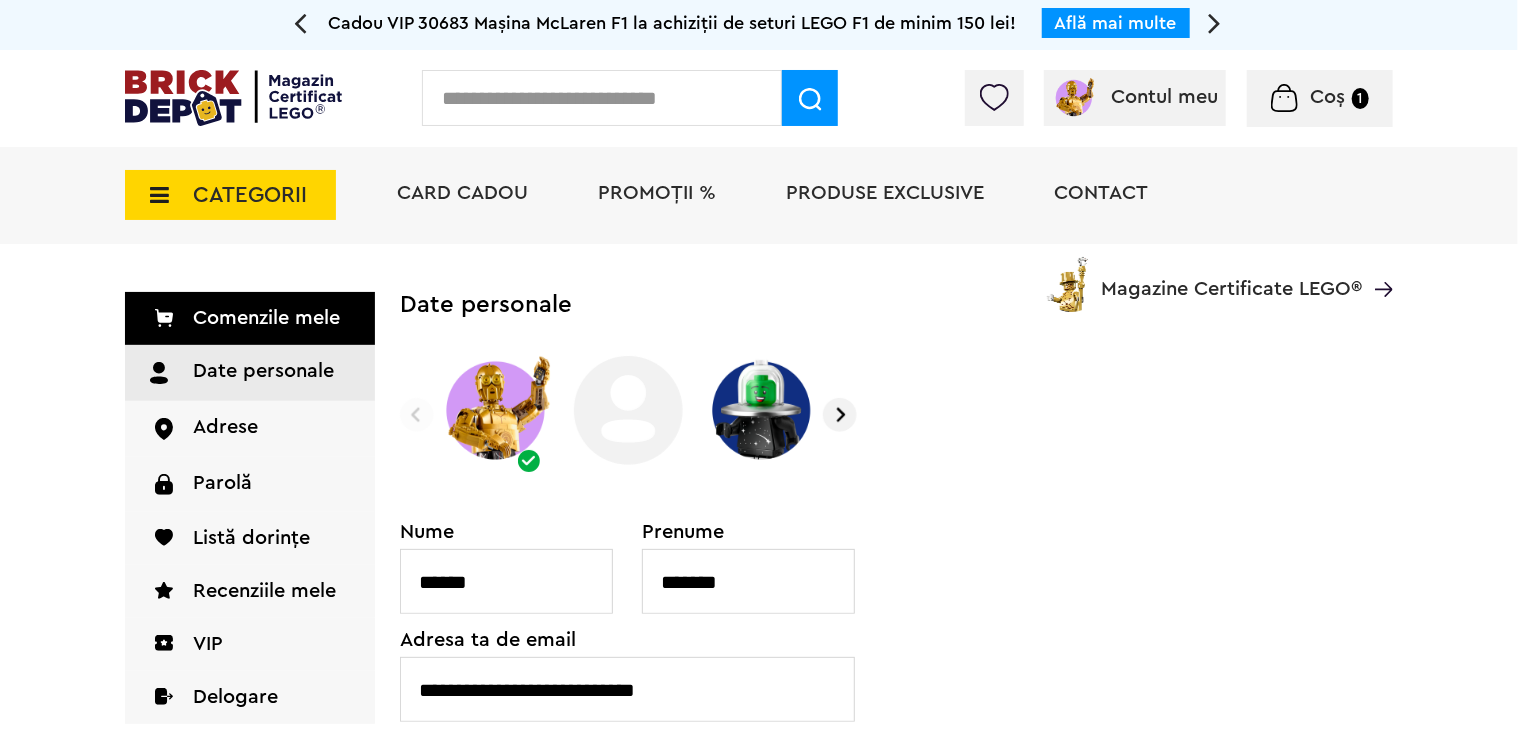 click on "Date personale" at bounding box center (250, 373) 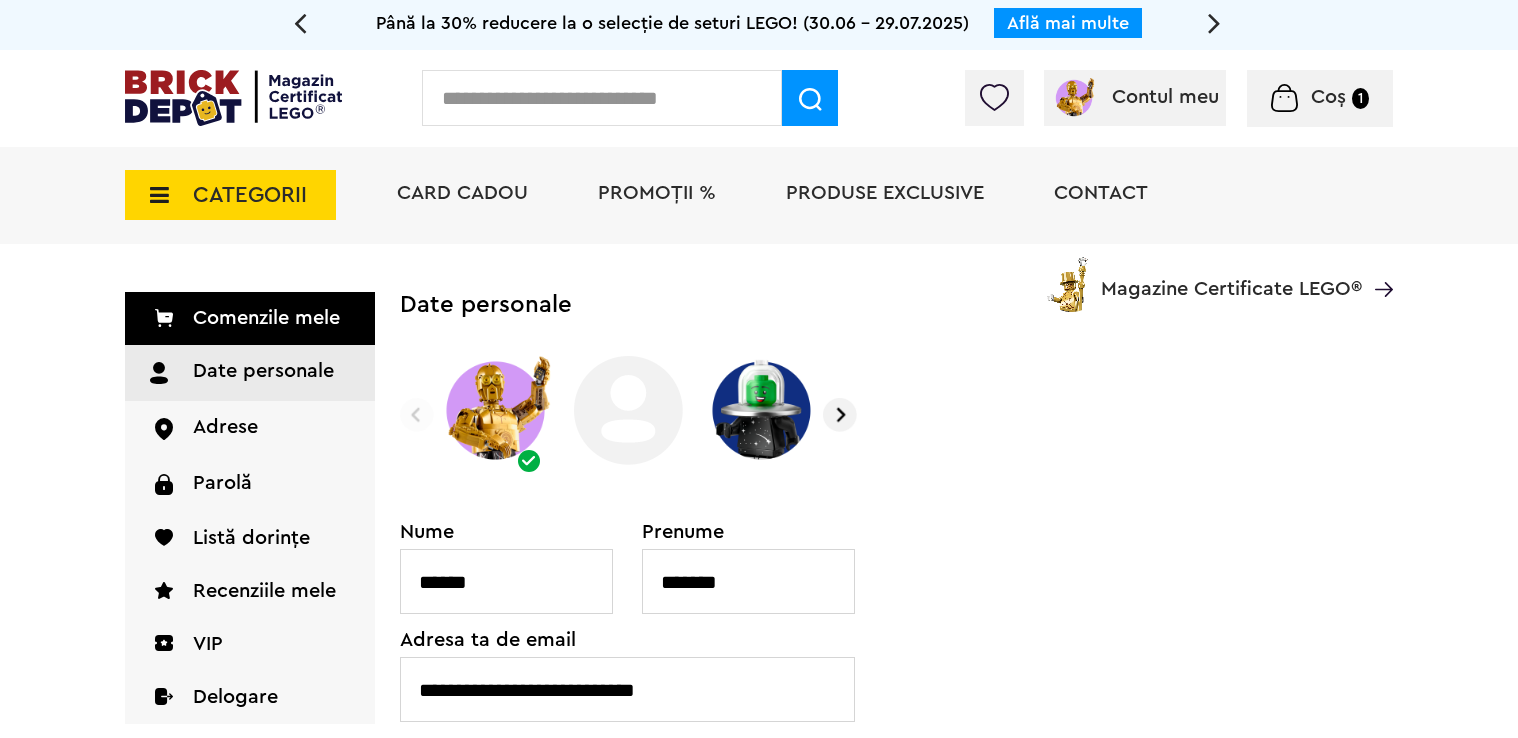 scroll, scrollTop: 0, scrollLeft: 0, axis: both 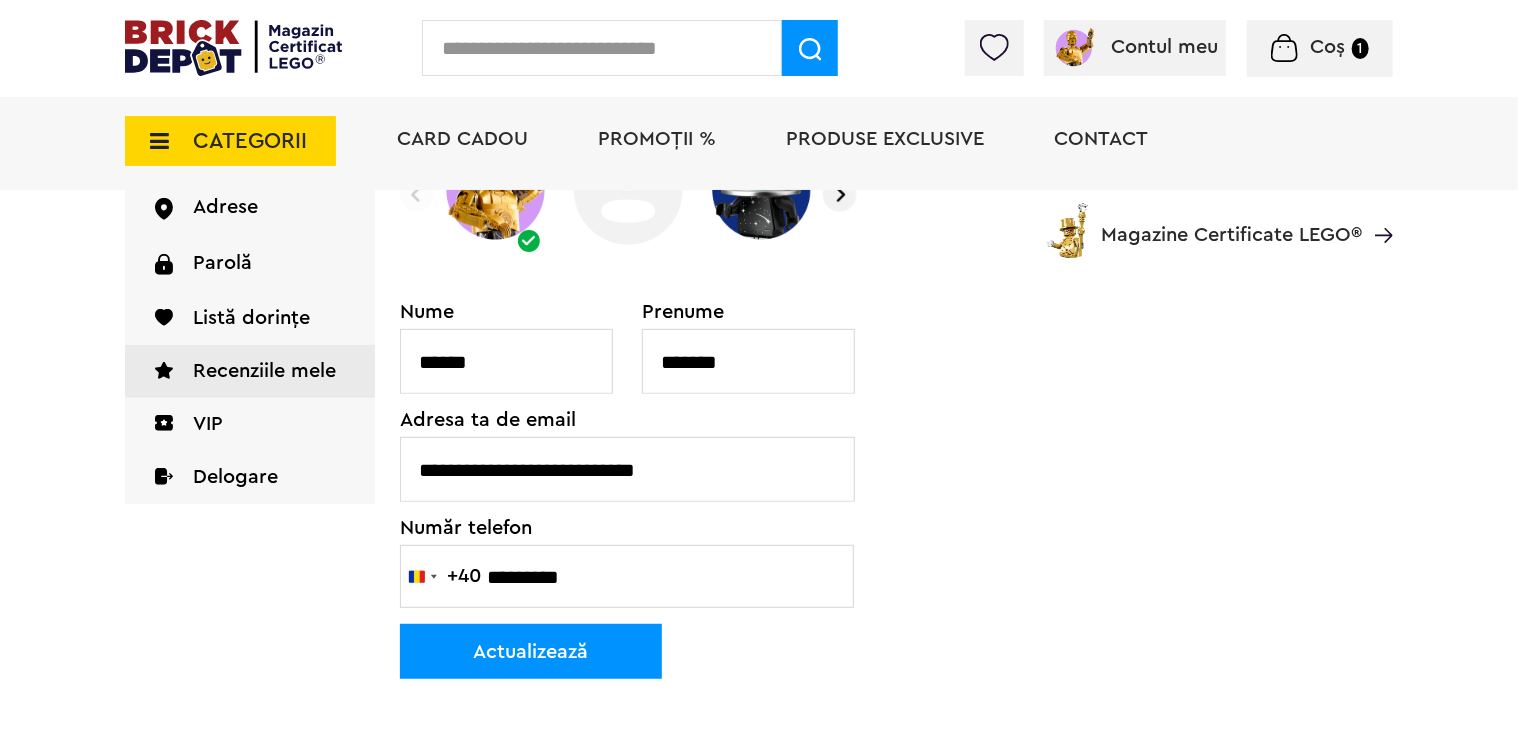click on "Recenziile mele" at bounding box center (250, 371) 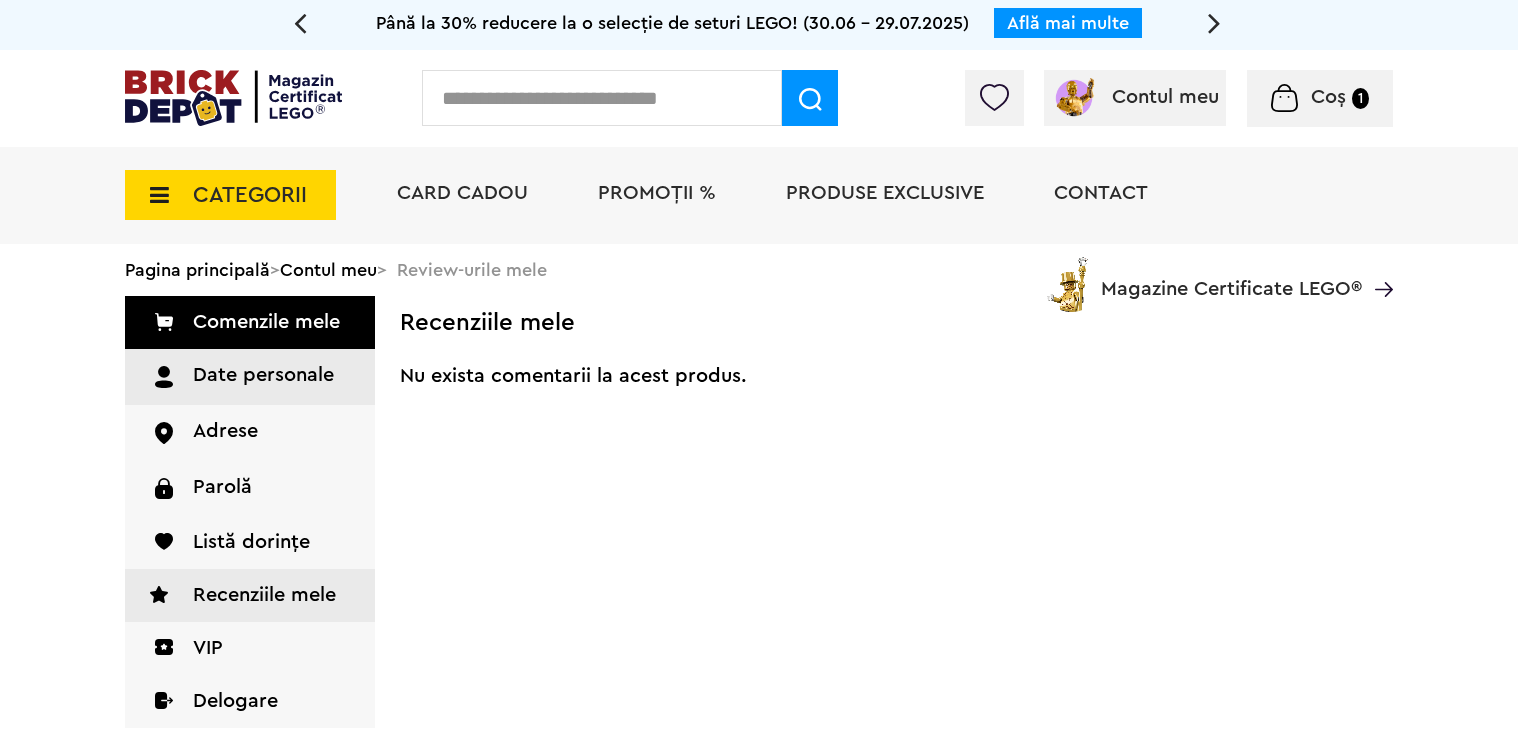scroll, scrollTop: 0, scrollLeft: 0, axis: both 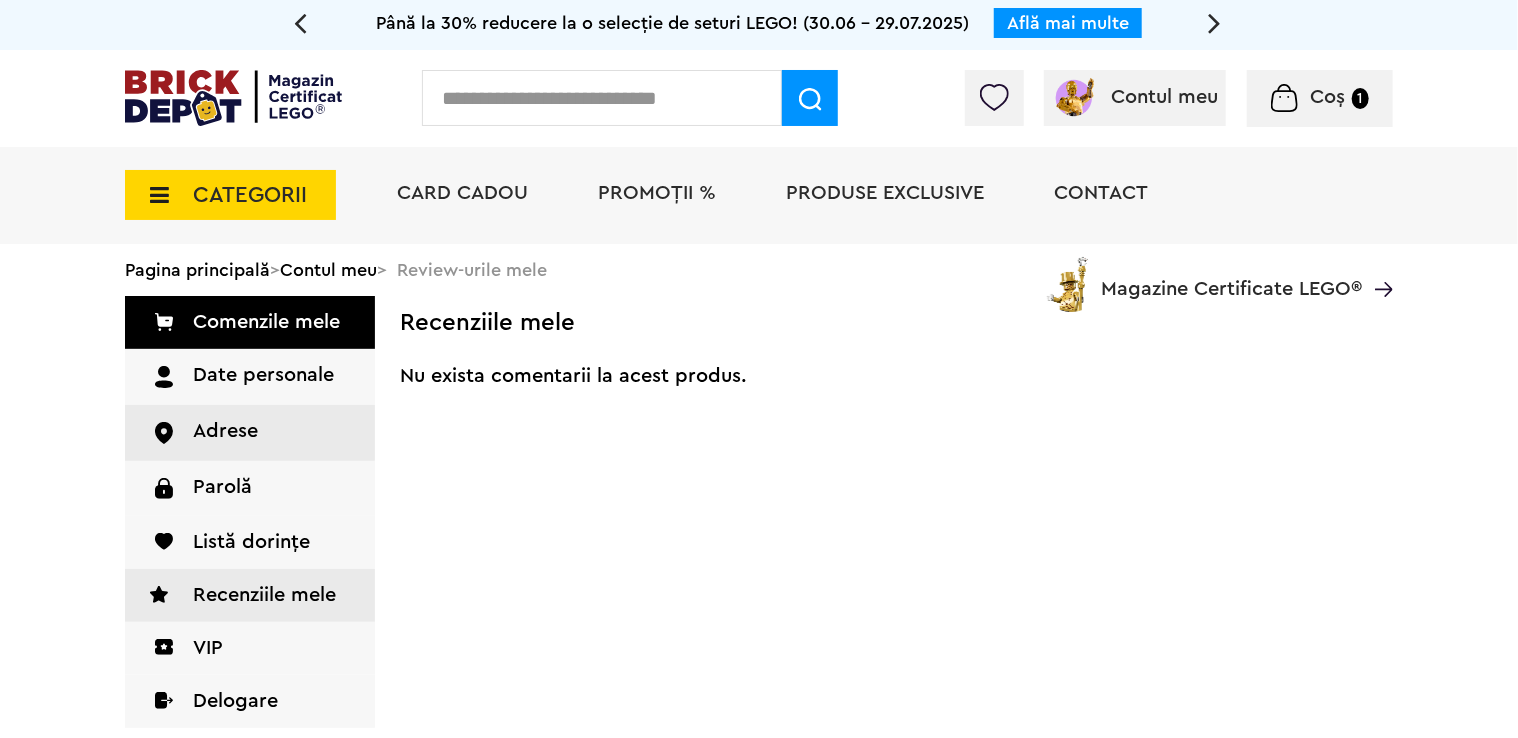 click on "Adrese" at bounding box center [250, 432] 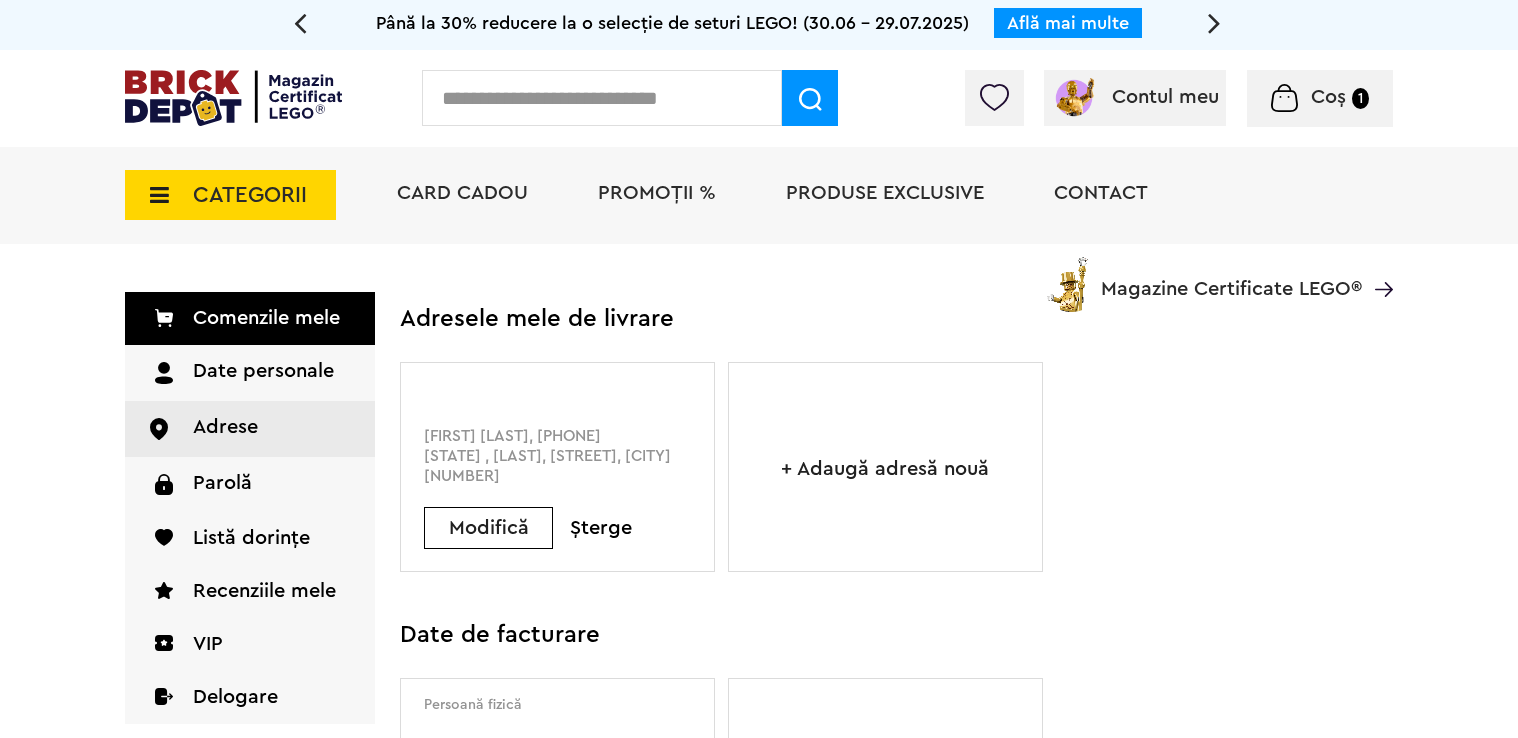 scroll, scrollTop: 0, scrollLeft: 0, axis: both 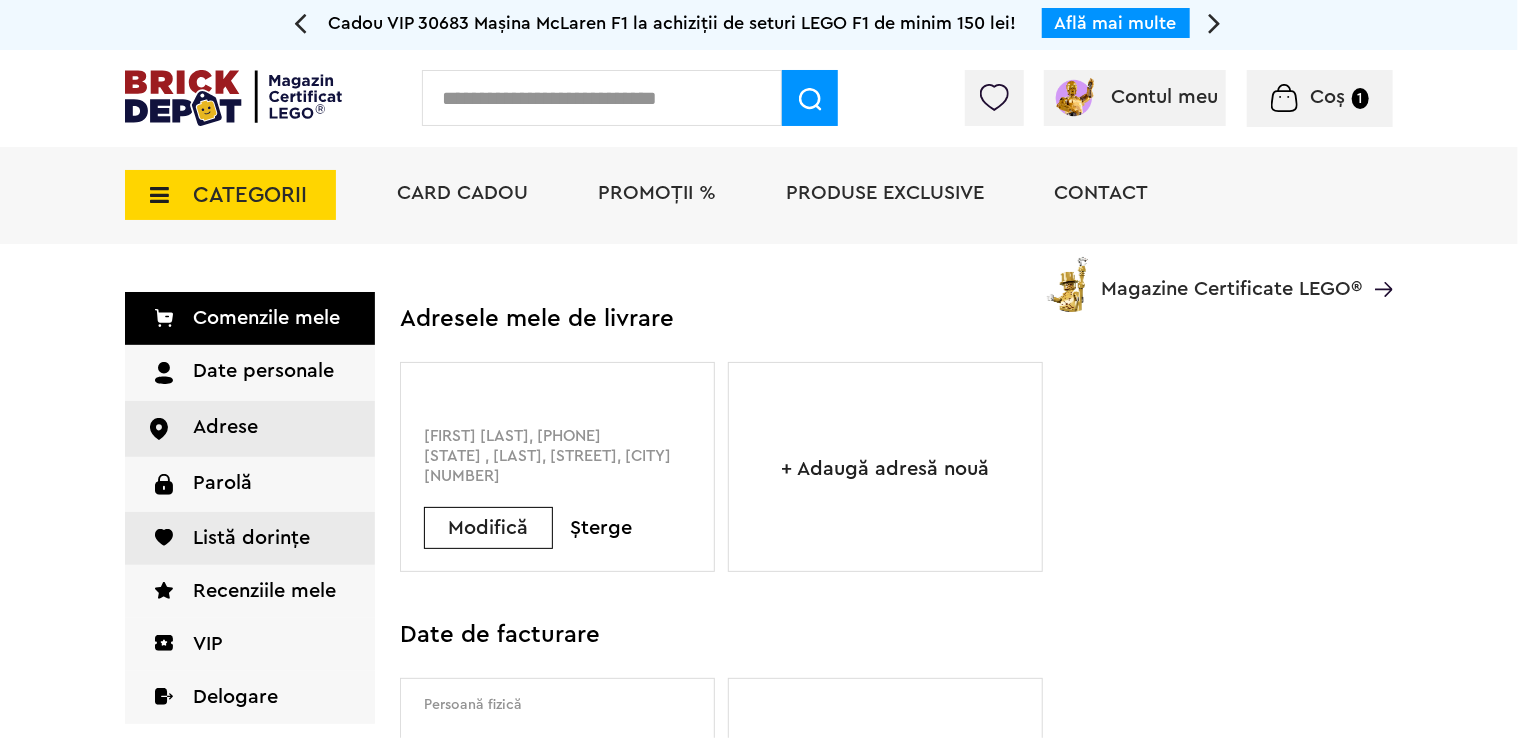 click on "Listă dorințe" at bounding box center (250, 538) 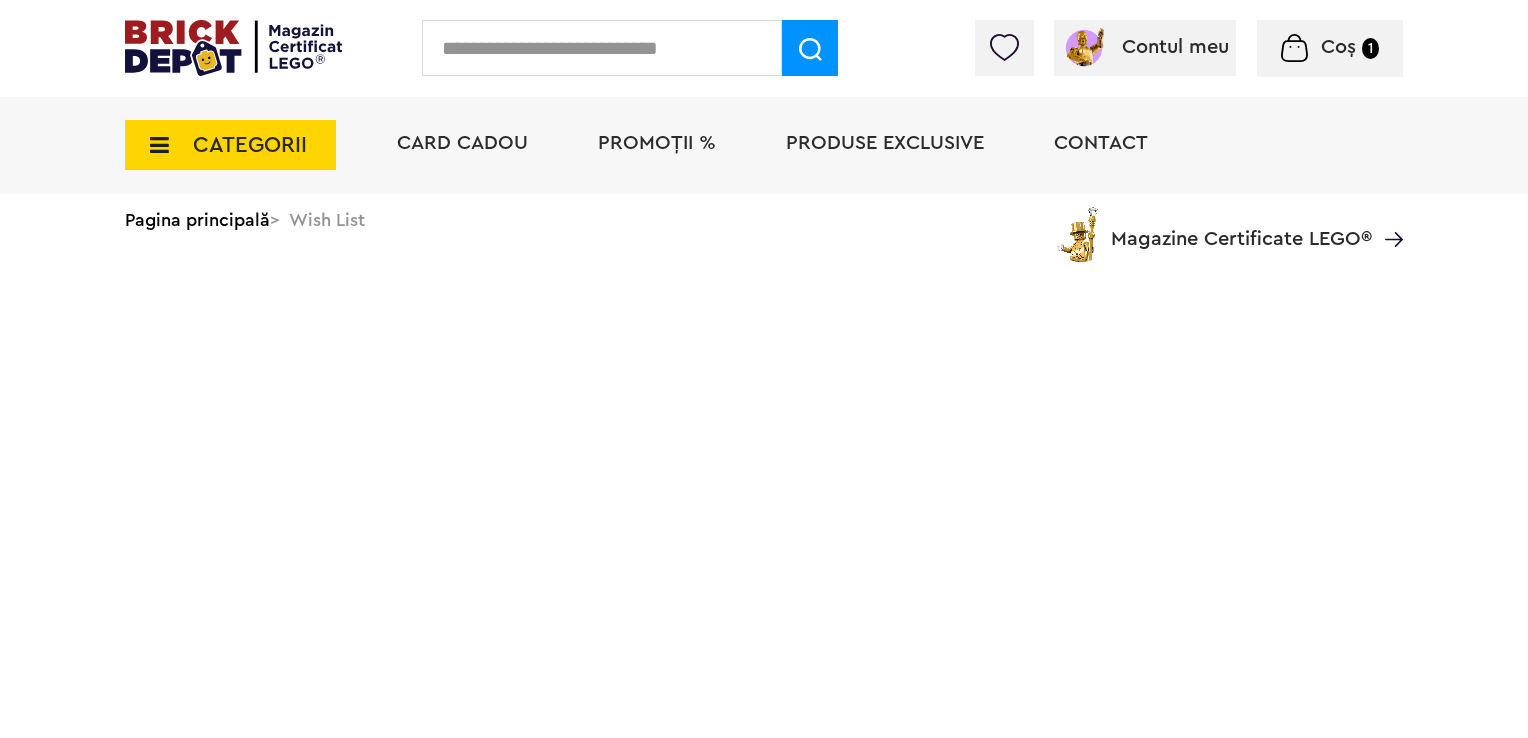 scroll, scrollTop: 0, scrollLeft: 0, axis: both 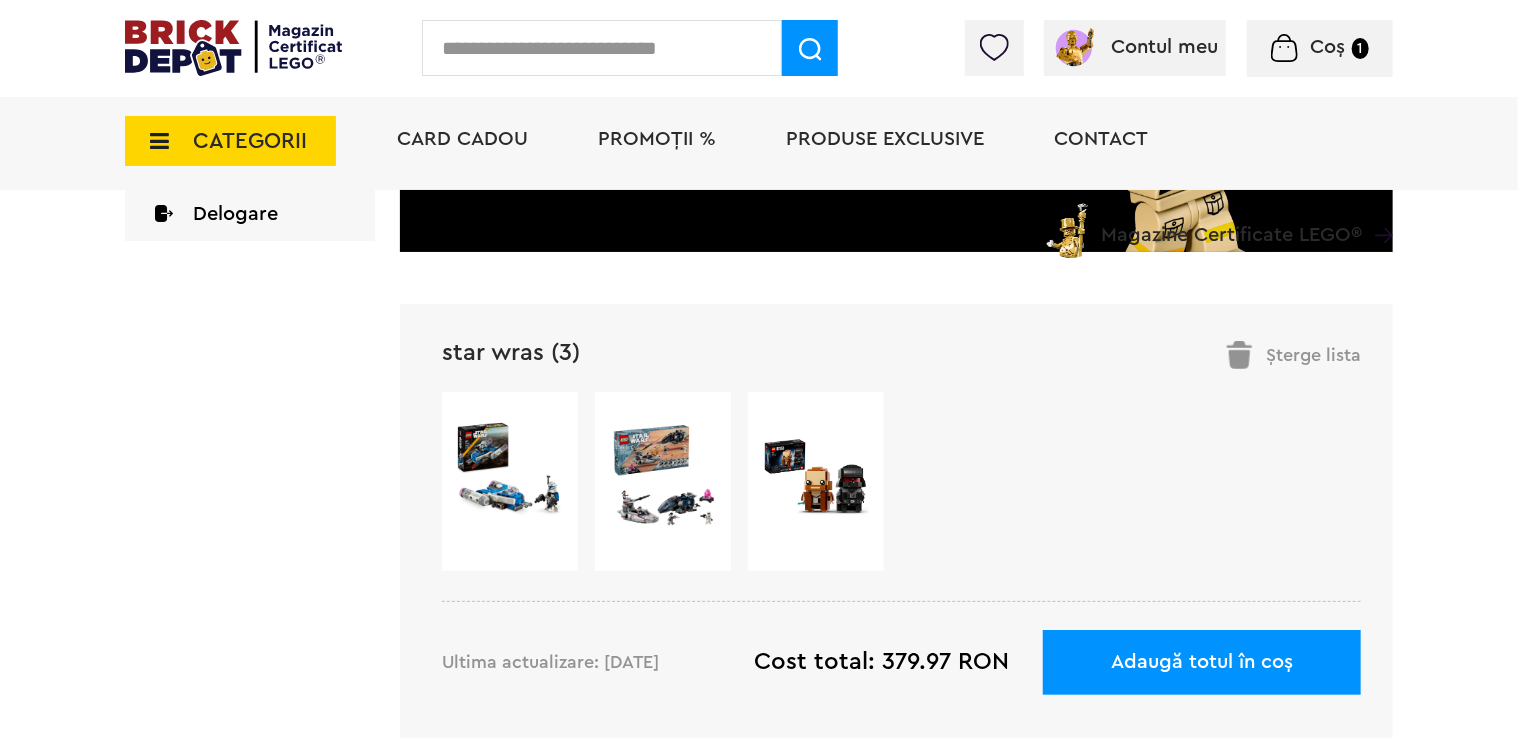click at bounding box center (816, 477) 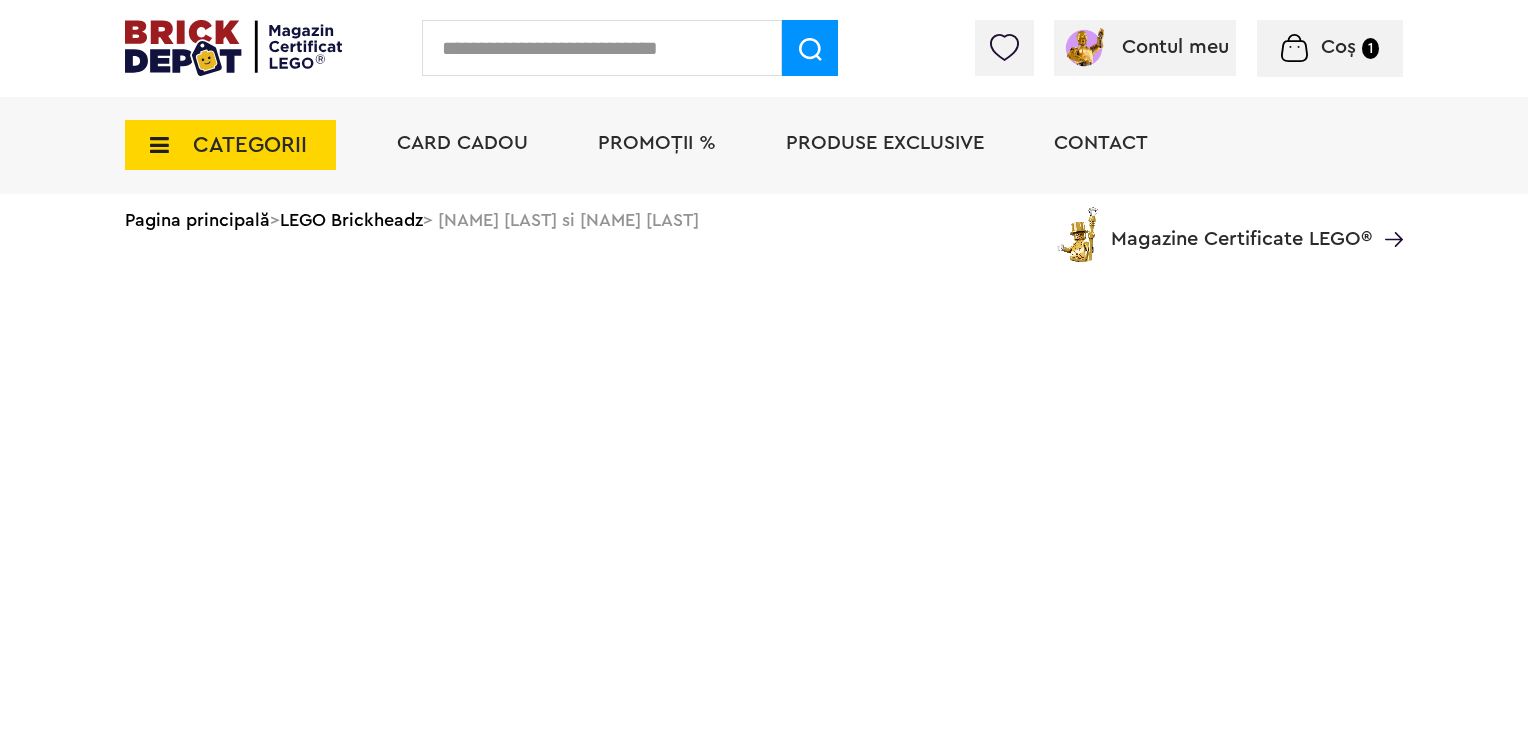 scroll, scrollTop: 0, scrollLeft: 0, axis: both 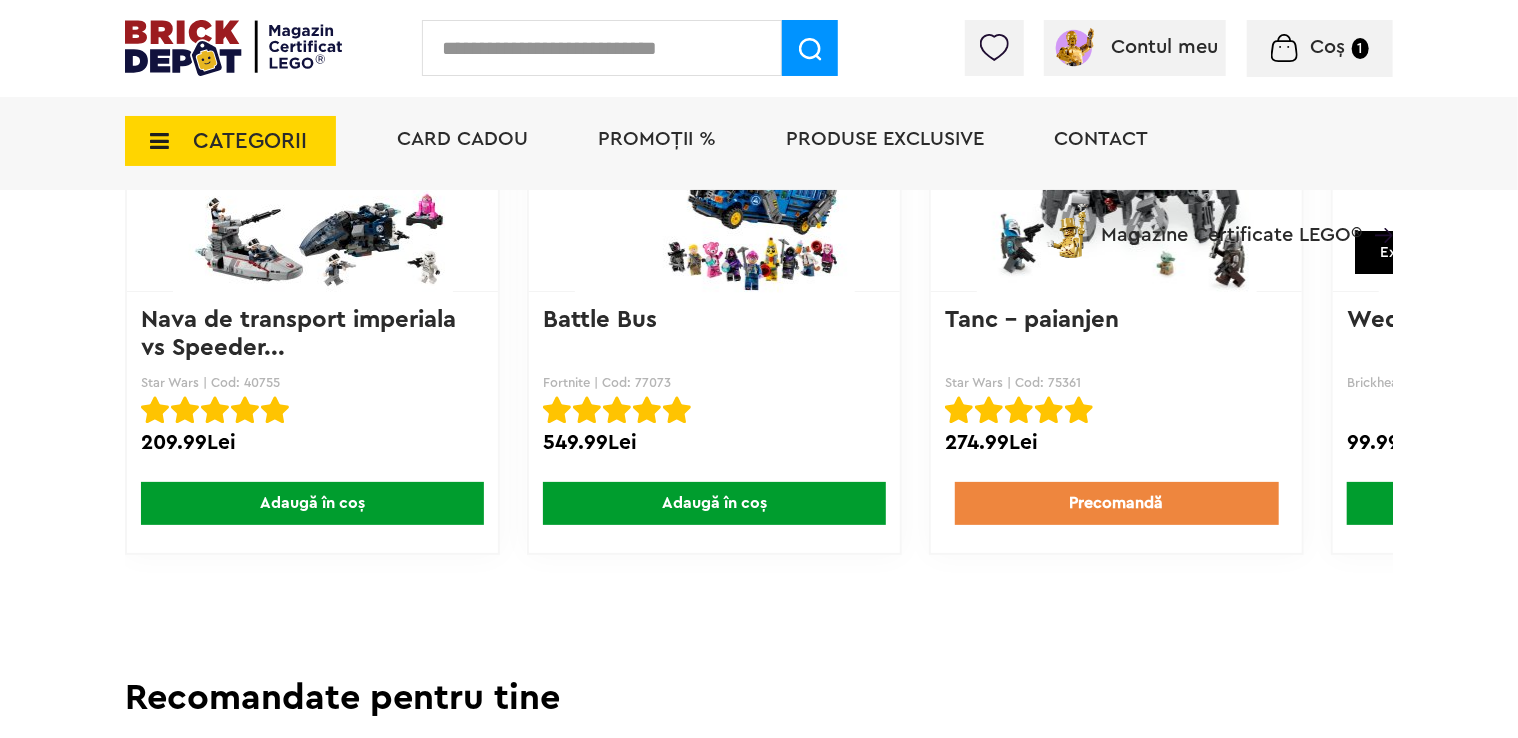 drag, startPoint x: 952, startPoint y: 610, endPoint x: 1011, endPoint y: 621, distance: 60.016663 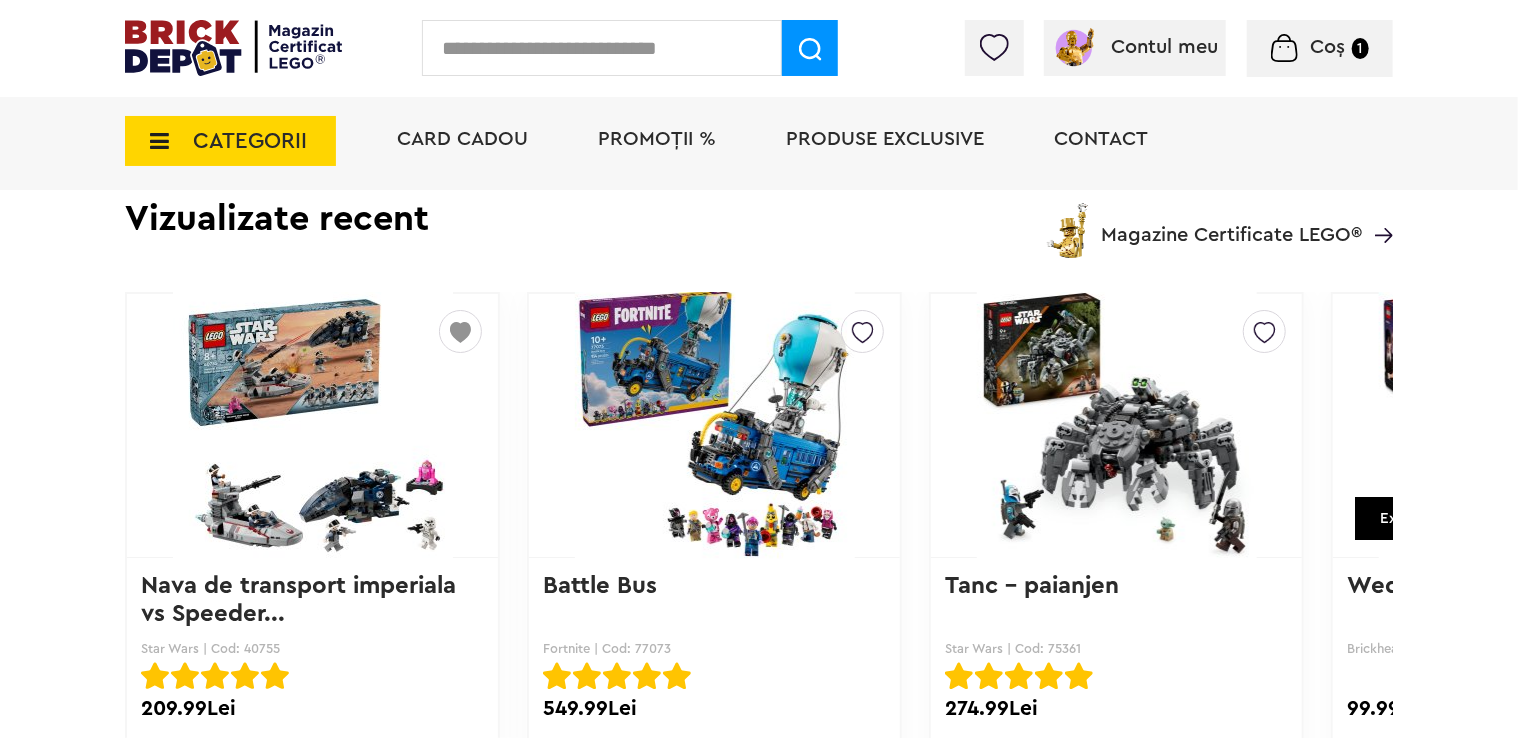 scroll, scrollTop: 3250, scrollLeft: 0, axis: vertical 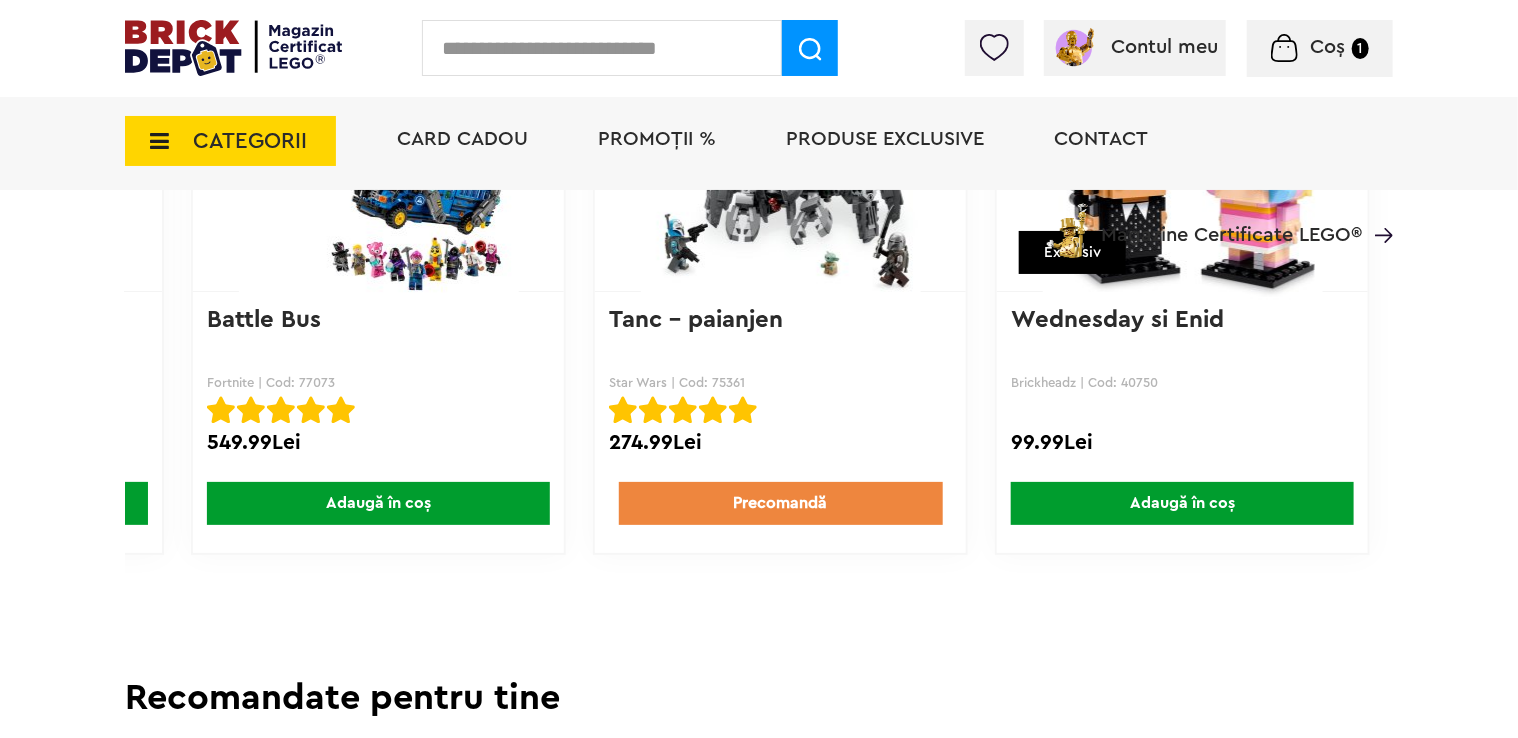 click on "Prev Next
1/12
Default ( 0 ) star wras ( 3 ) Creează o listă nouă
Exclusiv
Brickheadz | Cod: 40547
Obi-Wan Kenobi si Darth Vader
5.00 Lasă o recenzie   Obi-Wan Kenobi si Darth Vader Rated 5.00 1
În stoc" at bounding box center (759, -757) 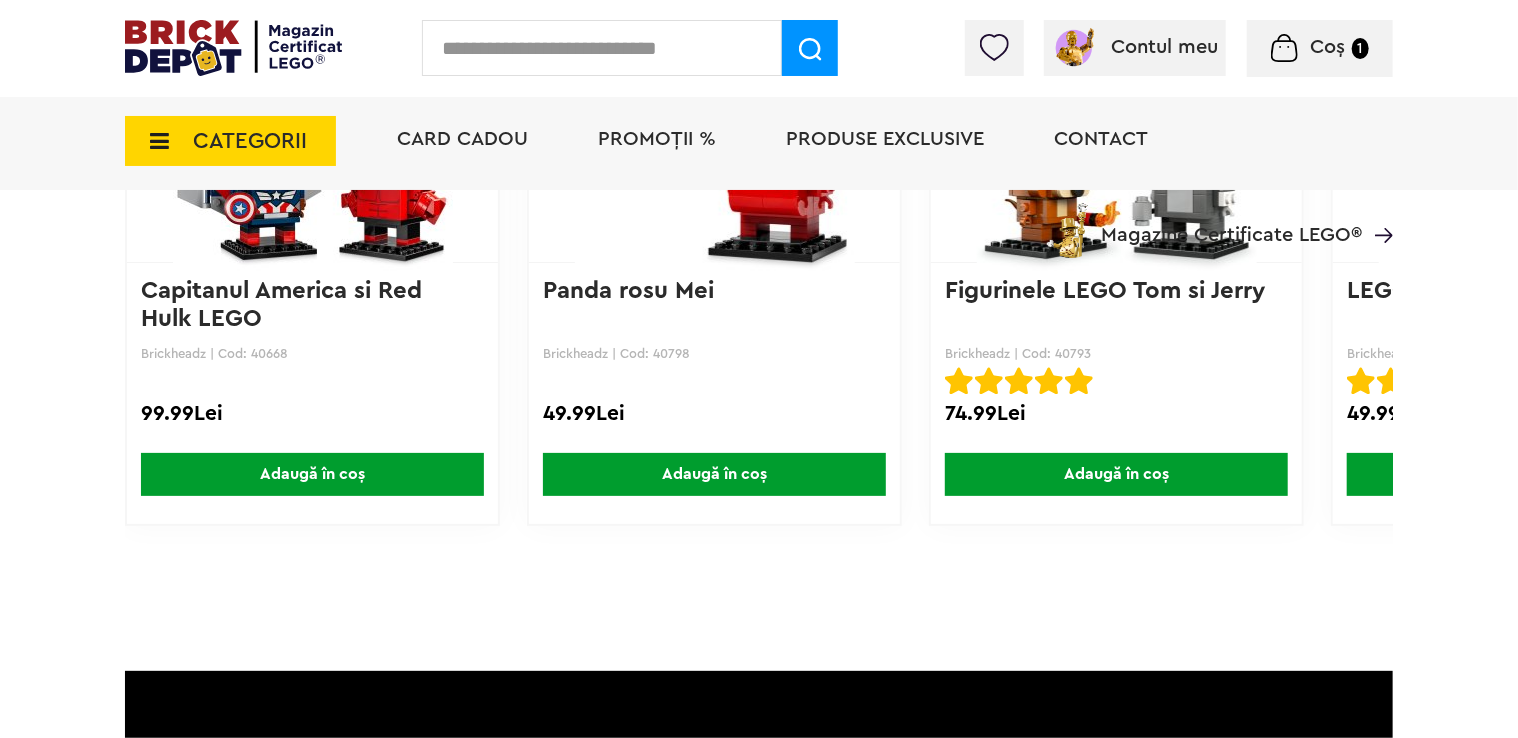 scroll, scrollTop: 4050, scrollLeft: 0, axis: vertical 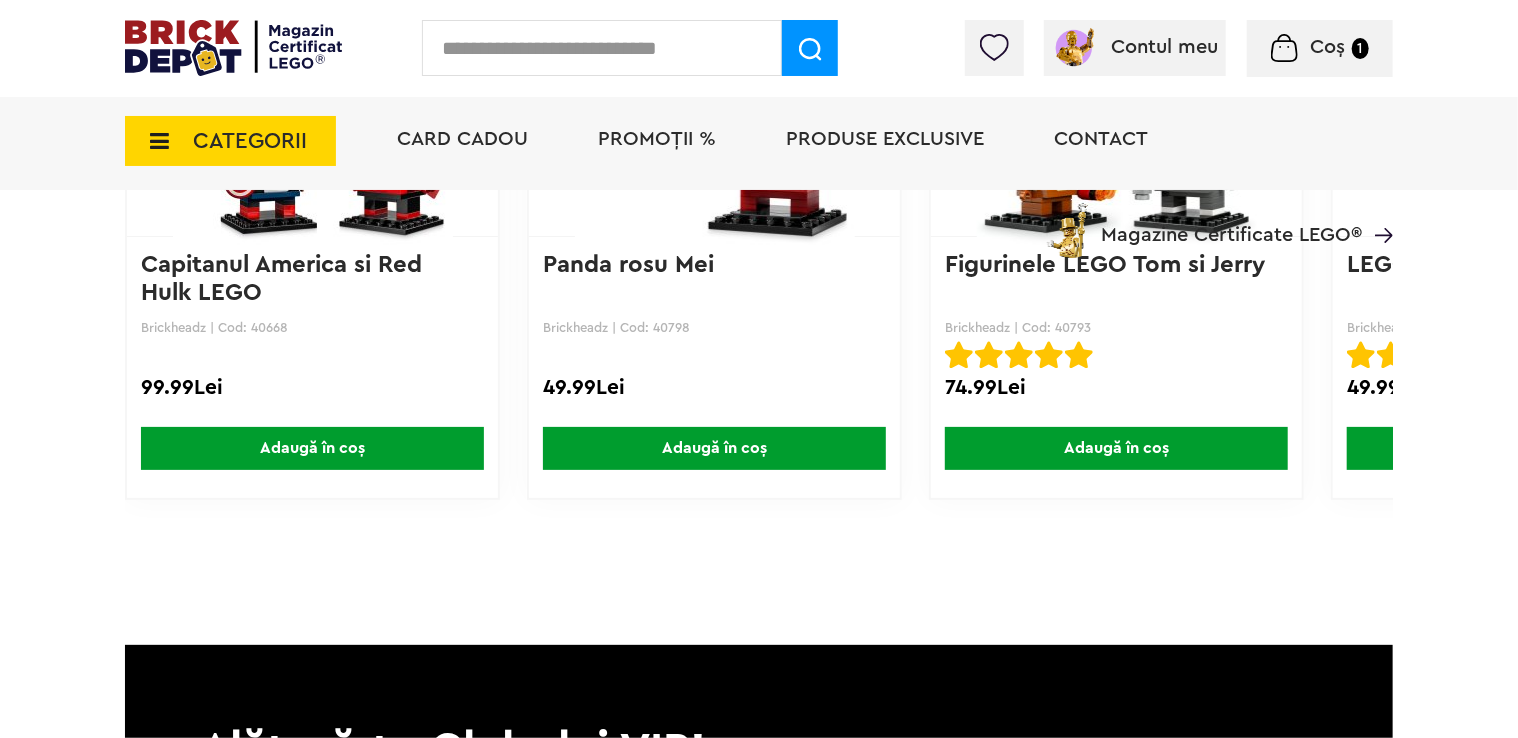 click on "Prev Next
1/12
Default ( 0 ) star wras ( 3 ) Creează o listă nouă
Exclusiv
Brickheadz | Cod: 40547
Obi-Wan Kenobi si Darth Vader
5.00 Lasă o recenzie   Obi-Wan Kenobi si Darth Vader Rated 5.00 1
În stoc" at bounding box center [759, -1557] 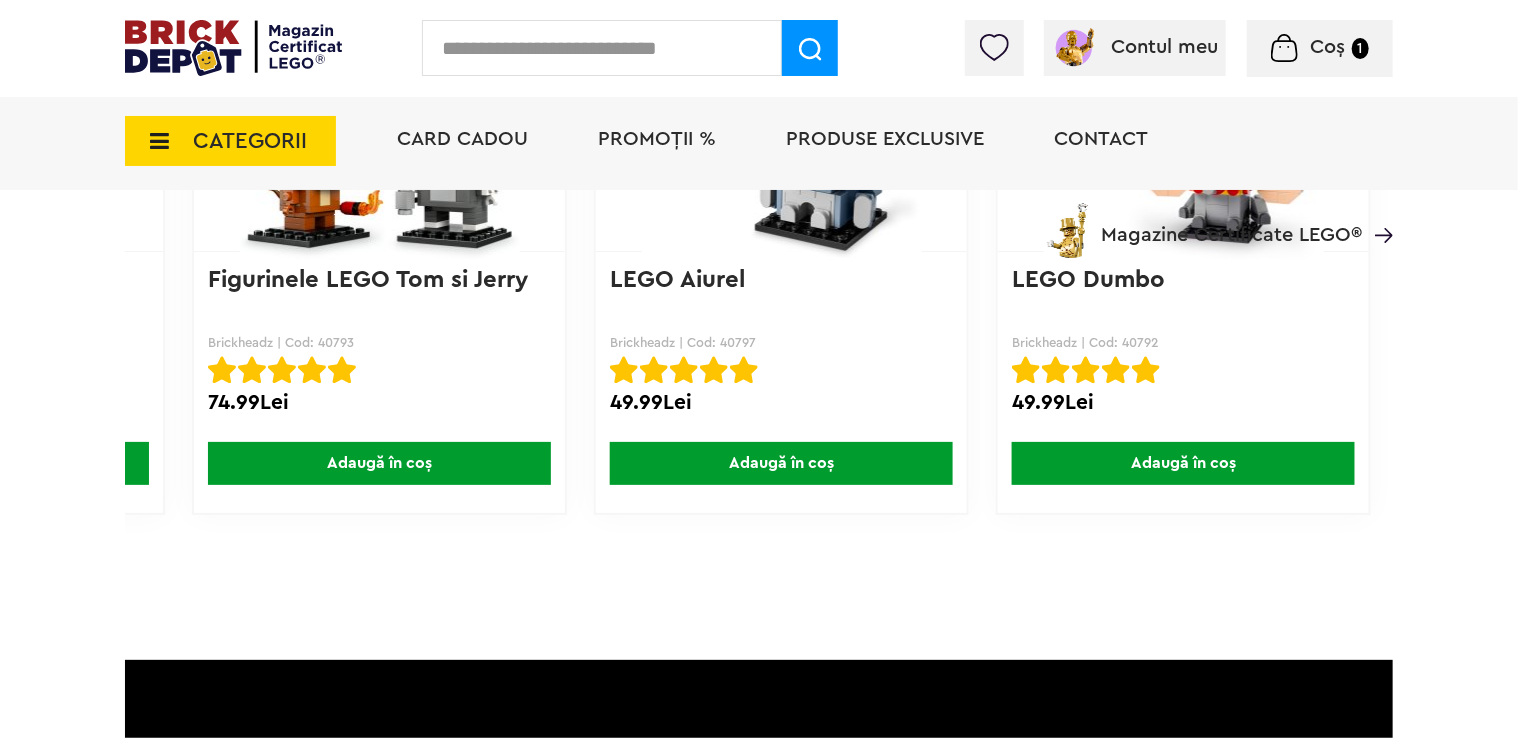 scroll, scrollTop: 4050, scrollLeft: 0, axis: vertical 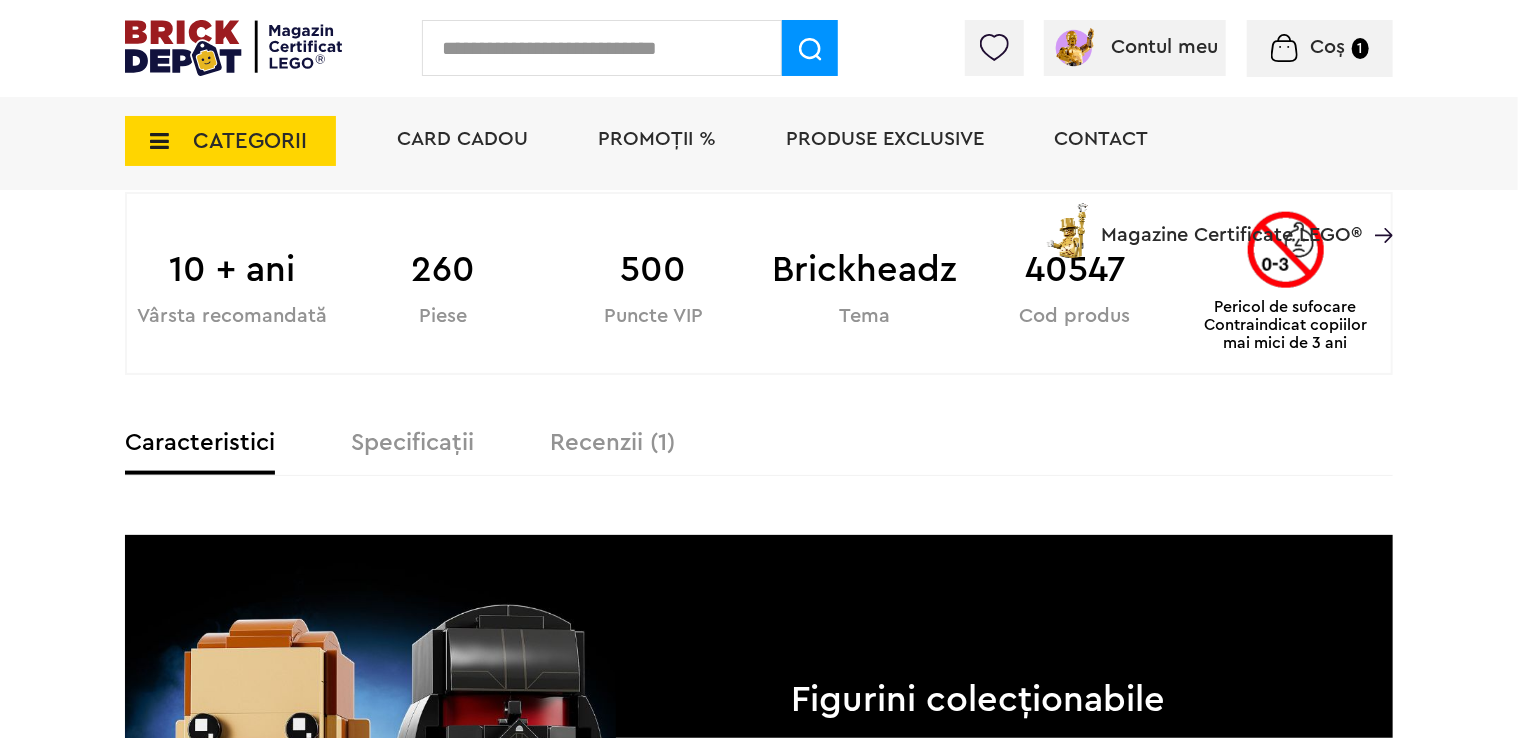 click on "Specificații" at bounding box center [412, 443] 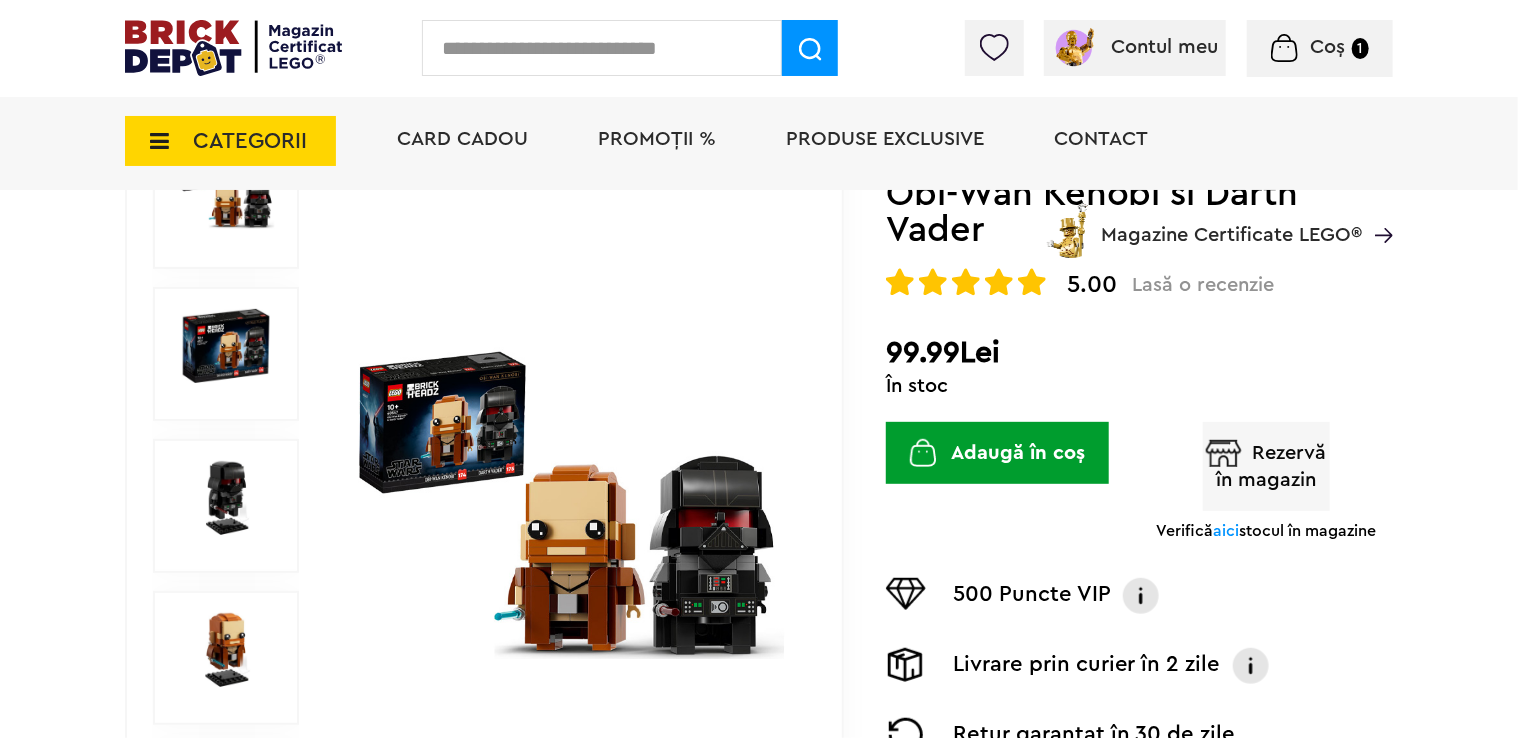 scroll, scrollTop: 0, scrollLeft: 0, axis: both 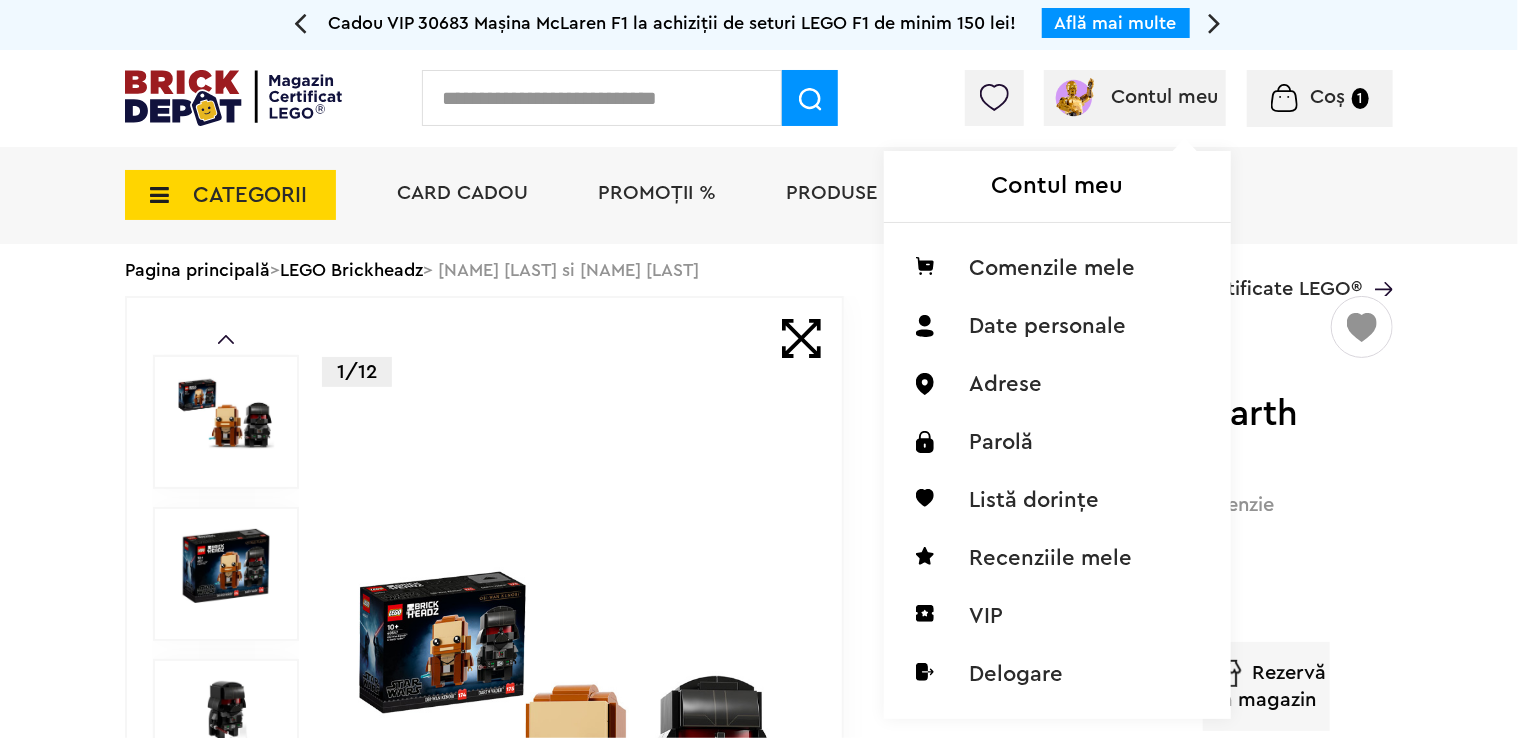 click on "Contul meu" at bounding box center (1165, 97) 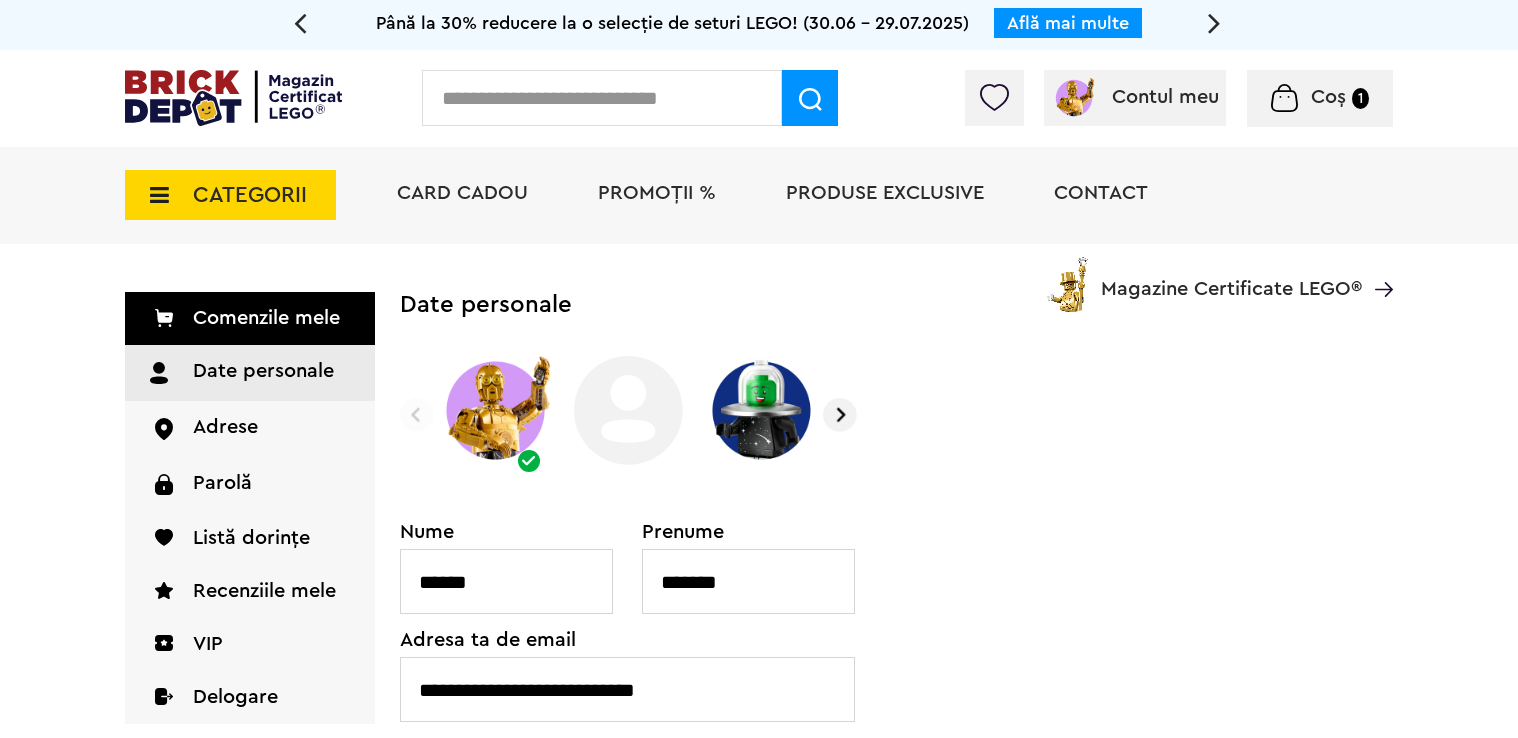 scroll, scrollTop: 0, scrollLeft: 0, axis: both 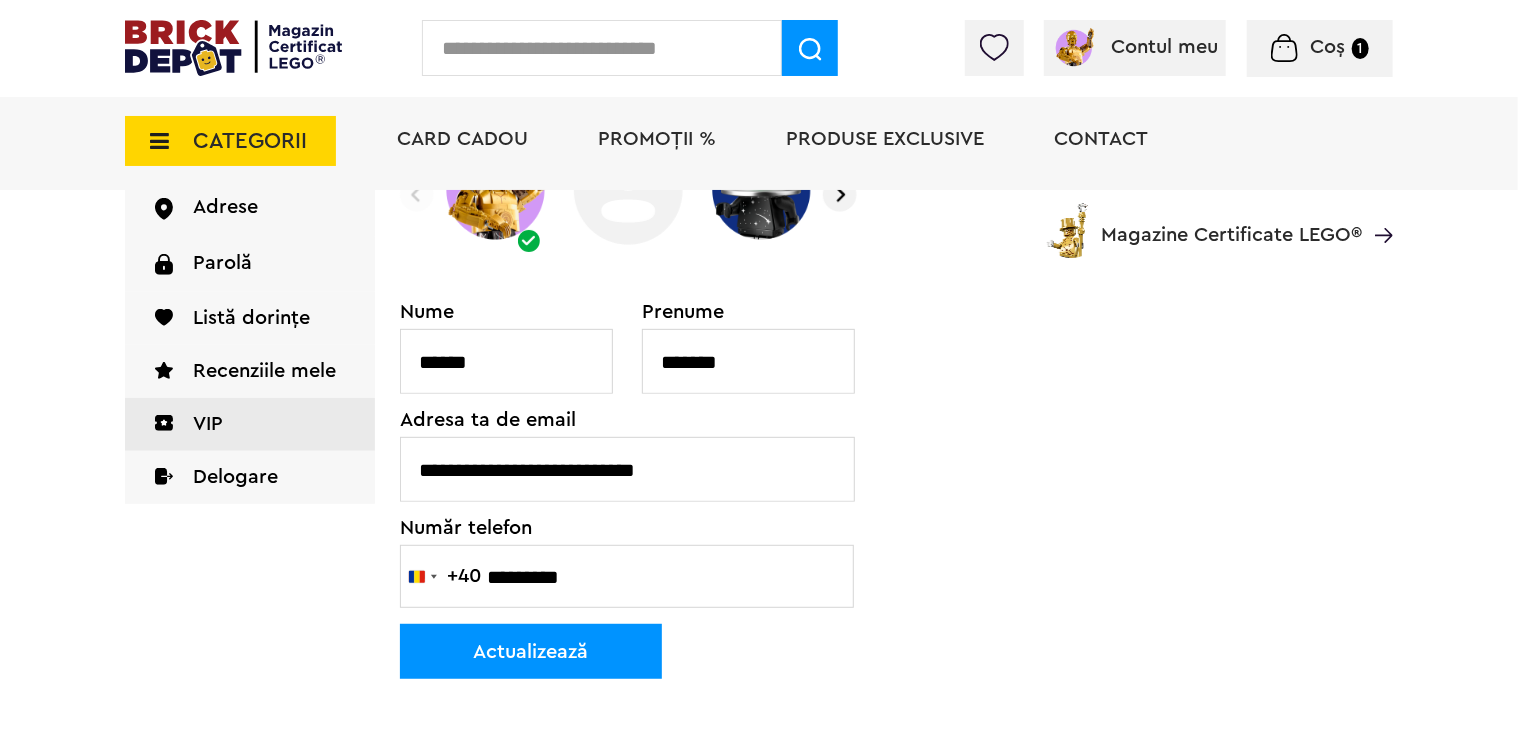 click on "VIP" at bounding box center [250, 424] 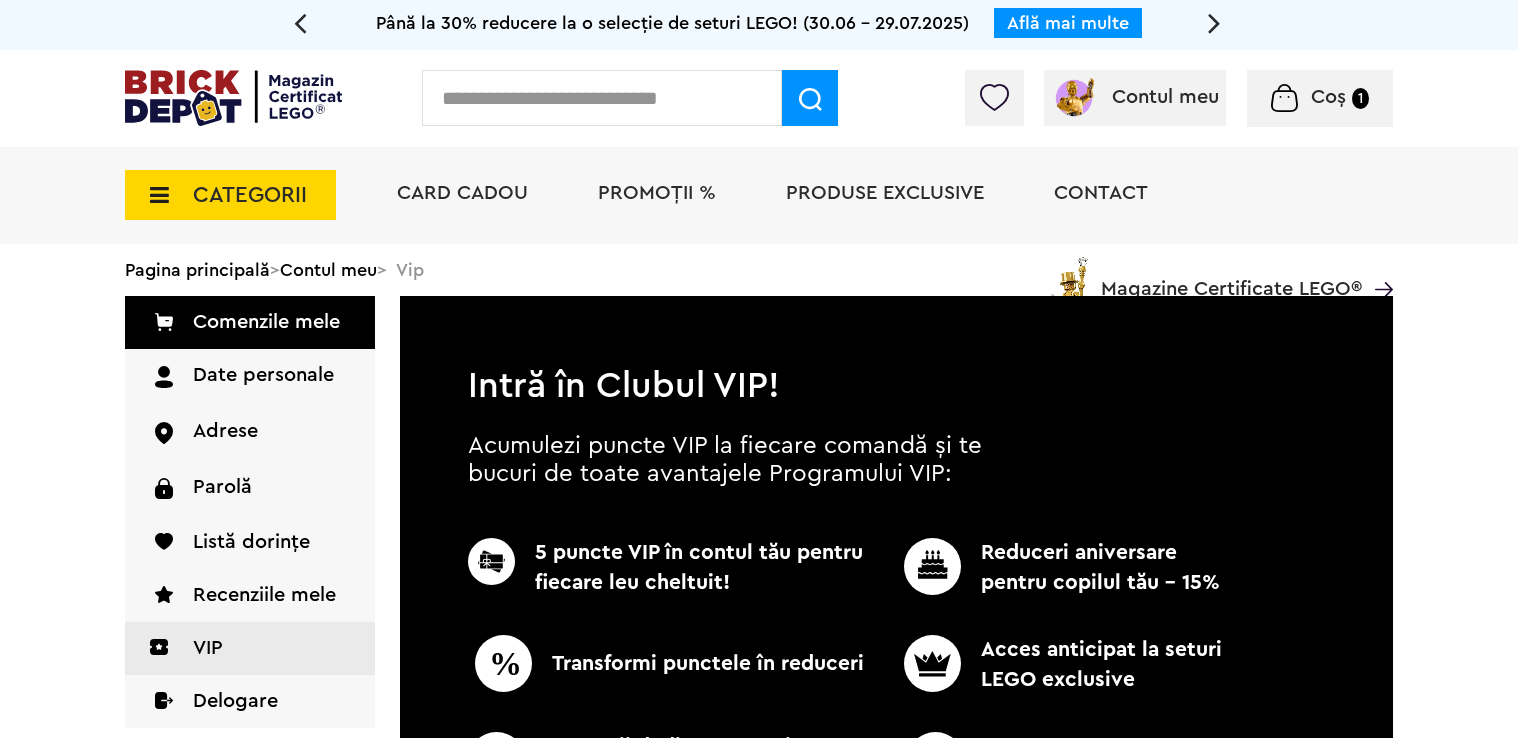 scroll, scrollTop: 0, scrollLeft: 0, axis: both 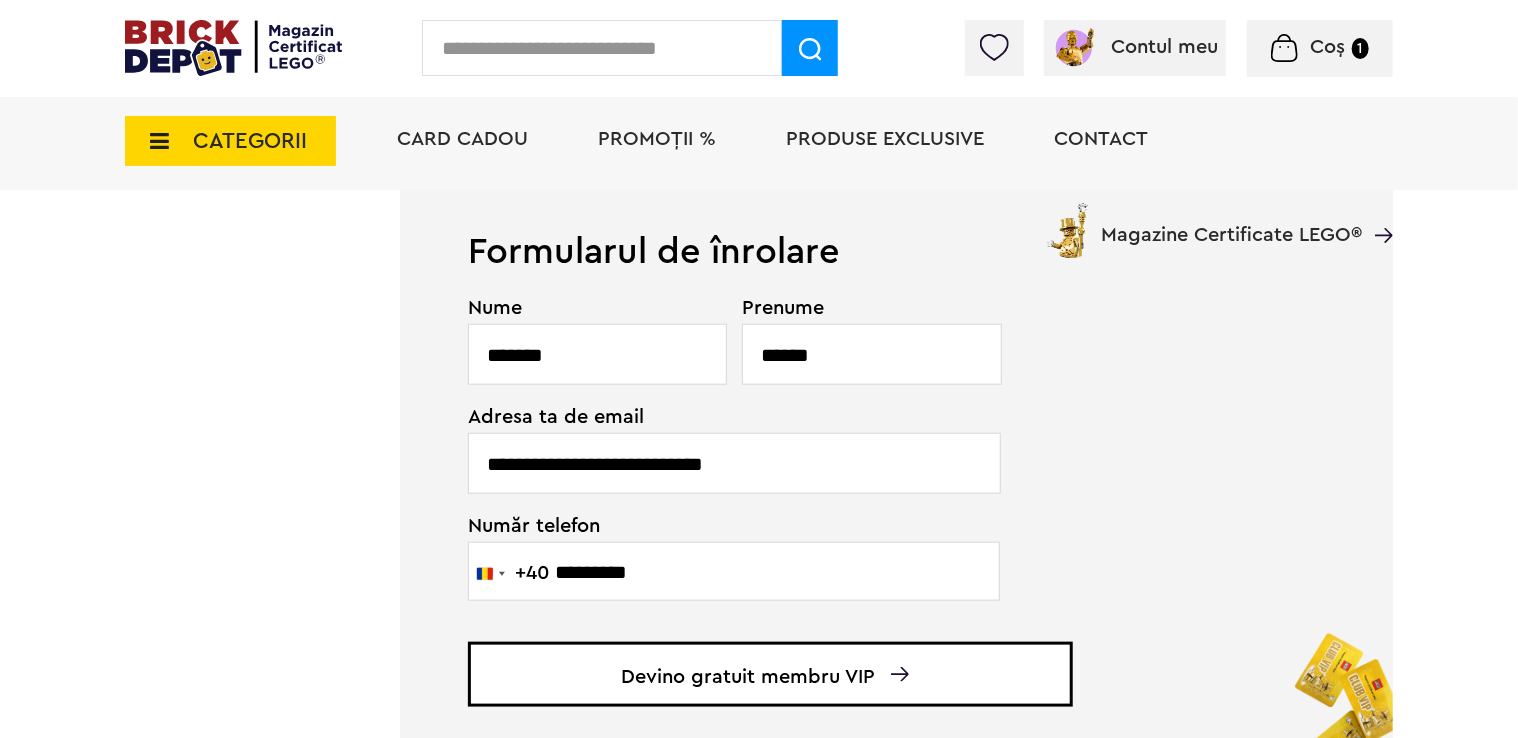 click on "**********" at bounding box center (734, 463) 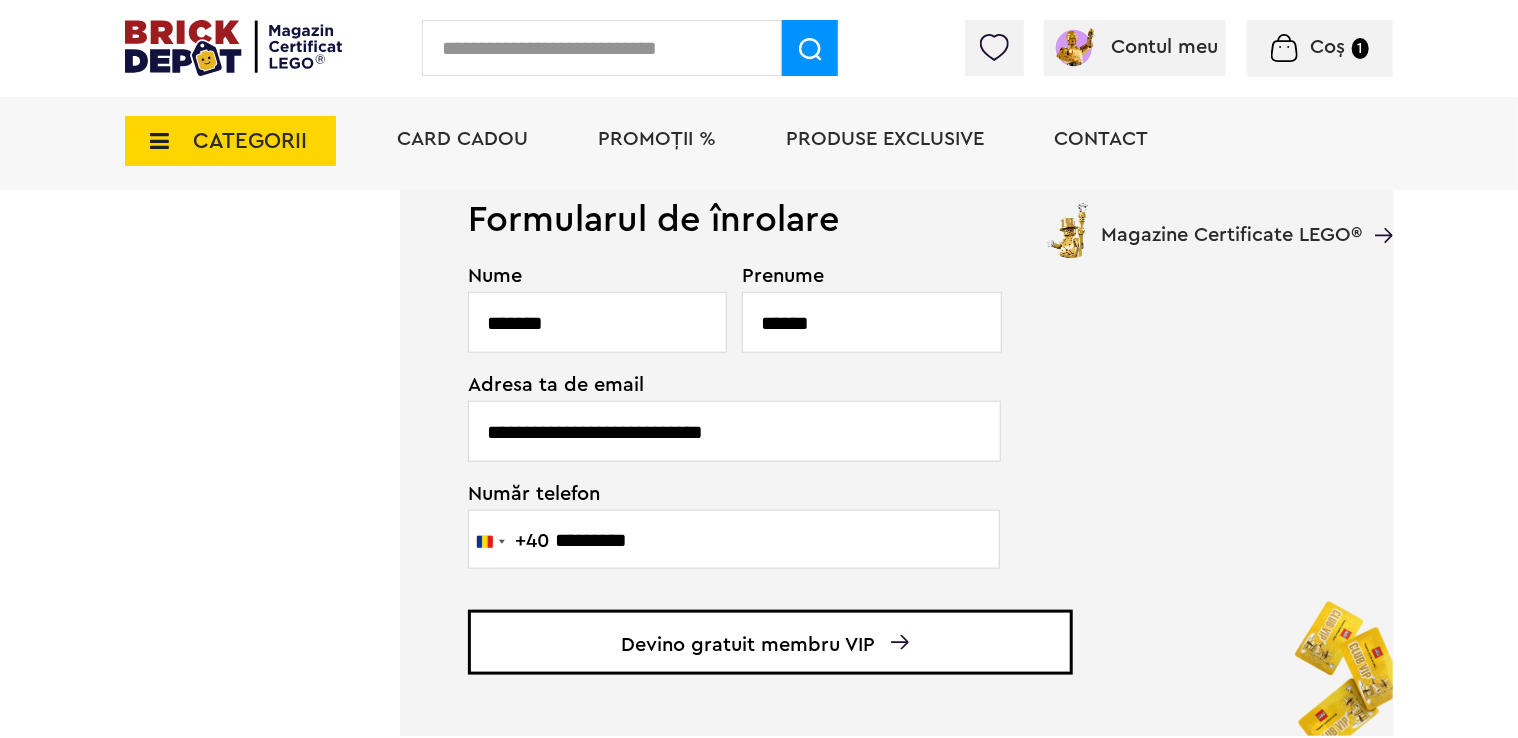 scroll, scrollTop: 800, scrollLeft: 0, axis: vertical 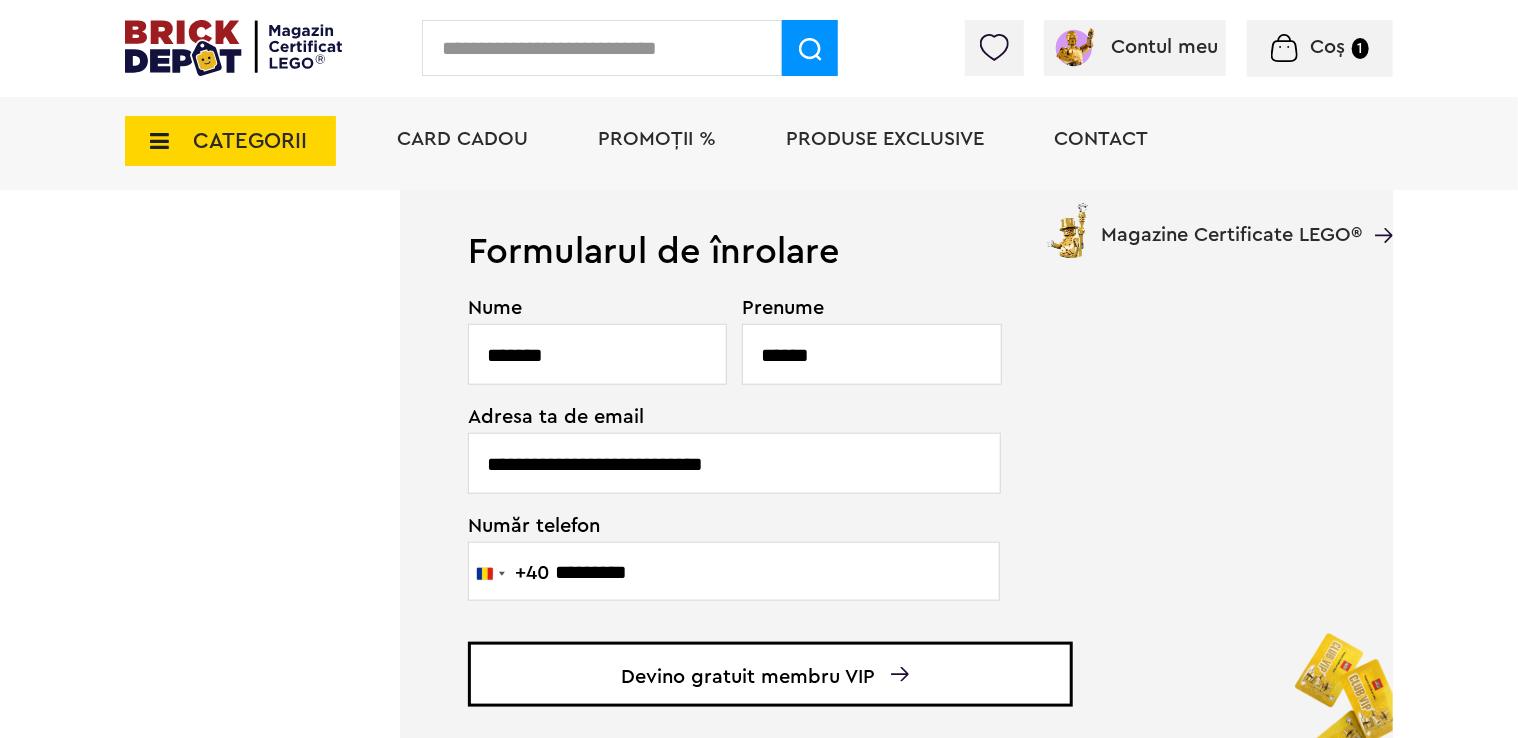 click on "Devino gratuit membru VIP" at bounding box center [770, 674] 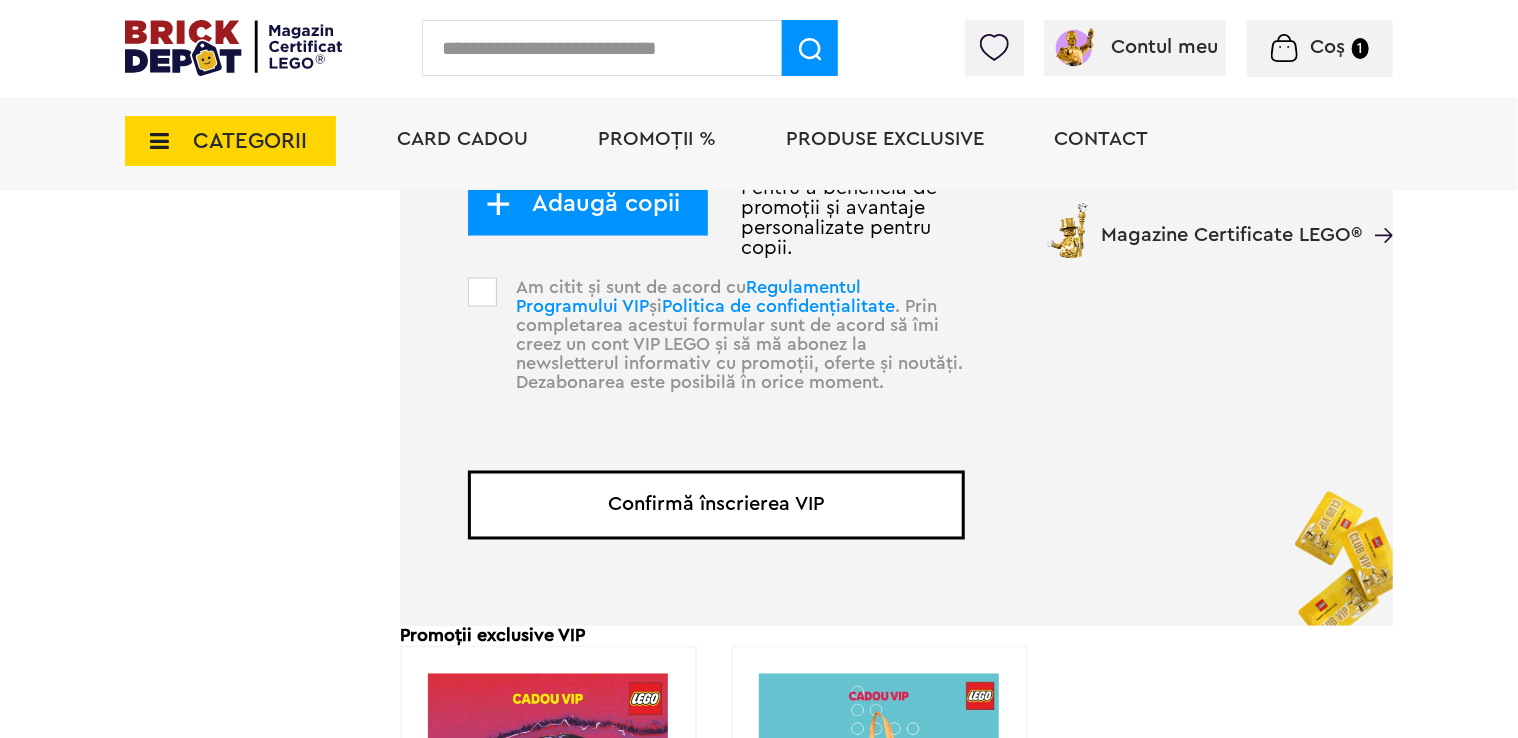 scroll, scrollTop: 1193, scrollLeft: 0, axis: vertical 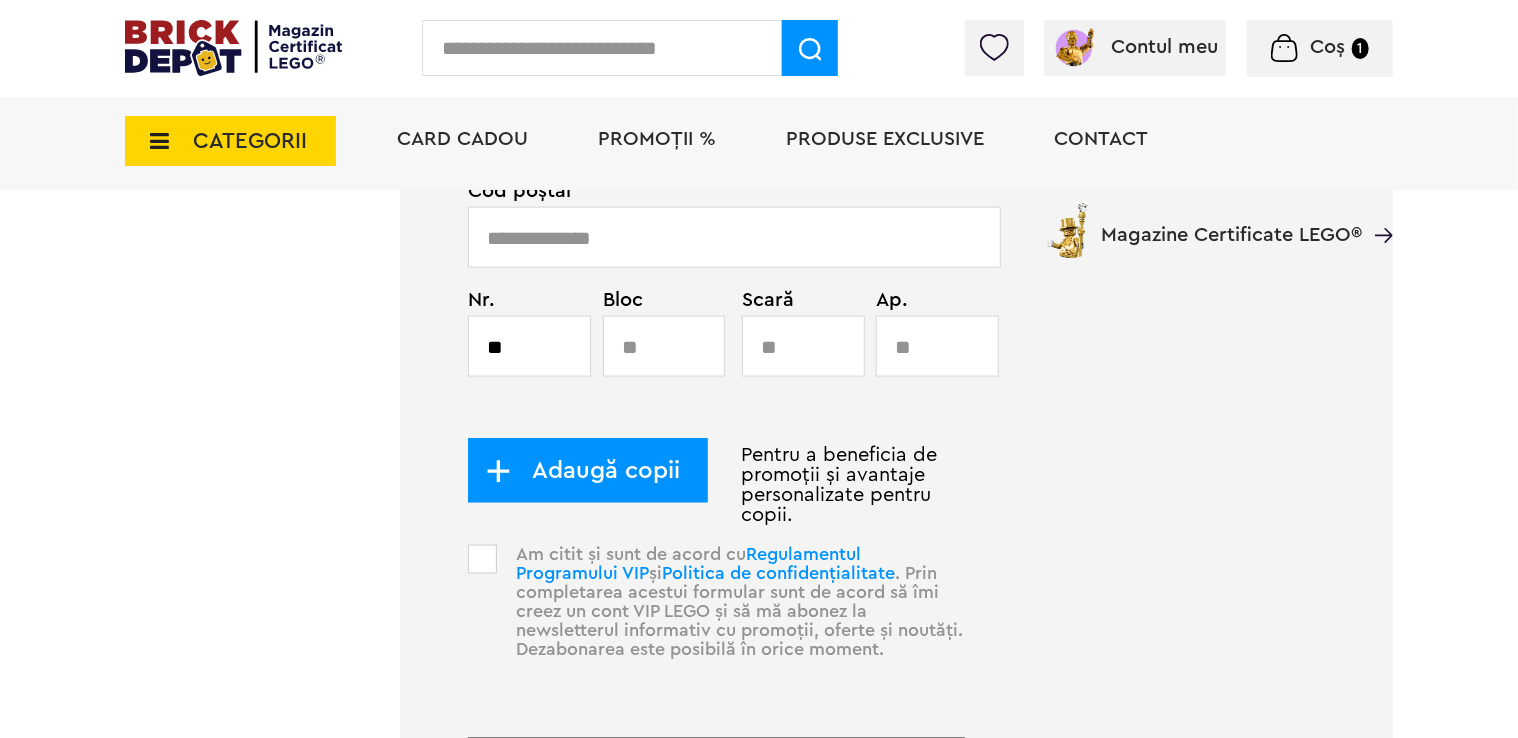 click at bounding box center (482, 559) 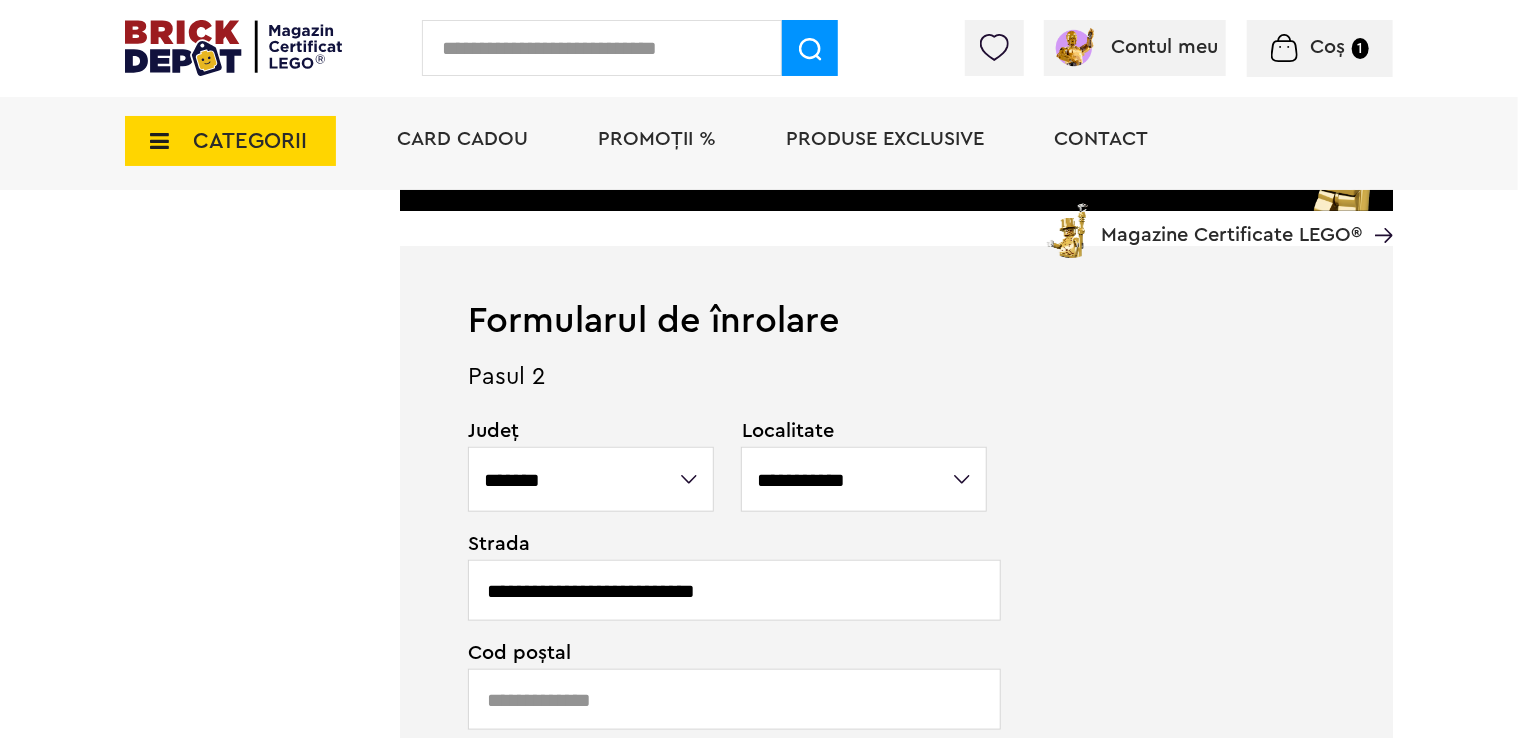 scroll, scrollTop: 927, scrollLeft: 0, axis: vertical 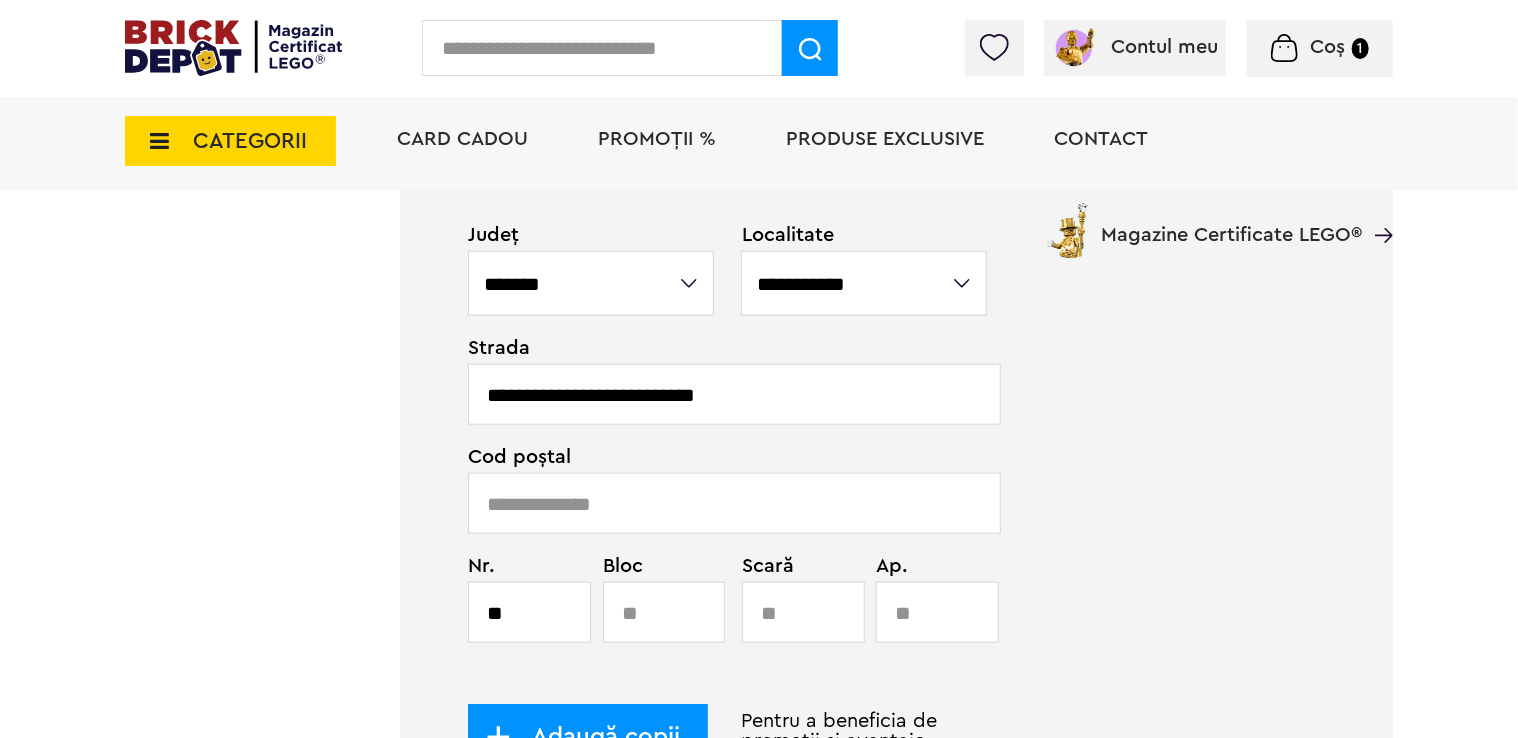 drag, startPoint x: 712, startPoint y: 481, endPoint x: 679, endPoint y: 454, distance: 42.638012 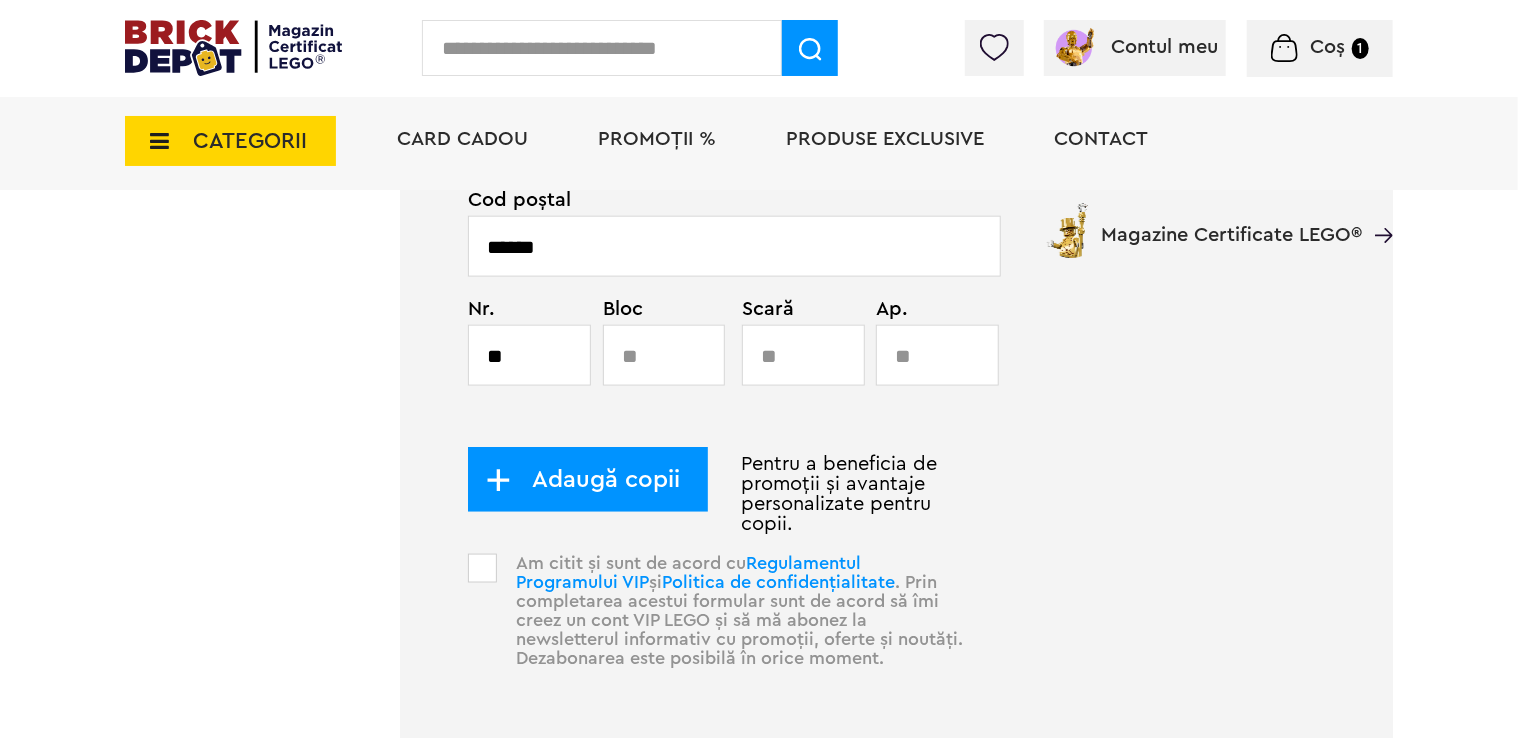 scroll, scrollTop: 1193, scrollLeft: 0, axis: vertical 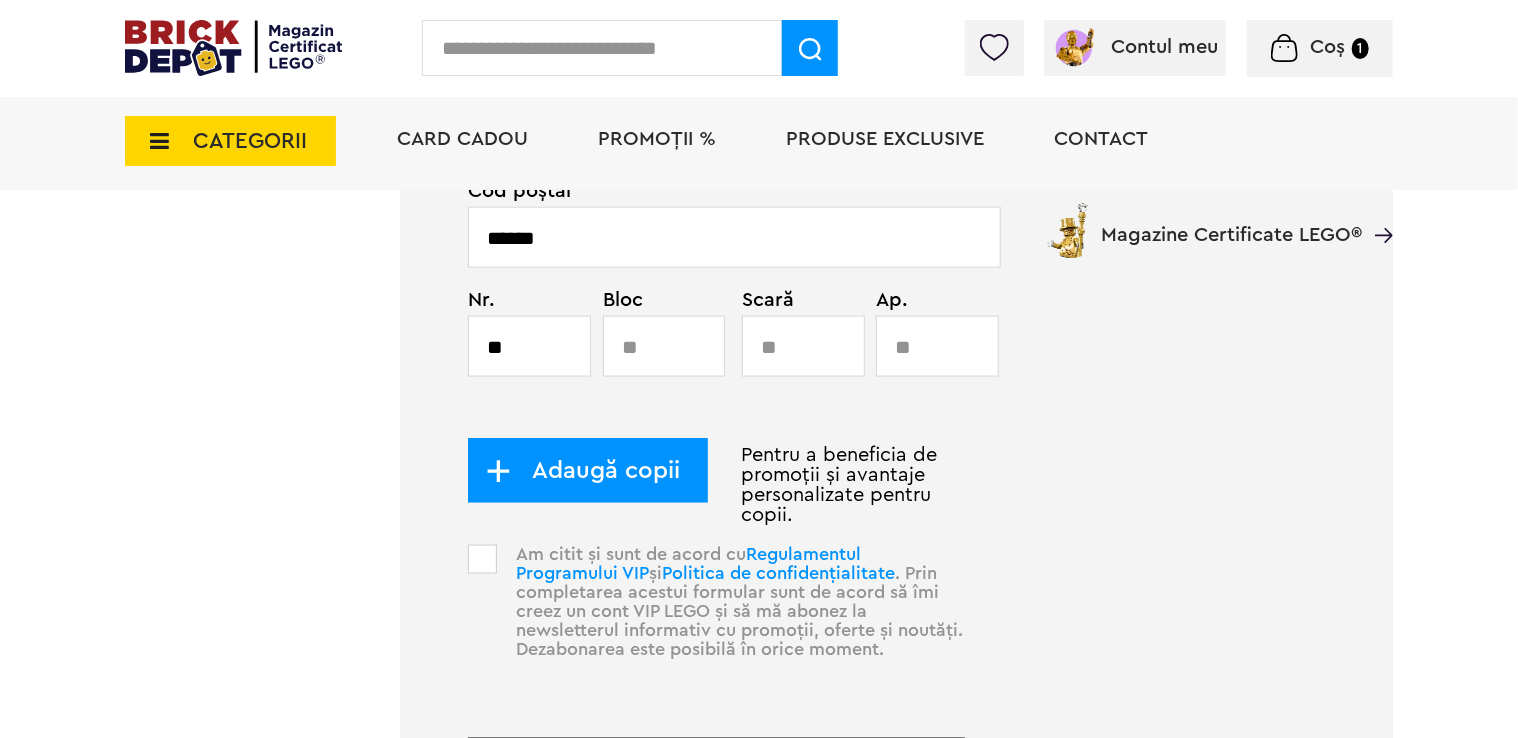 click on "Adaugă copii" at bounding box center [588, 470] 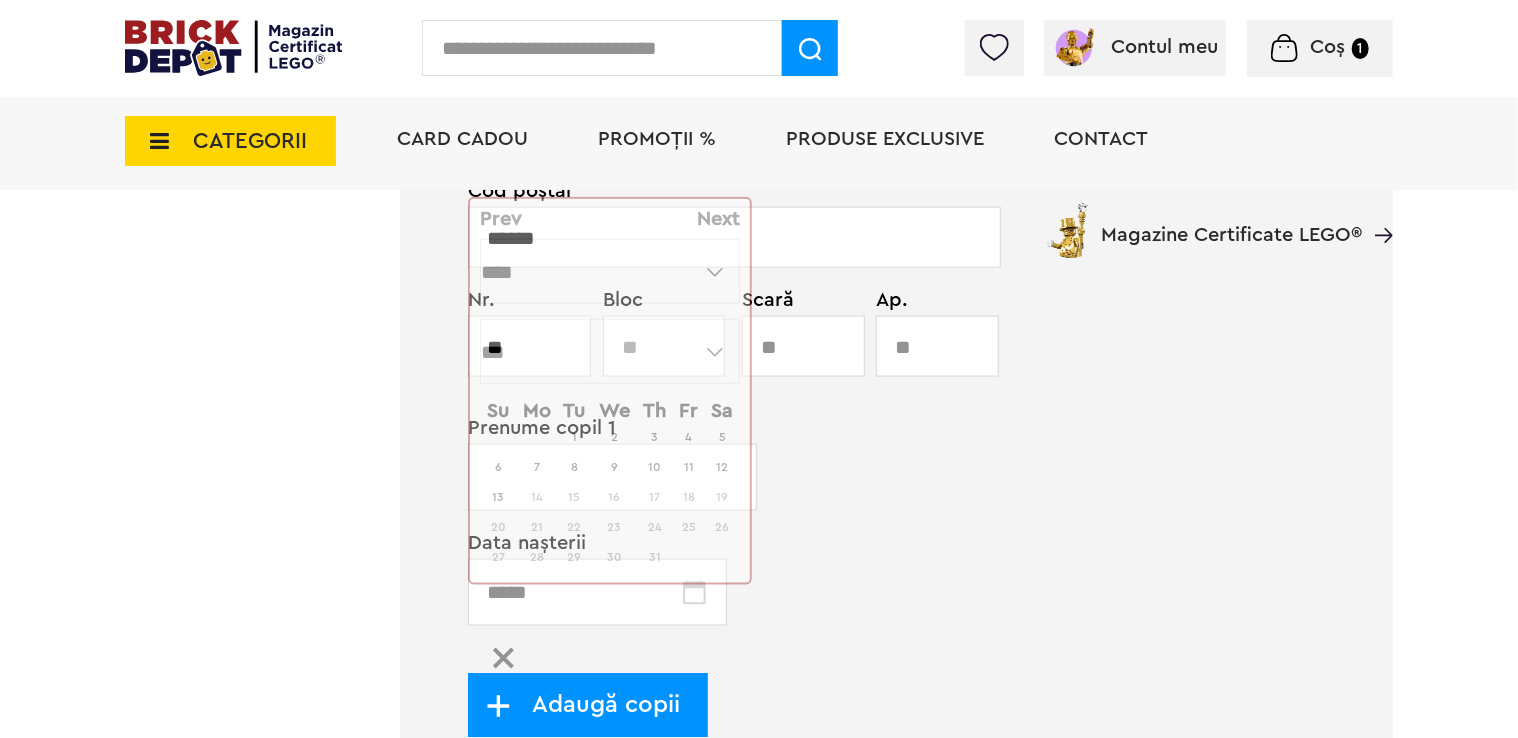 click at bounding box center [597, 592] 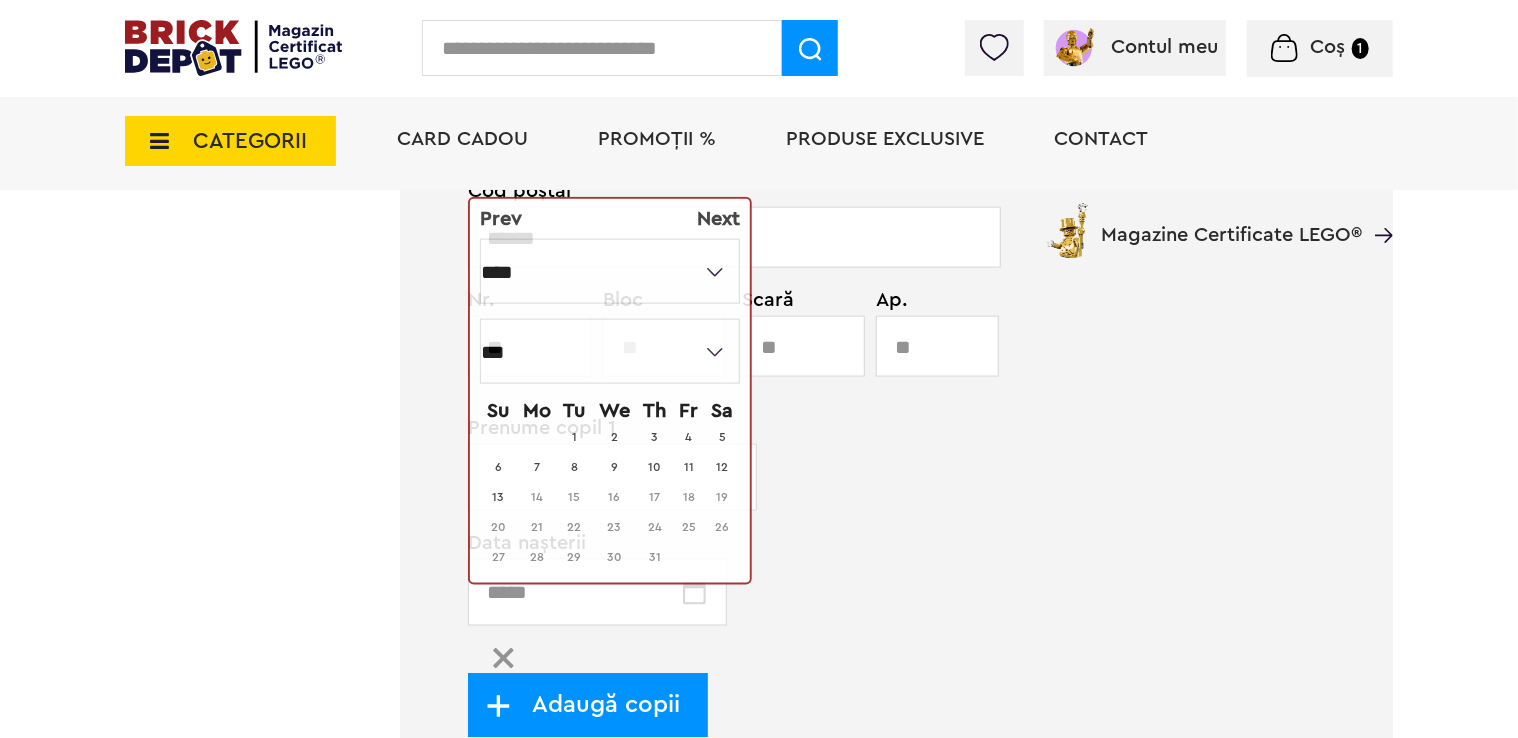 click on "Linkuri Importante
Comenzile mele
Date personale
Adrese
Parolă
Listă dorințe
Recenziile mele
VIP
Delogare" at bounding box center (262, 1102) 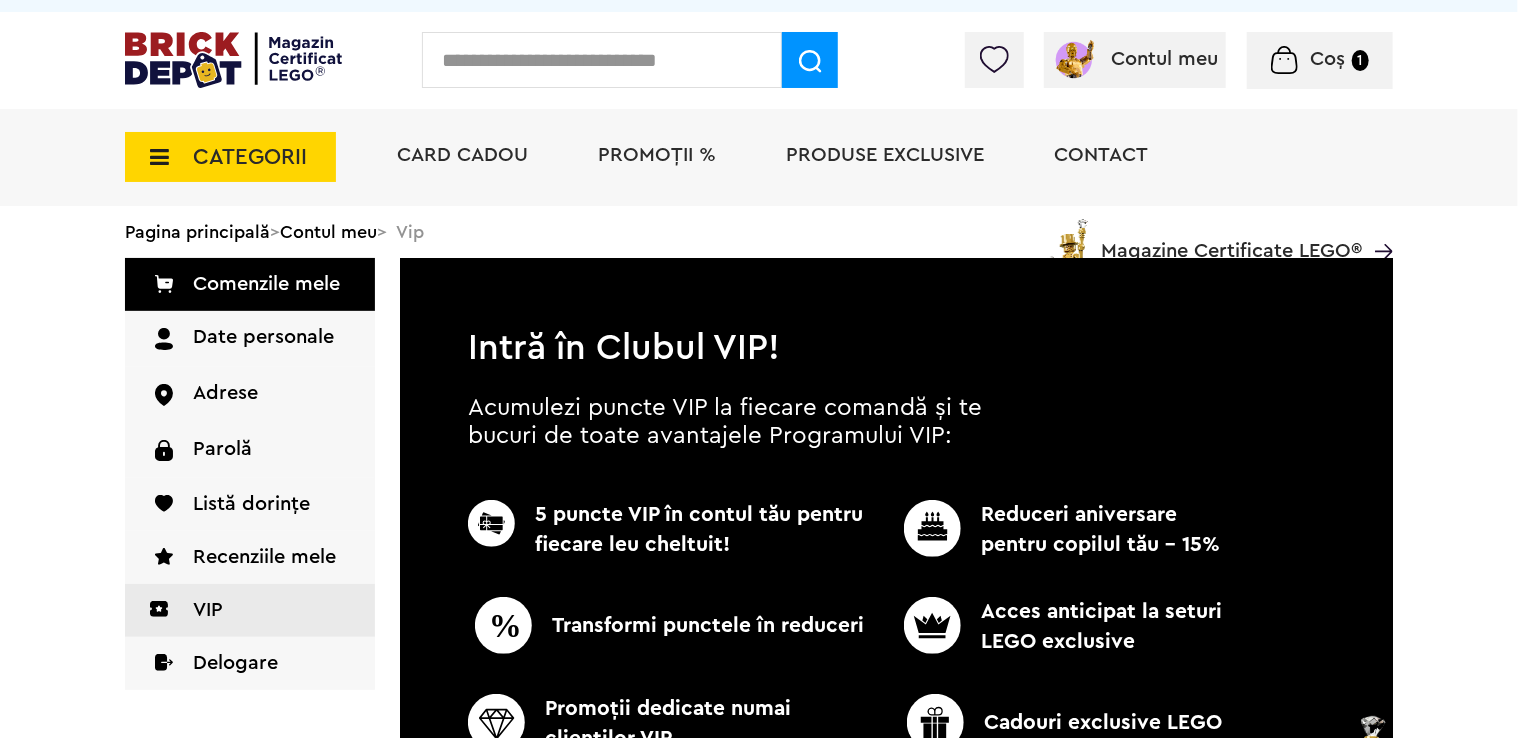 scroll, scrollTop: 0, scrollLeft: 0, axis: both 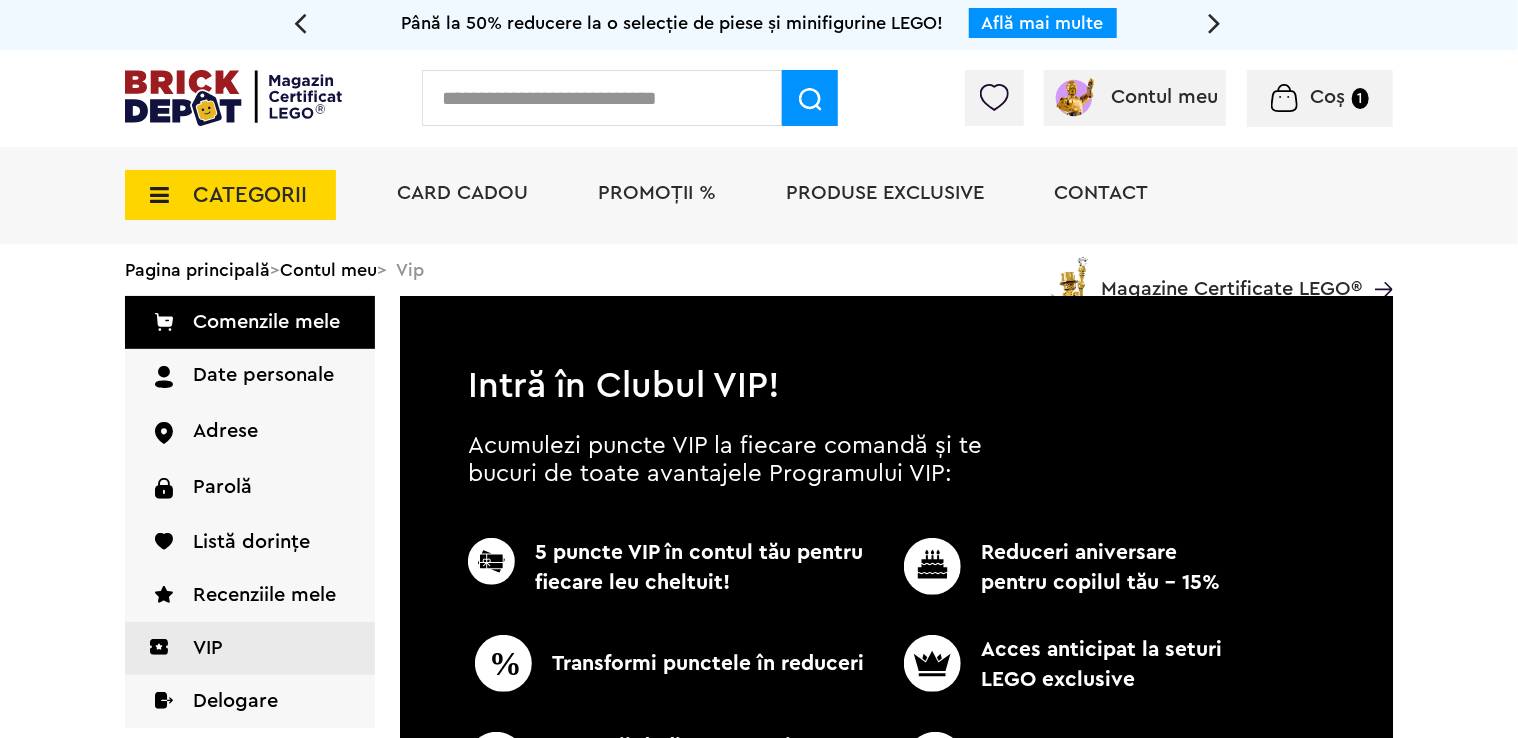 click on "PROMOȚII %" at bounding box center [657, 193] 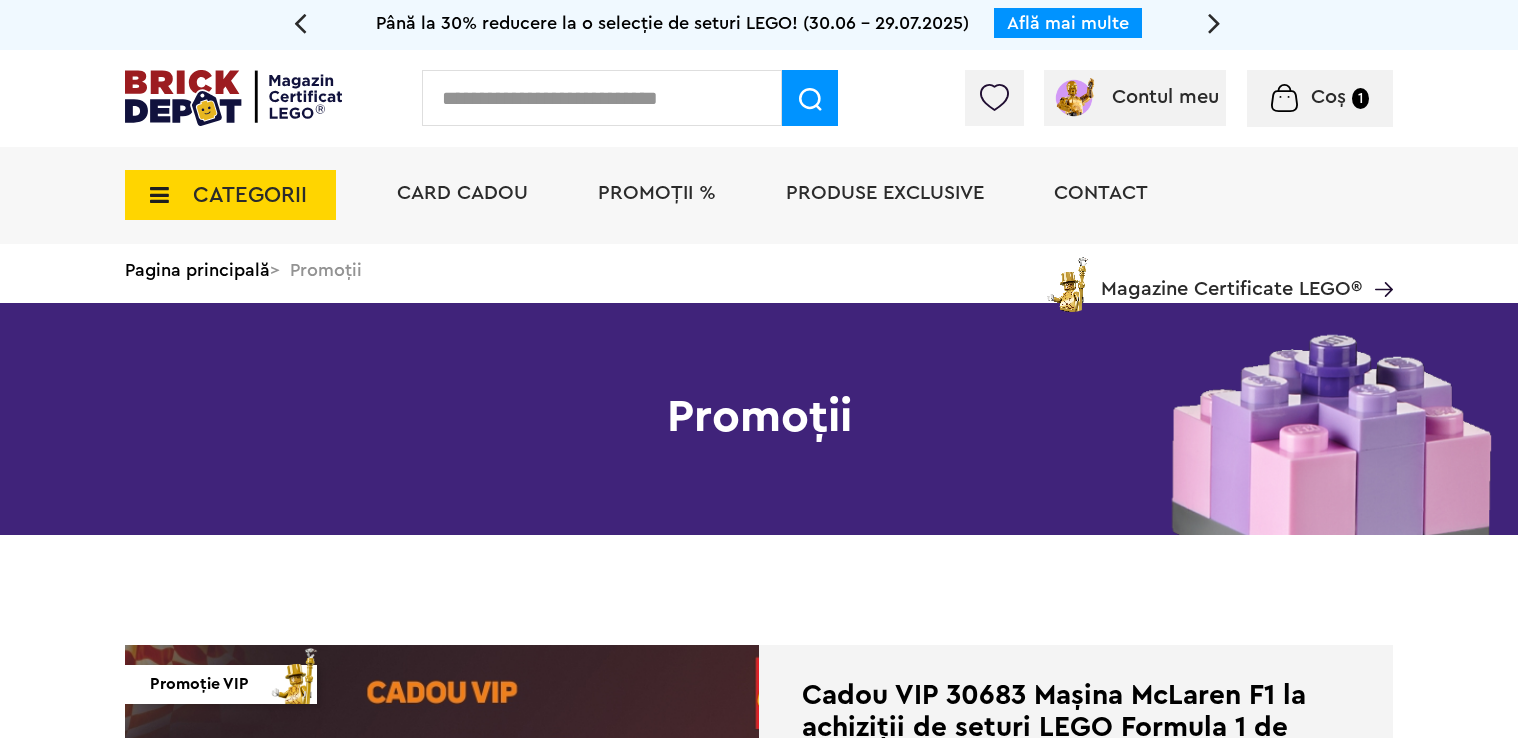 scroll, scrollTop: 0, scrollLeft: 0, axis: both 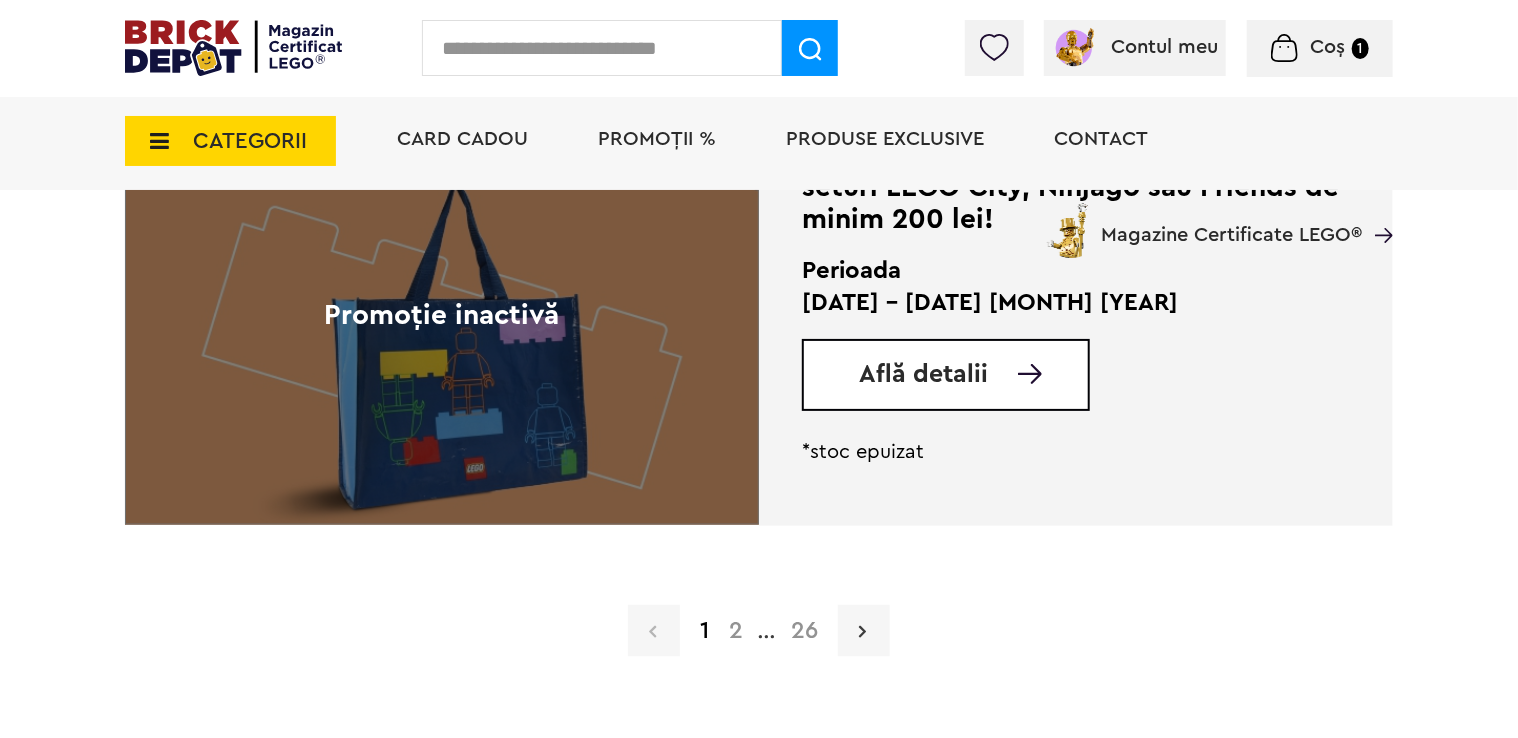 click at bounding box center (864, 631) 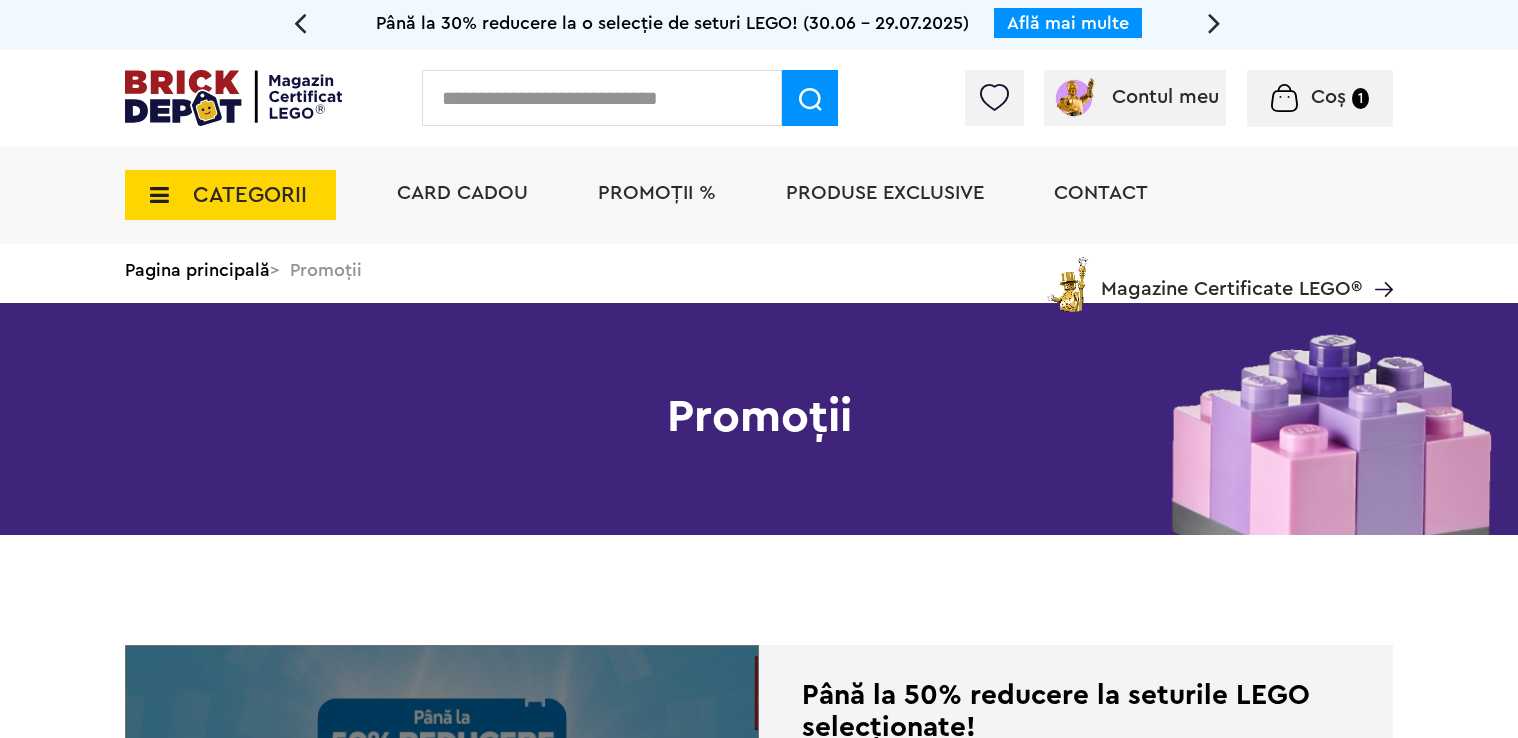 scroll, scrollTop: 0, scrollLeft: 0, axis: both 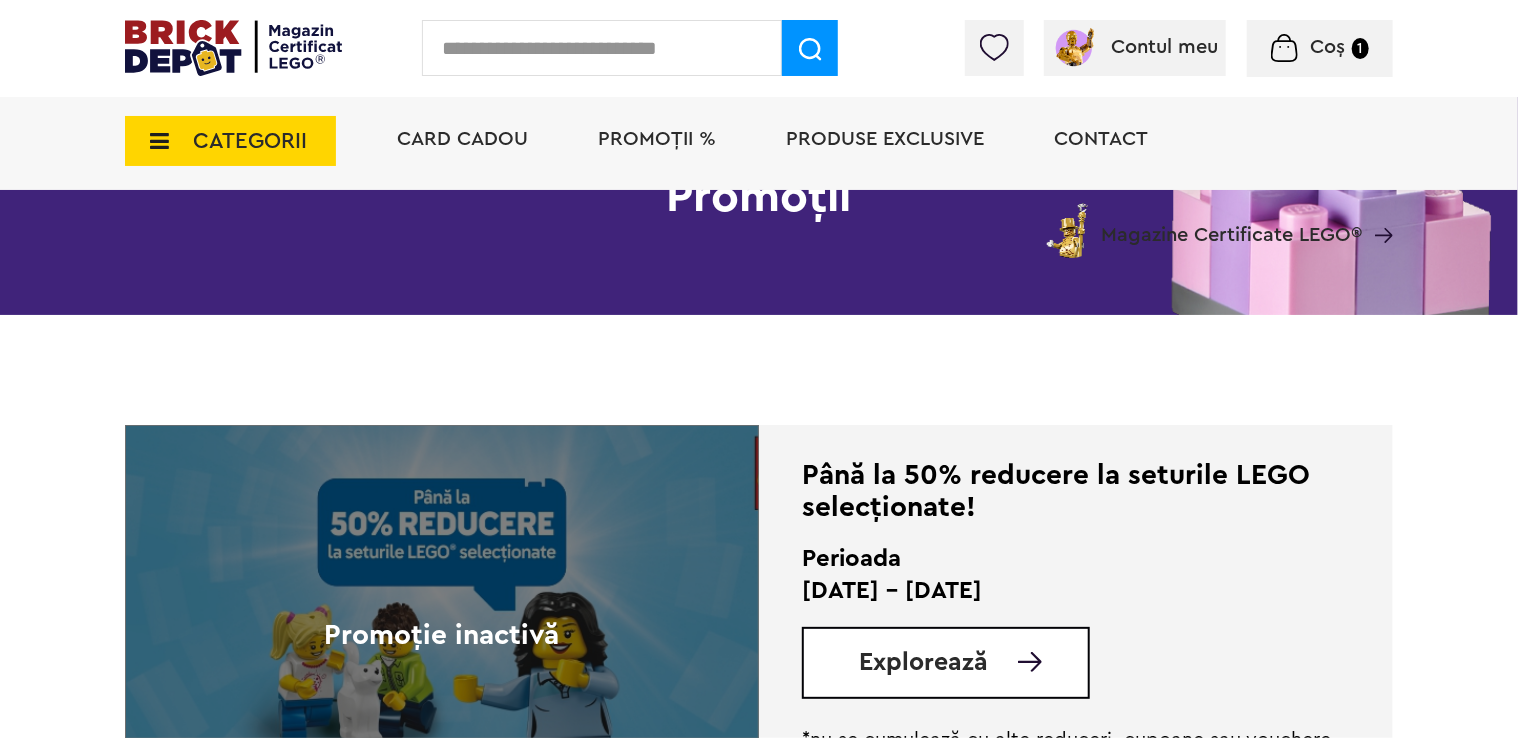 click on "Explorează" at bounding box center [923, 662] 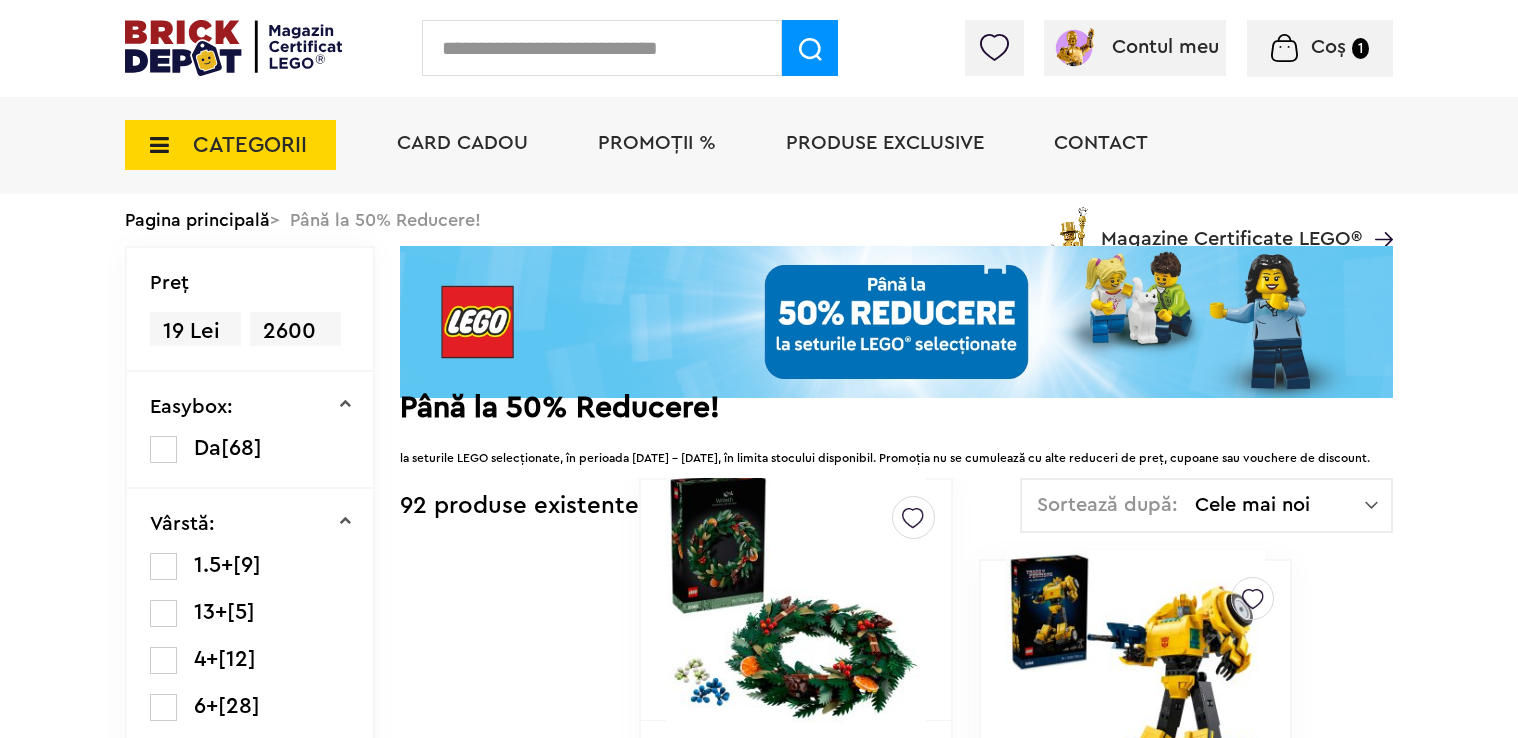 scroll, scrollTop: 0, scrollLeft: 0, axis: both 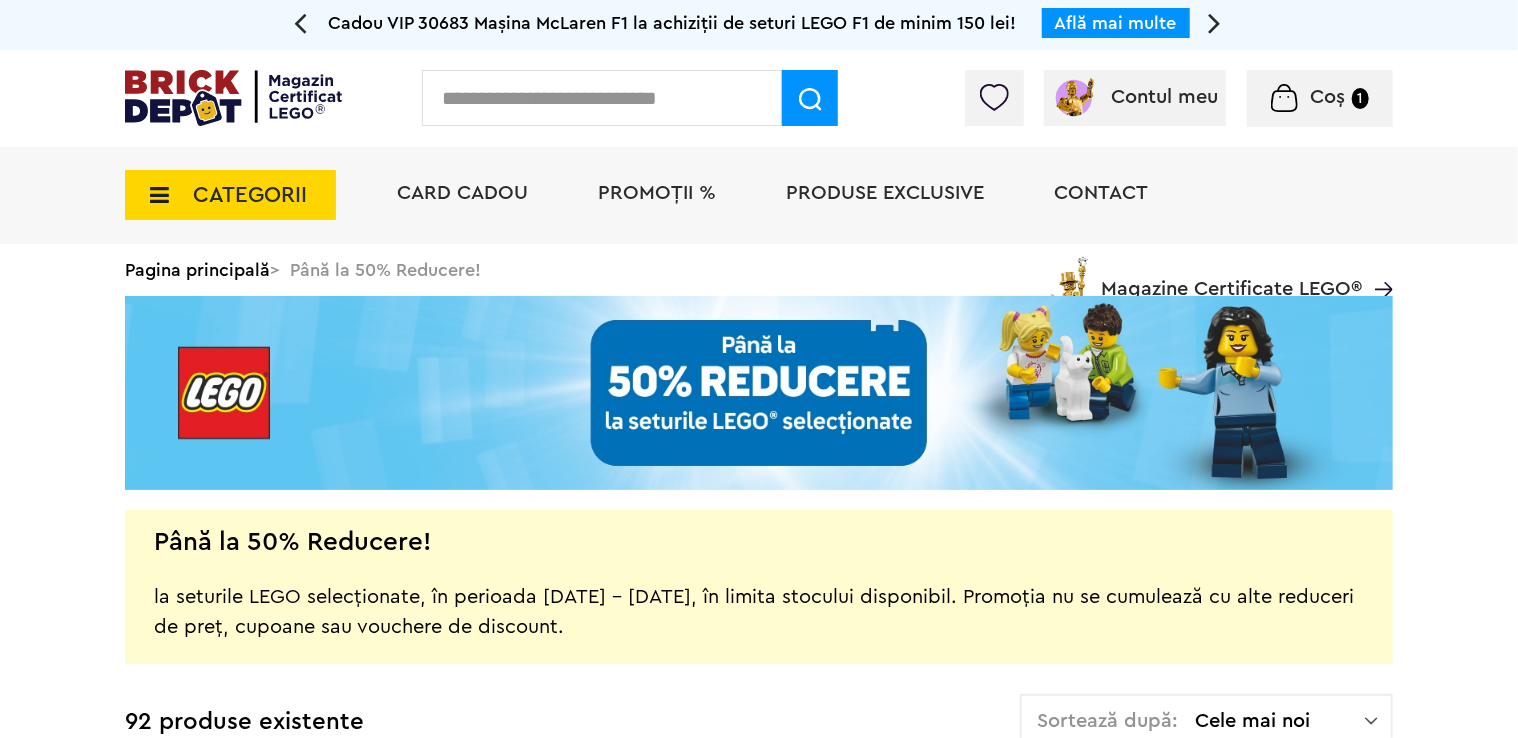 click on "CATEGORII
Jucării LEGO
Card Cadou LEGO Animal Crossing Architecture Art Nou Bluey Nou Brickheadz City Nou Classic Colecția Botanică Nou Creator DC Super Heroes Disney Nou DOTS DREAMZzz Nou DUPLO Nou Education Festivaluri Tradiţionale Chinezesti Fortnite Nou Friends Nou Gabby s Dollhouse Harry Potter Nou Icons (Creator Expert) Nou Ideas Nou Indiana Jones Jurassic World Nou Marvel Super Heroes Nou Minecraft Nou Minifigurine Minions Monkie Kid NIKE Nou Ninjago Nou One Piece Sonic the Hedgehog Speed Champions Nou Star Wars Nou Super Mario Nou Technic Nou The Legend of Zelda Wednesday Wicked Vezi Toate >> Card Cadou LEGO
Piese LEGO
Accesorii Nou Animale Autocolante Caramizi Nou Caramizi cu panta Nou Caramizi curbate Nou Caramizi rotunde Nou Caramizi speciale Nou Componente Figurine actiune Nou Minifigurine Minifigurine - Accesorii Minifigurine - Parti componente Piese decorate Nou Placi Nou Placi cu unghiuri ascutite Nou Placi netede Nou Placi netede modificate Nou Nou" at bounding box center [759, 229] 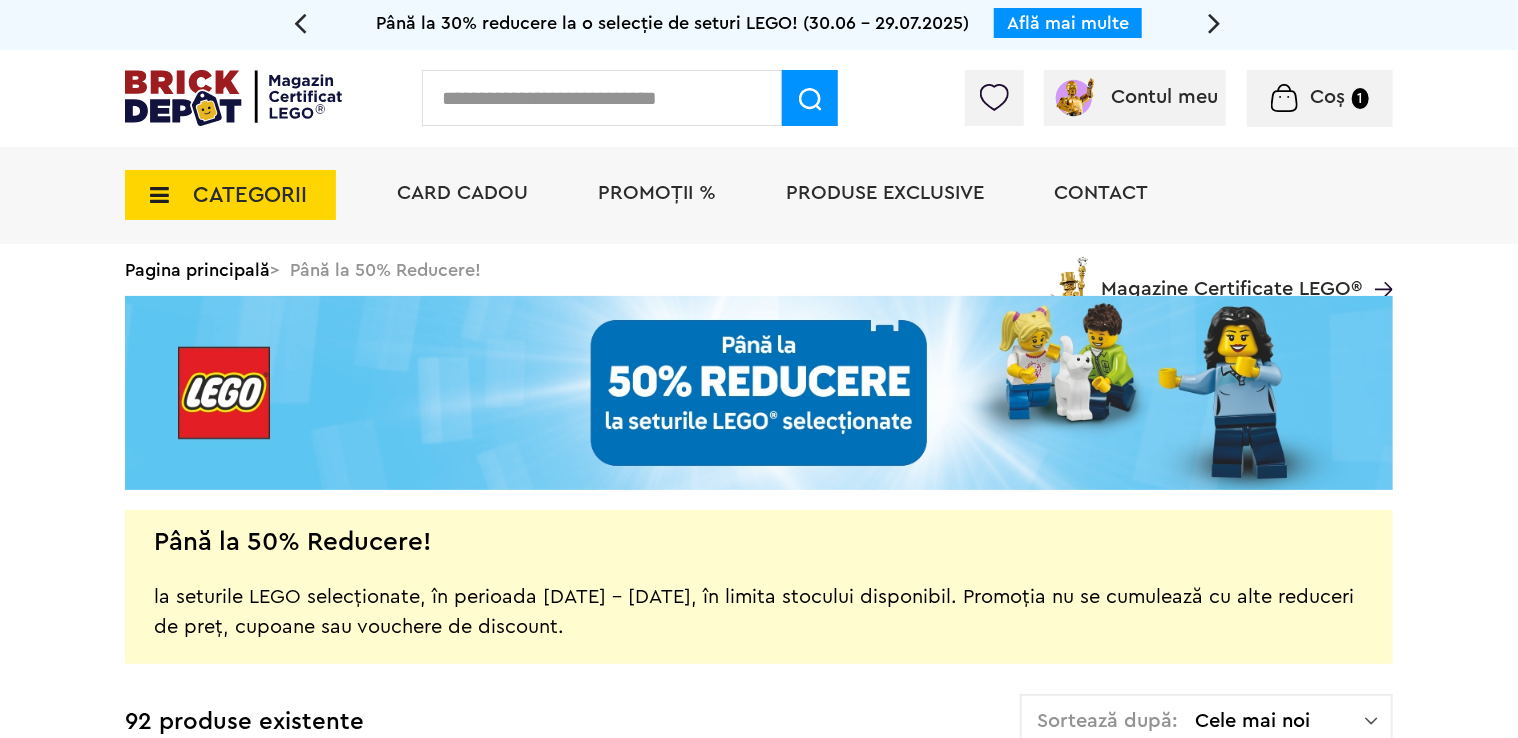 click on "CATEGORII" at bounding box center [250, 195] 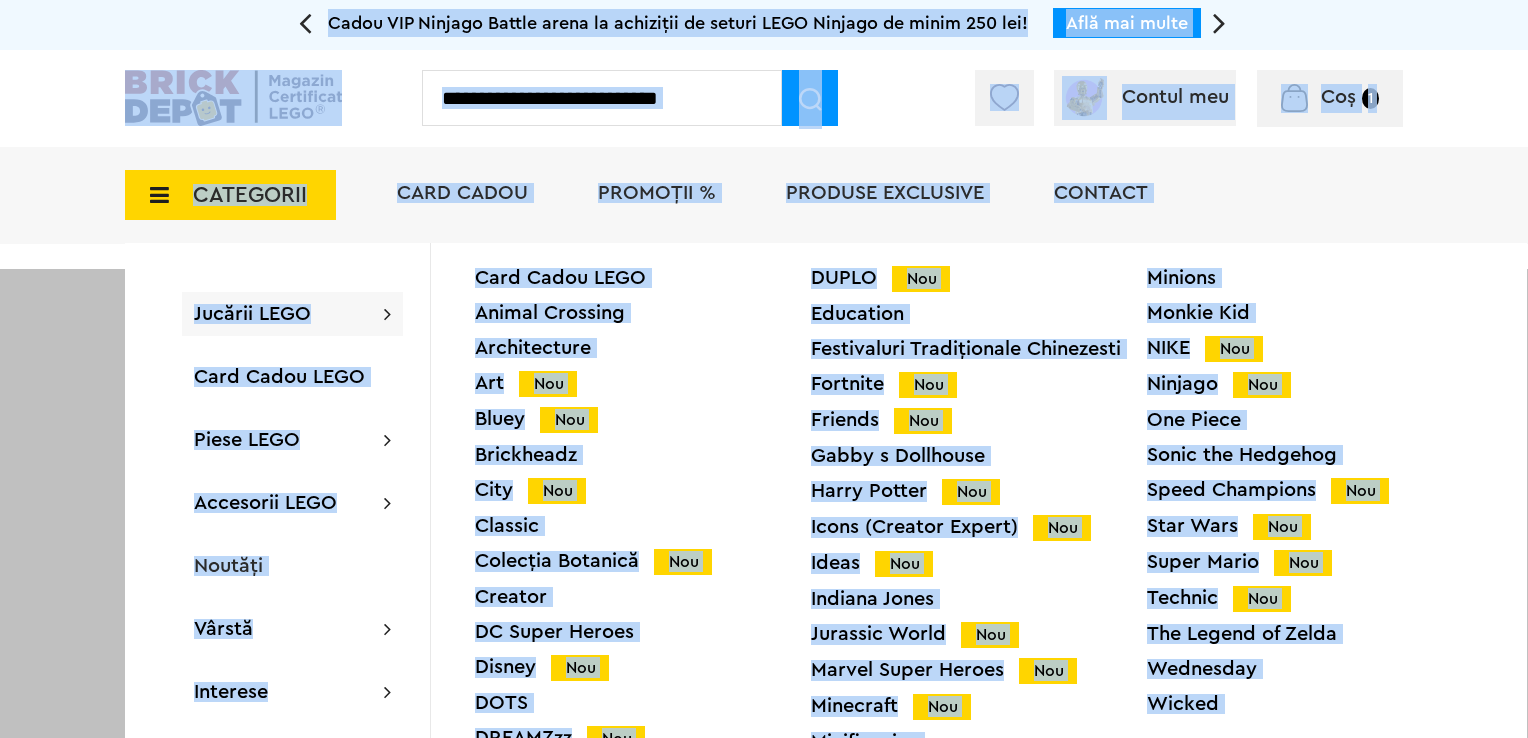drag, startPoint x: 1529, startPoint y: 419, endPoint x: 1531, endPoint y: 511, distance: 92.021736 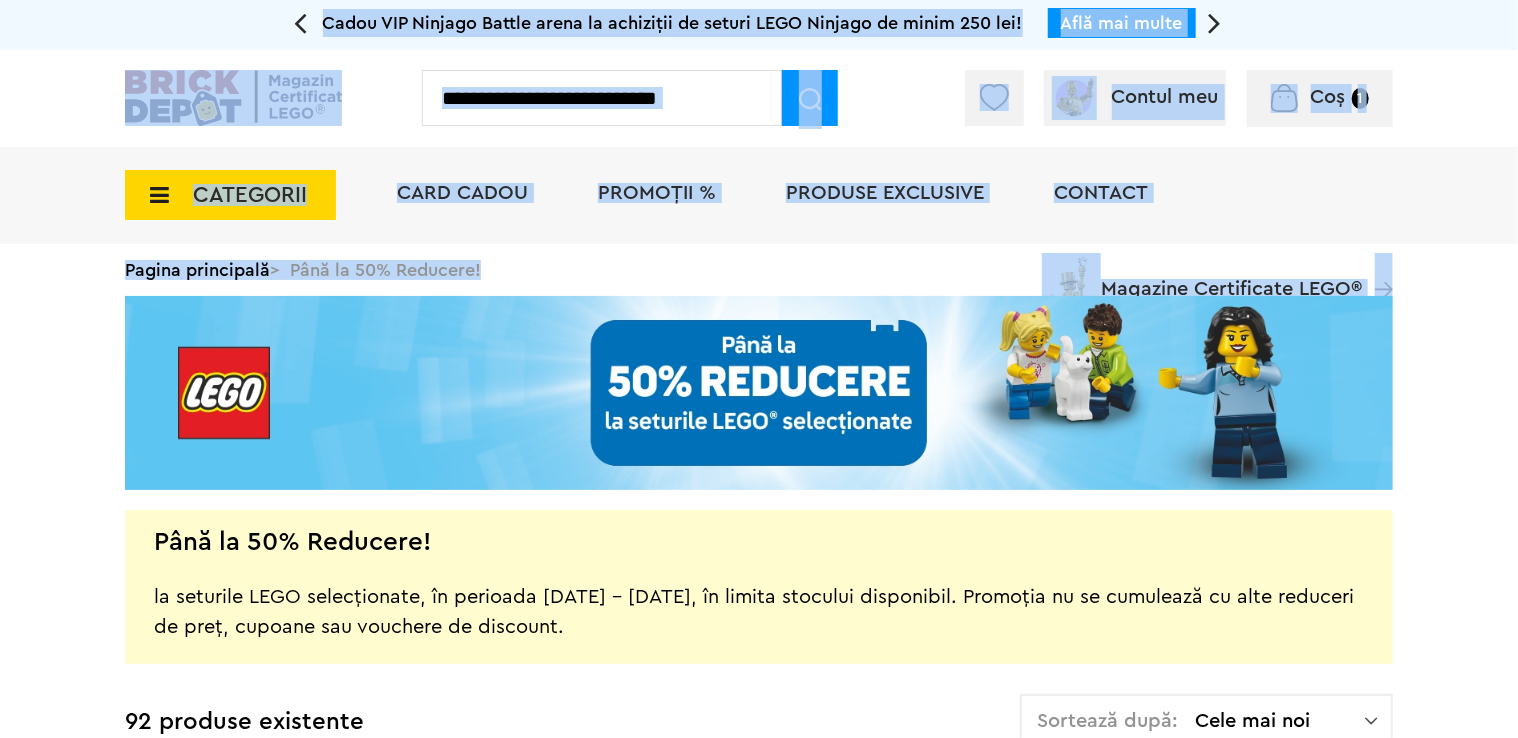 click on "Până la 30% reducere la o selecție de seturi LEGO! (30.06 - 29.07.2025) Află mai multe Cadou VIP Ninjago Battle arena la achiziții de seturi LEGO Ninjago de minim 250 lei! Află mai multe Până la 50% reducere la o selecție de piese și minifigurine LEGO! Află mai multe Cadou VIP 30683 Mașina McLaren F1 la achiziții de seturi LEGO F1 de minim 150 lei! Află mai multe Până la 30% reducere la o selecție de seturi LEGO! (30.06 - 29.07.2025) Află mai multe Cadou VIP Ninjago Battle arena la achiziții de seturi LEGO Ninjago de minim 250 lei! Află mai multe
Contul meu
Contul meu
Comenzile mele
Date personale
Adrese
Parolă
Listă dorințe
Recenziile mele
VIP
Delogare" at bounding box center [759, 8293] 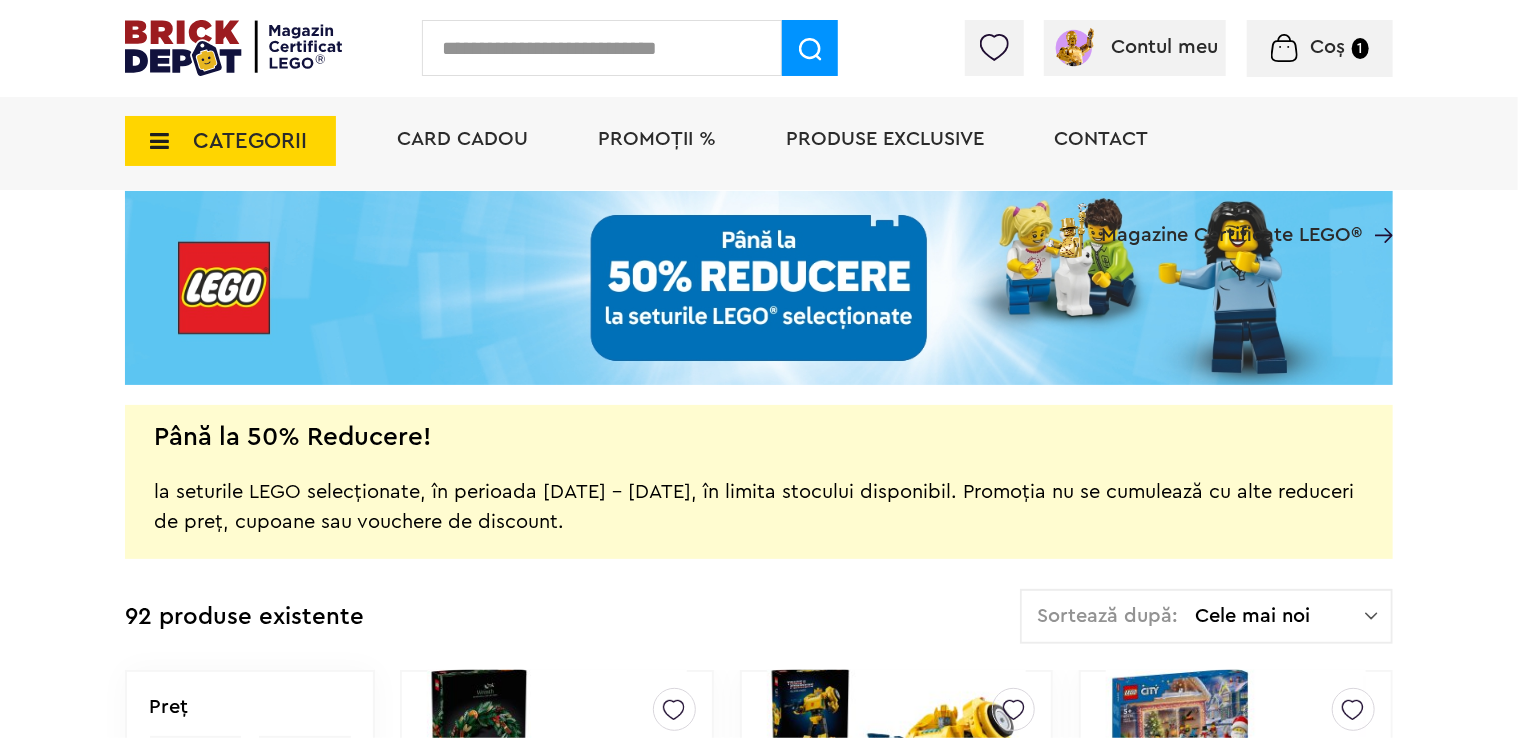 scroll, scrollTop: 0, scrollLeft: 0, axis: both 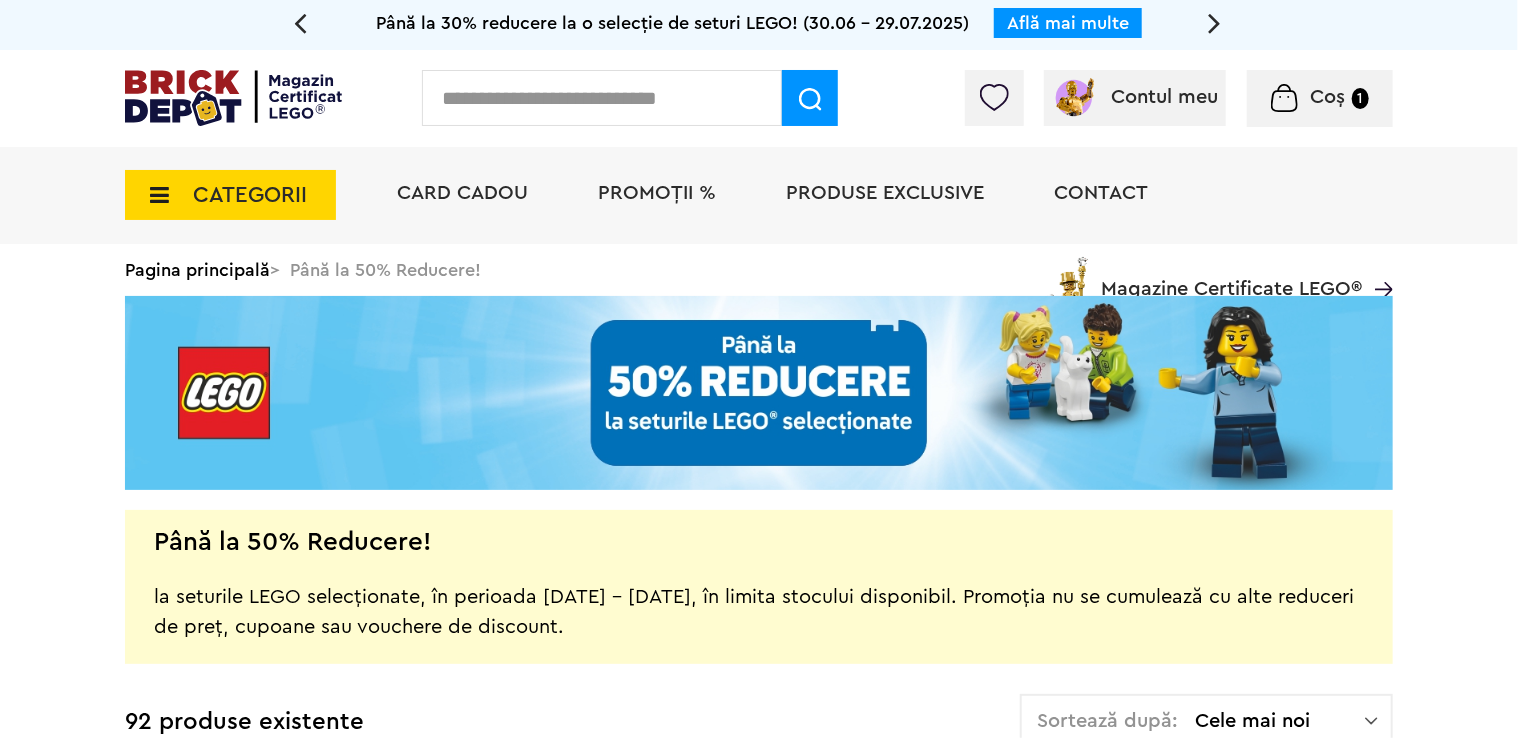 click on "PROMOȚII %" at bounding box center [657, 195] 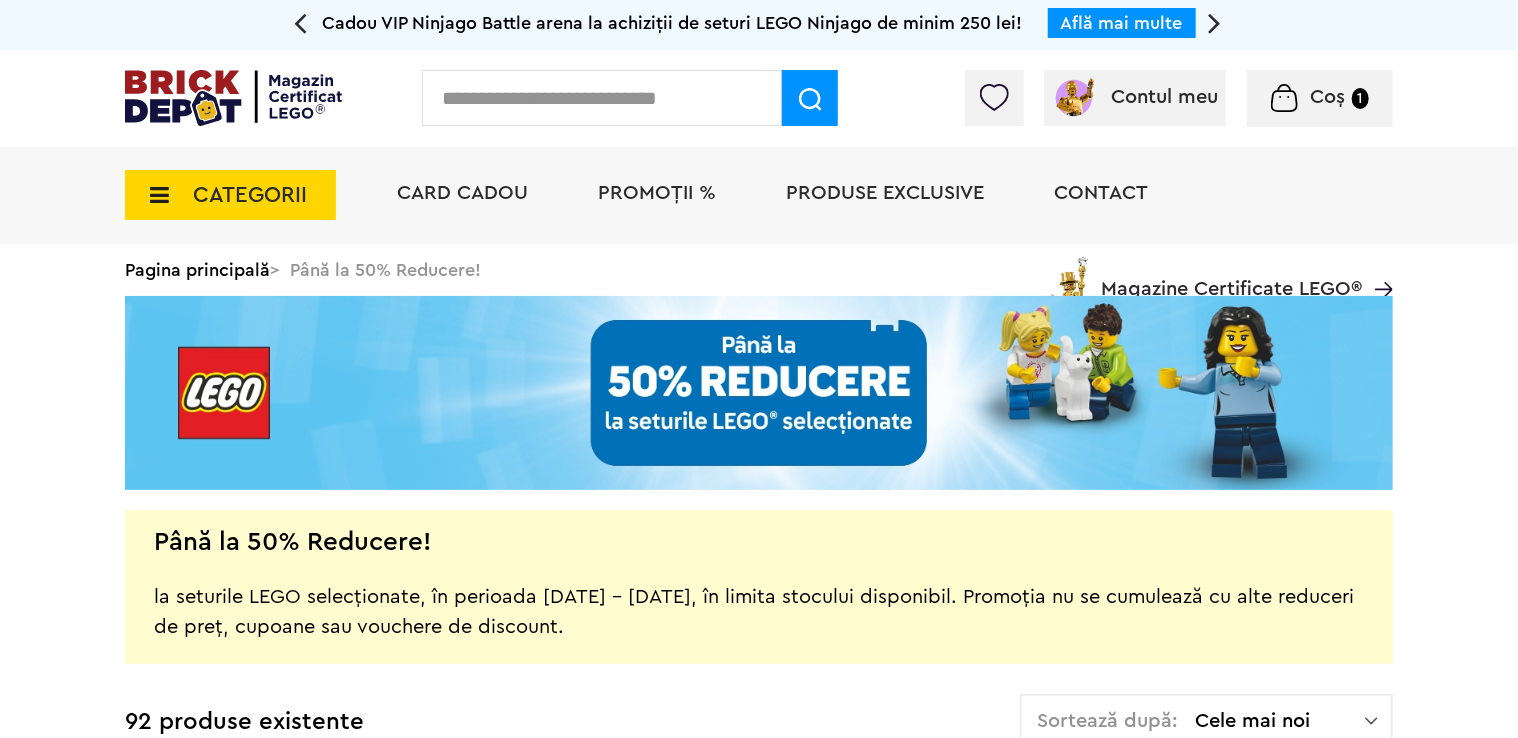 click on "PROMOȚII %" at bounding box center [657, 193] 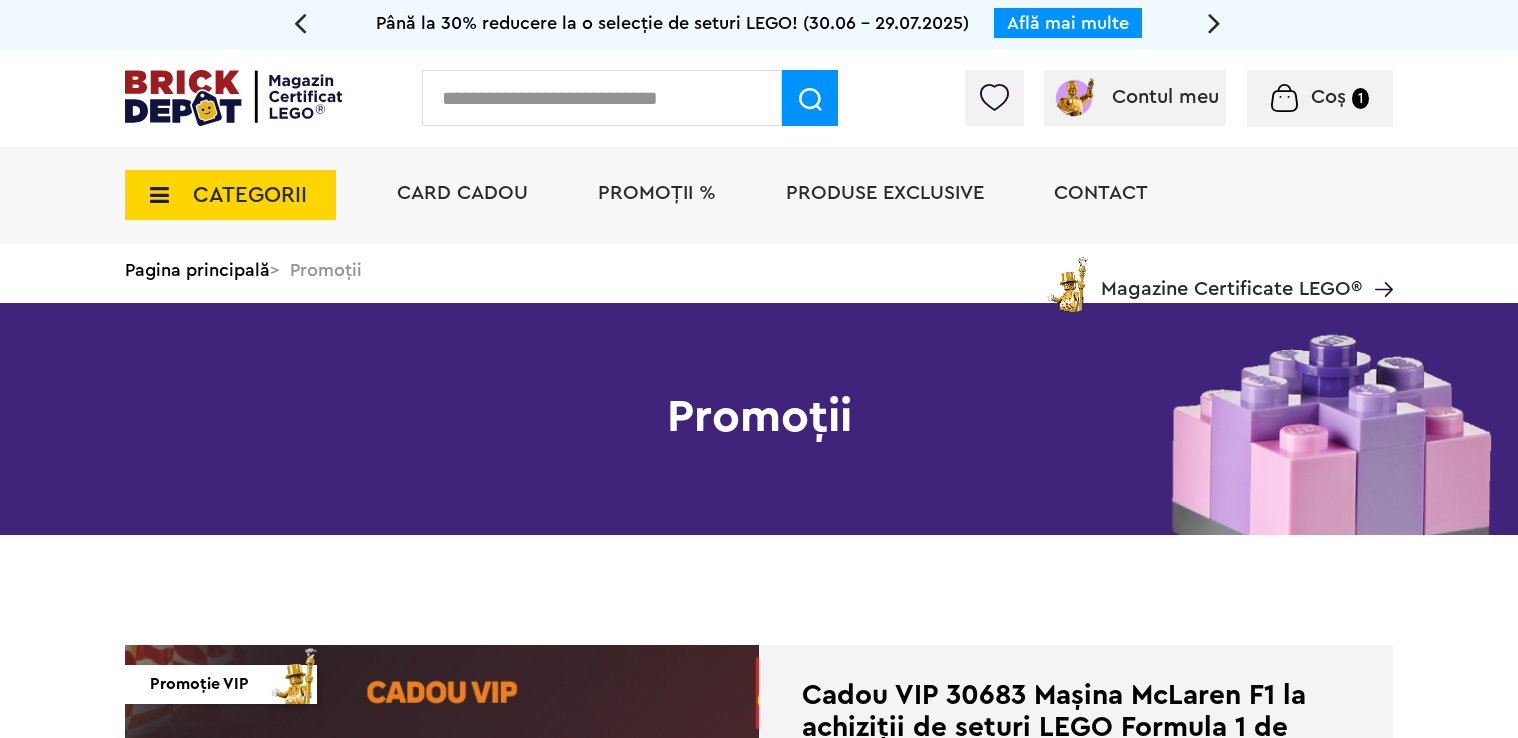 scroll, scrollTop: 0, scrollLeft: 0, axis: both 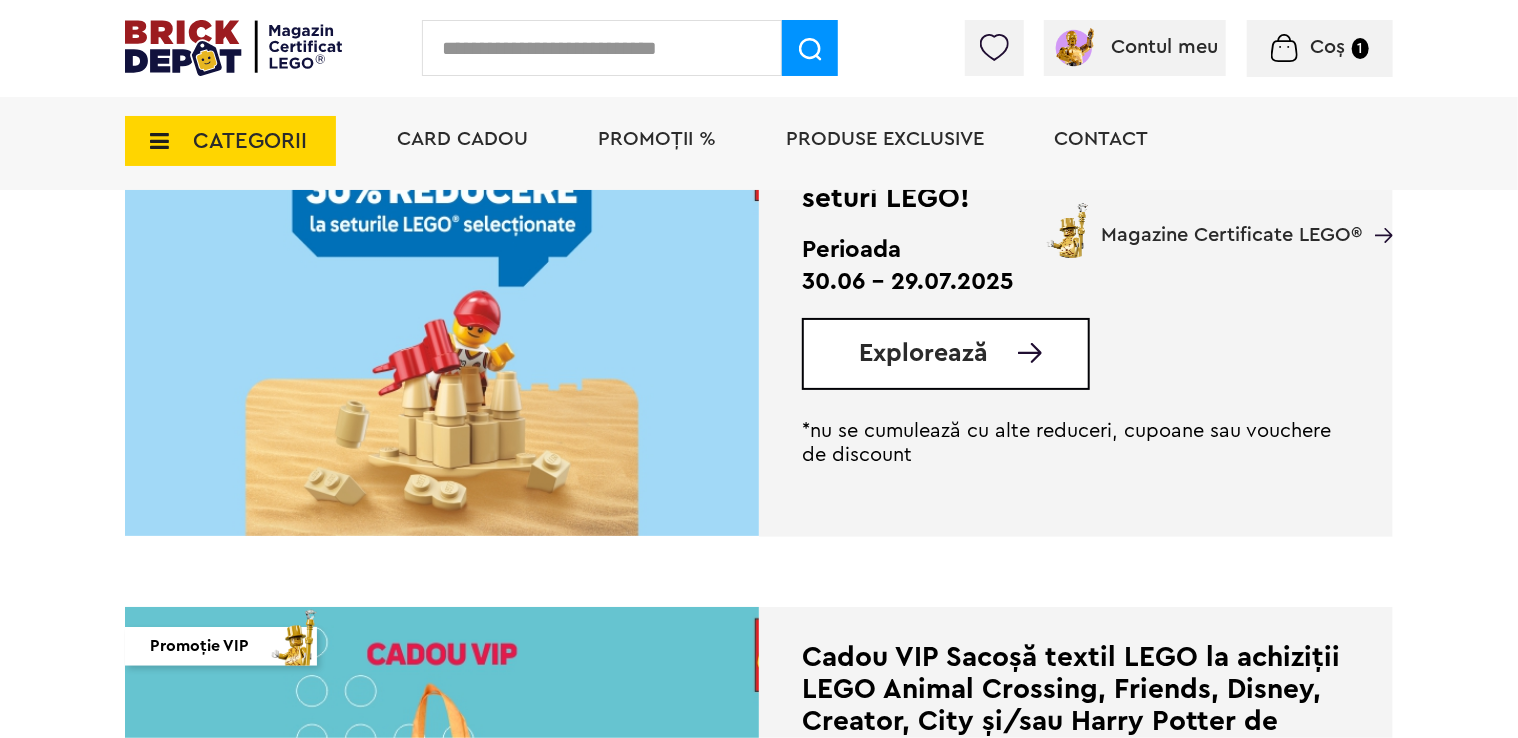 click at bounding box center [442, 326] 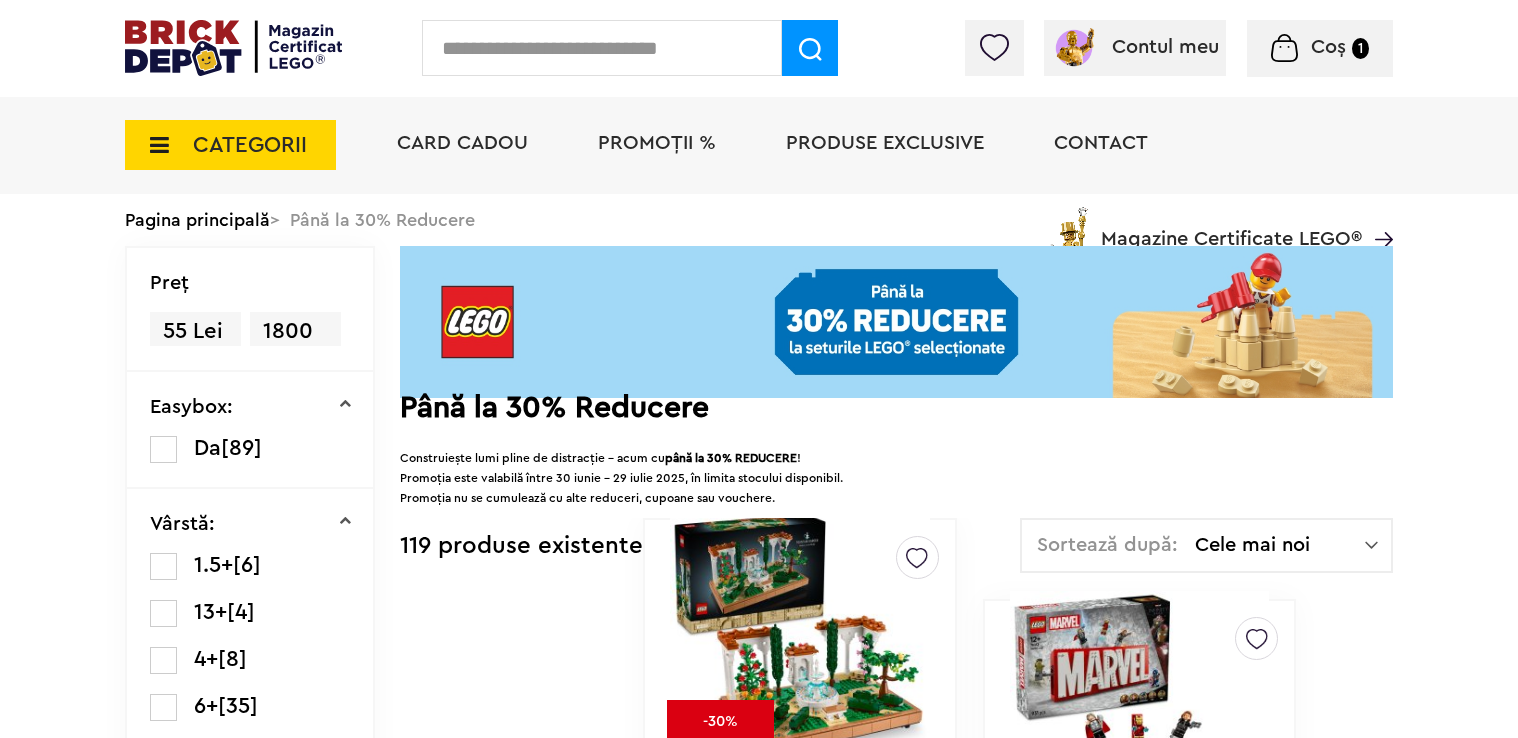 scroll, scrollTop: 0, scrollLeft: 0, axis: both 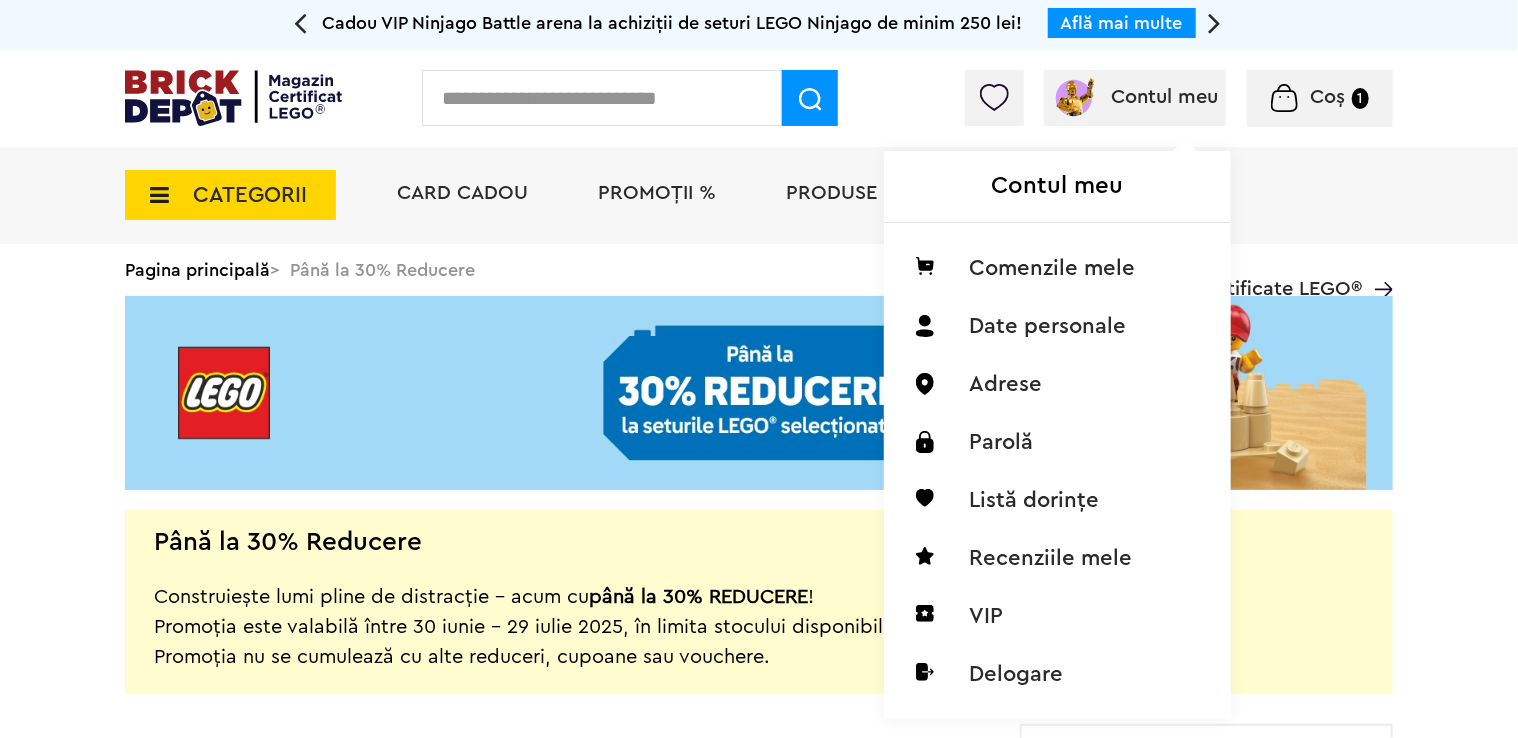 click on "Contul meu
Contul meu
Comenzile mele
Date personale
Adrese
Parolă
Listă dorințe
Recenziile mele
VIP
Delogare" at bounding box center [1135, 98] 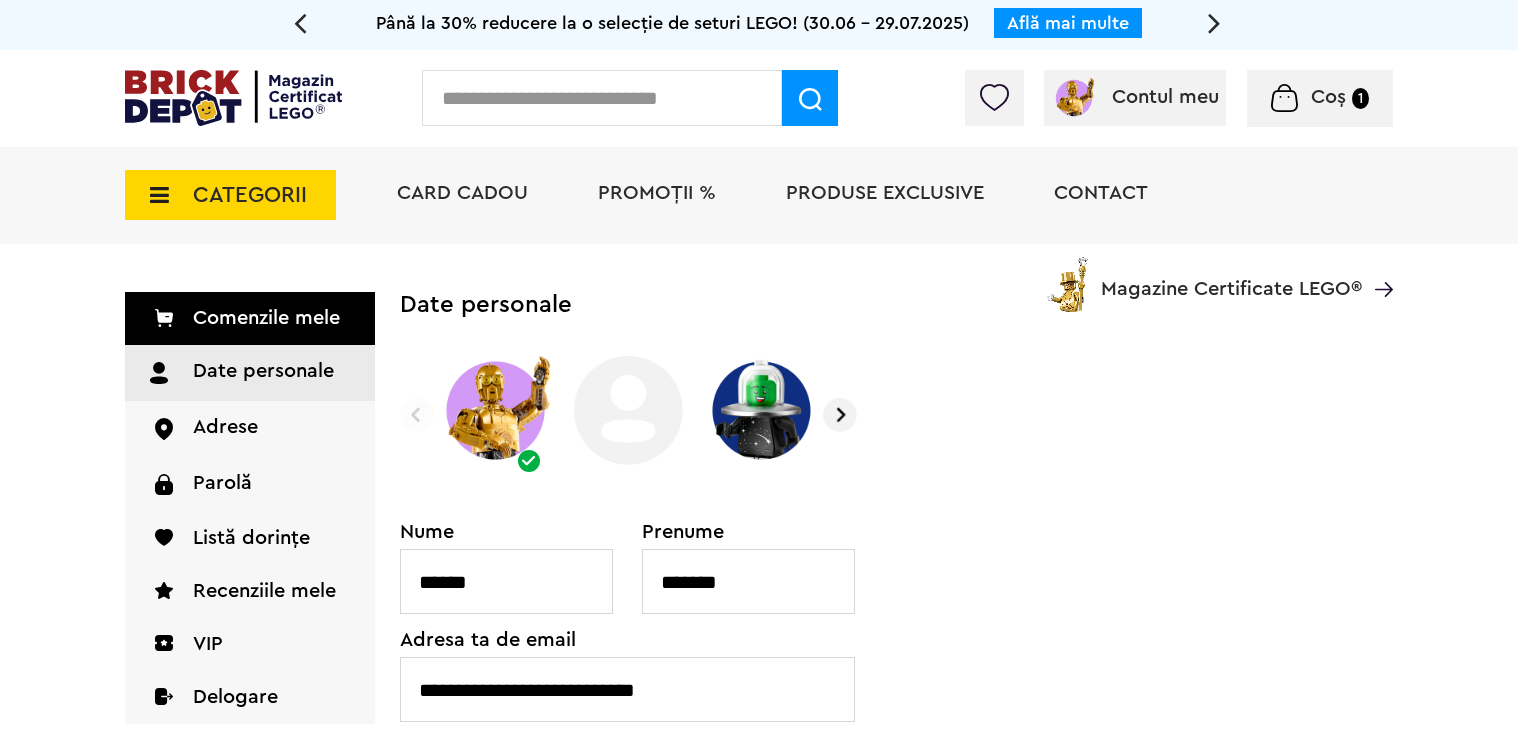 scroll, scrollTop: 0, scrollLeft: 0, axis: both 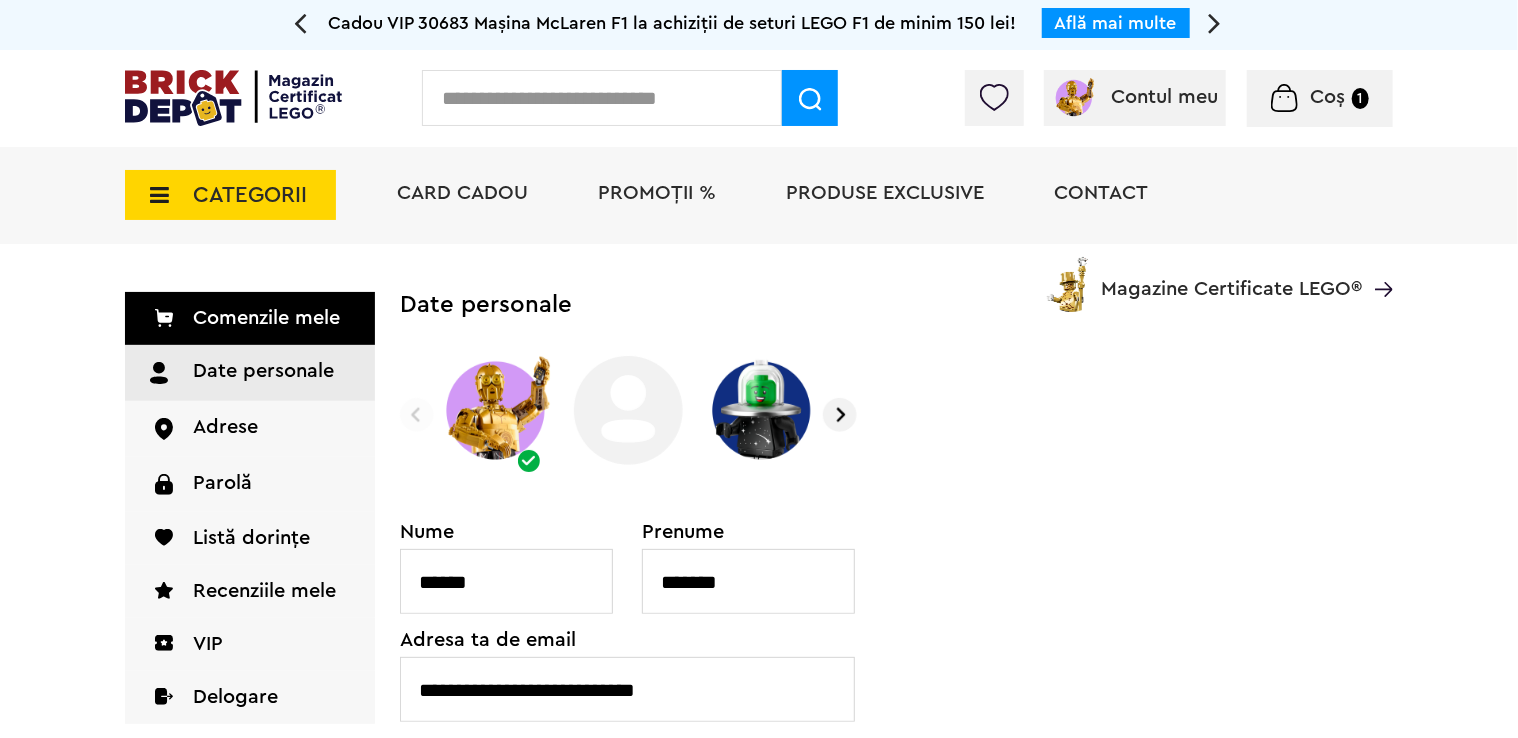 click on "Date personale" at bounding box center [896, 305] 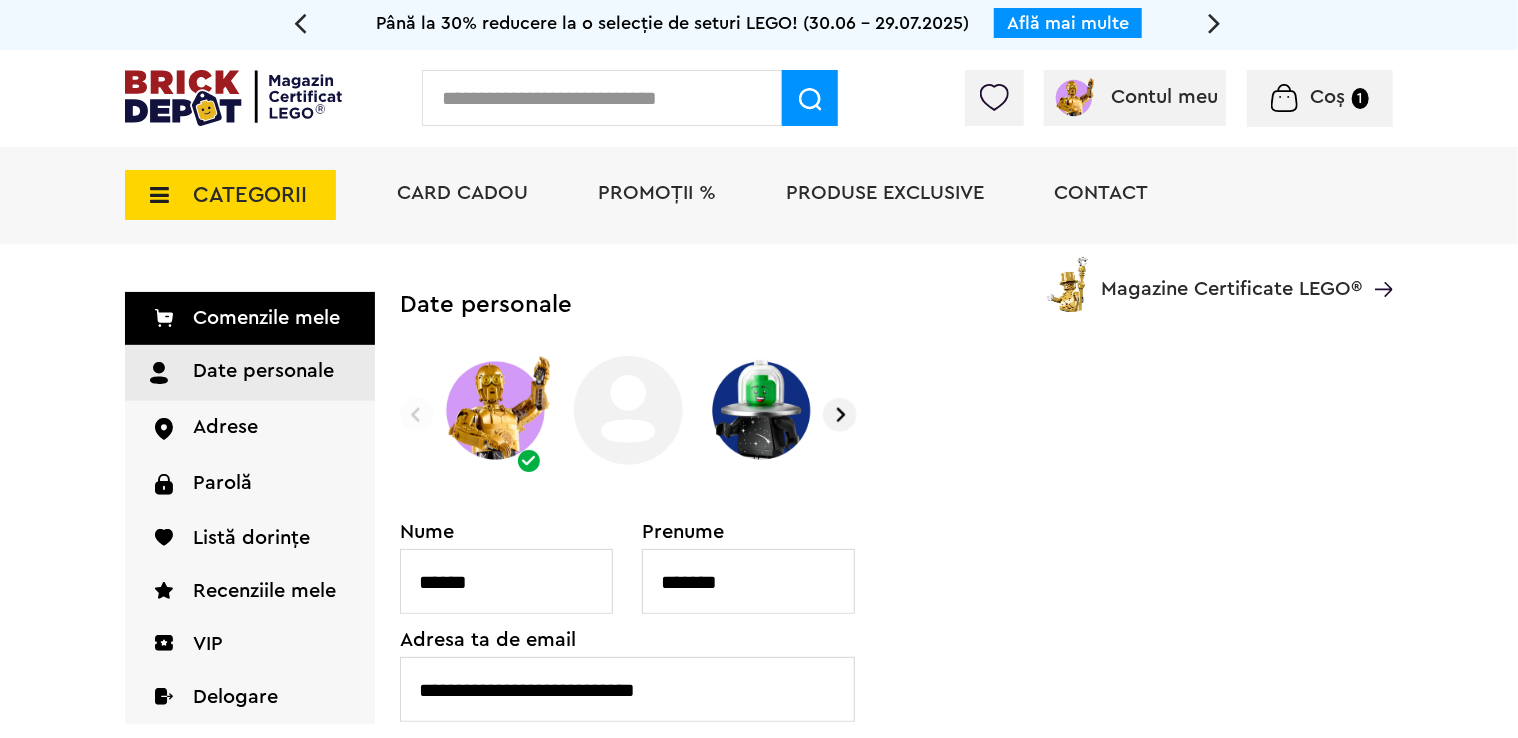 click on "Date personale
Nume
[LAST]
Prenume
[FIRST]
Adresa ta de email
[EMAIL]
Număr telefon
Romania [PHONE] [PHONE] 244 results found Afghanistan [PHONE] Åland Islands [PHONE] Albania [PHONE] Algeria [PHONE] American Samoa [PHONE] Andorra [PHONE] Angola [PHONE] Anguilla [PHONE] Antigua & Barbuda [PHONE] Argentina [PHONE] Armenia" at bounding box center (896, 596) 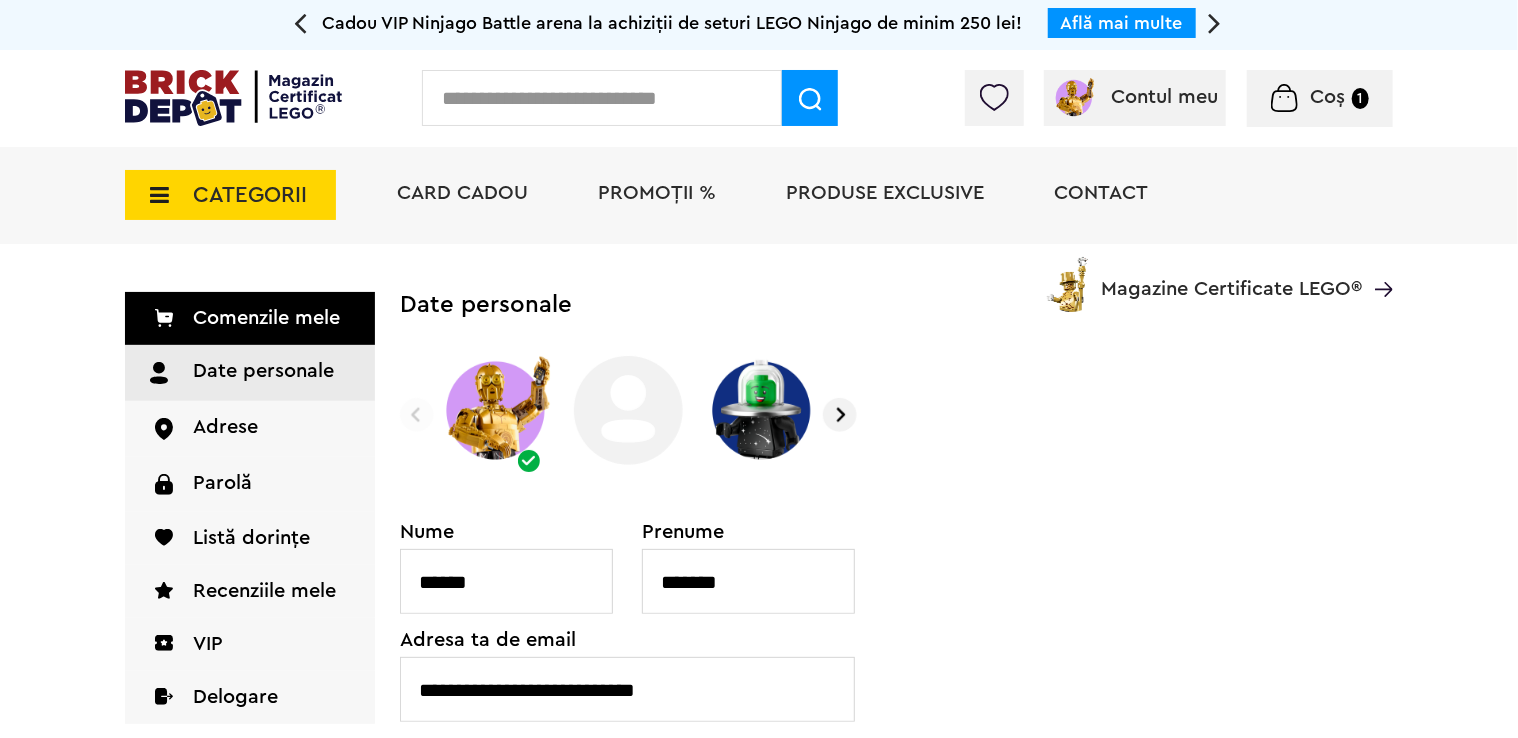 drag, startPoint x: 1130, startPoint y: 288, endPoint x: 1007, endPoint y: 286, distance: 123.01626 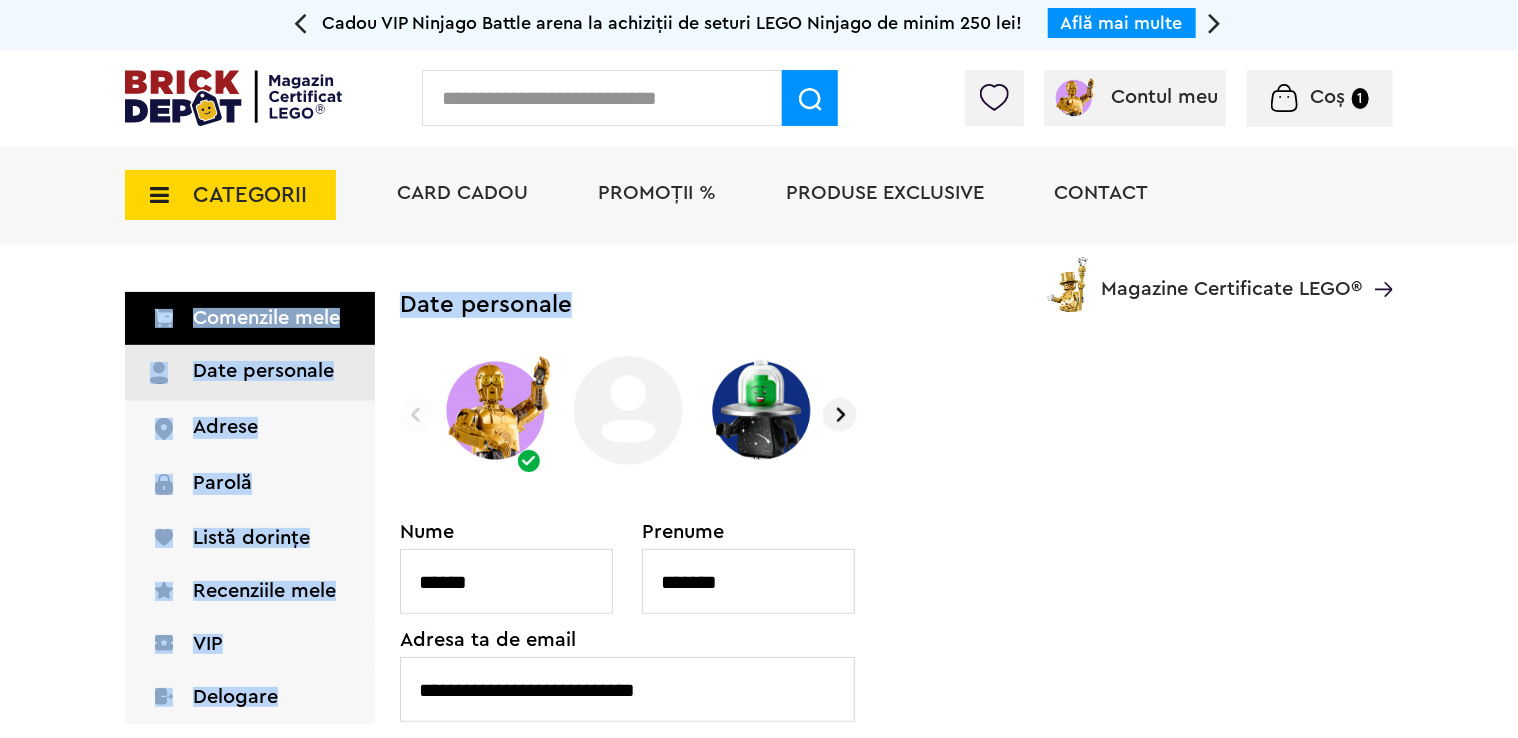 drag, startPoint x: 1416, startPoint y: 290, endPoint x: 867, endPoint y: 296, distance: 549.0328 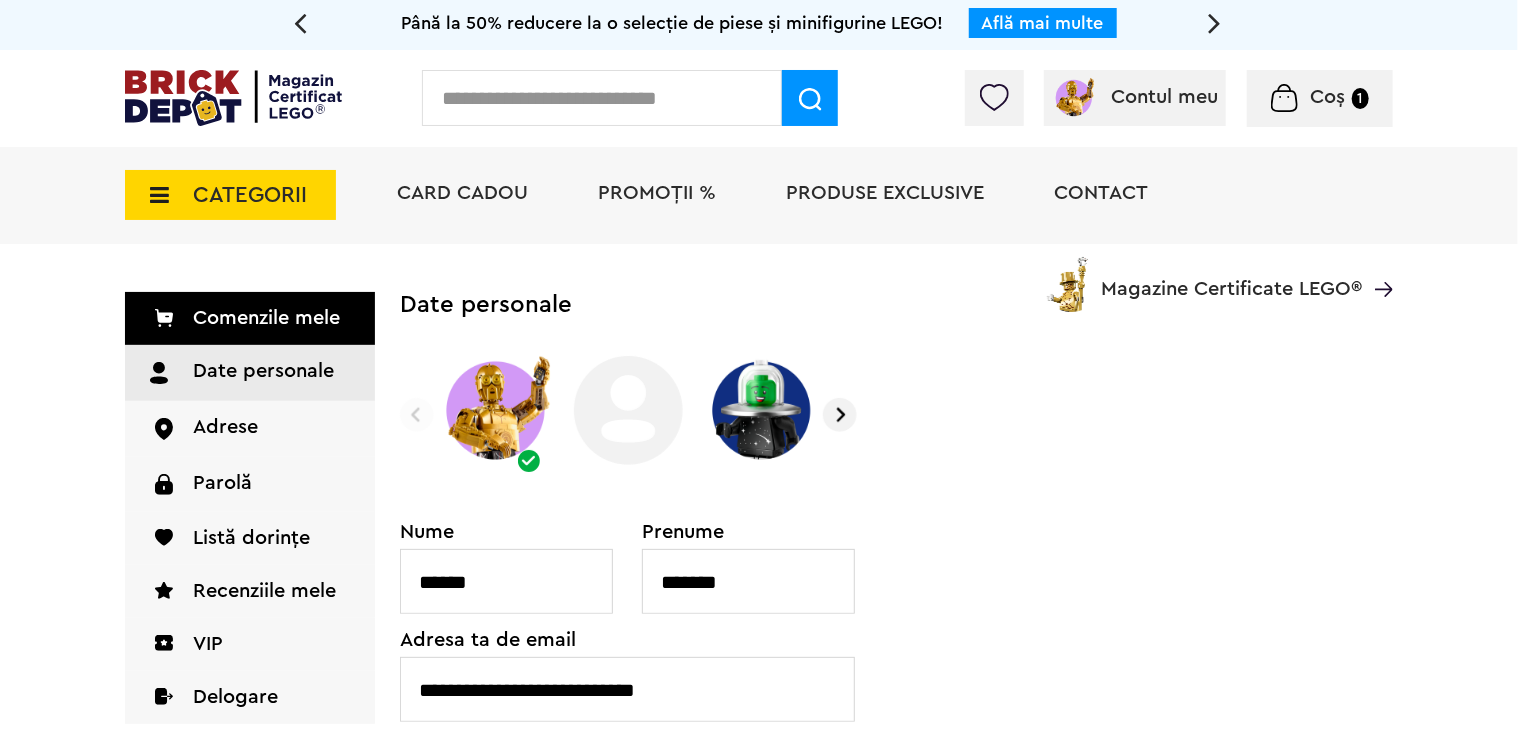 click on "CATEGORII
Jucării LEGO
Card Cadou LEGO Animal Crossing Architecture Art Nou Bluey Nou Brickheadz City Nou Classic Colecția Botanică Nou Creator DC Super Heroes Disney Nou DOTS DREAMZzz Nou DUPLO Nou Education Festivaluri Tradiţionale Chinezesti Fortnite Nou Friends Nou Gabby s Dollhouse Harry Potter Nou Icons (Creator Expert) Nou Ideas Nou Indiana Jones Jurassic World Nou Marvel Super Heroes Nou Minecraft Nou Minifigurine Minions Monkie Kid NIKE Nou Ninjago Nou One Piece Sonic the Hedgehog Speed Champions Nou Star Wars Nou Super Mario Nou Technic Nou The Legend of Zelda Wednesday Wicked Vezi Toate >> Card Cadou LEGO
Piese LEGO
Accesorii Nou Animale Autocolante Caramizi Nou Caramizi cu panta Nou Caramizi curbate Nou Caramizi rotunde Nou Caramizi speciale Nou Componente Figurine actiune Nou Minifigurine Minifigurine - Accesorii Minifigurine - Parti componente Piese decorate Nou Placi Nou Placi cu unghiuri ascutite Nou Placi netede Nou Placi netede modificate Nou Nou" at bounding box center [759, 229] 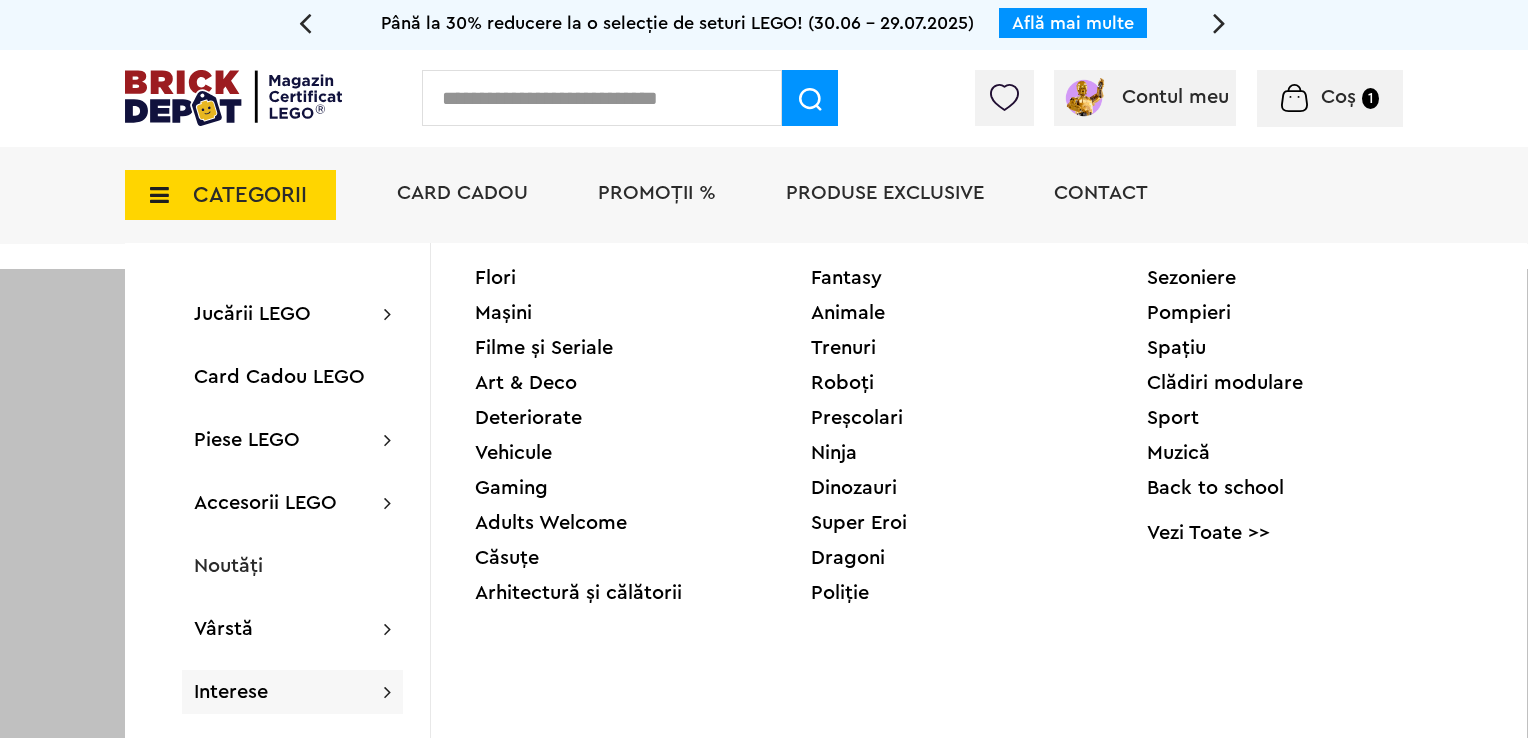 click on "Back to school" at bounding box center (1315, 488) 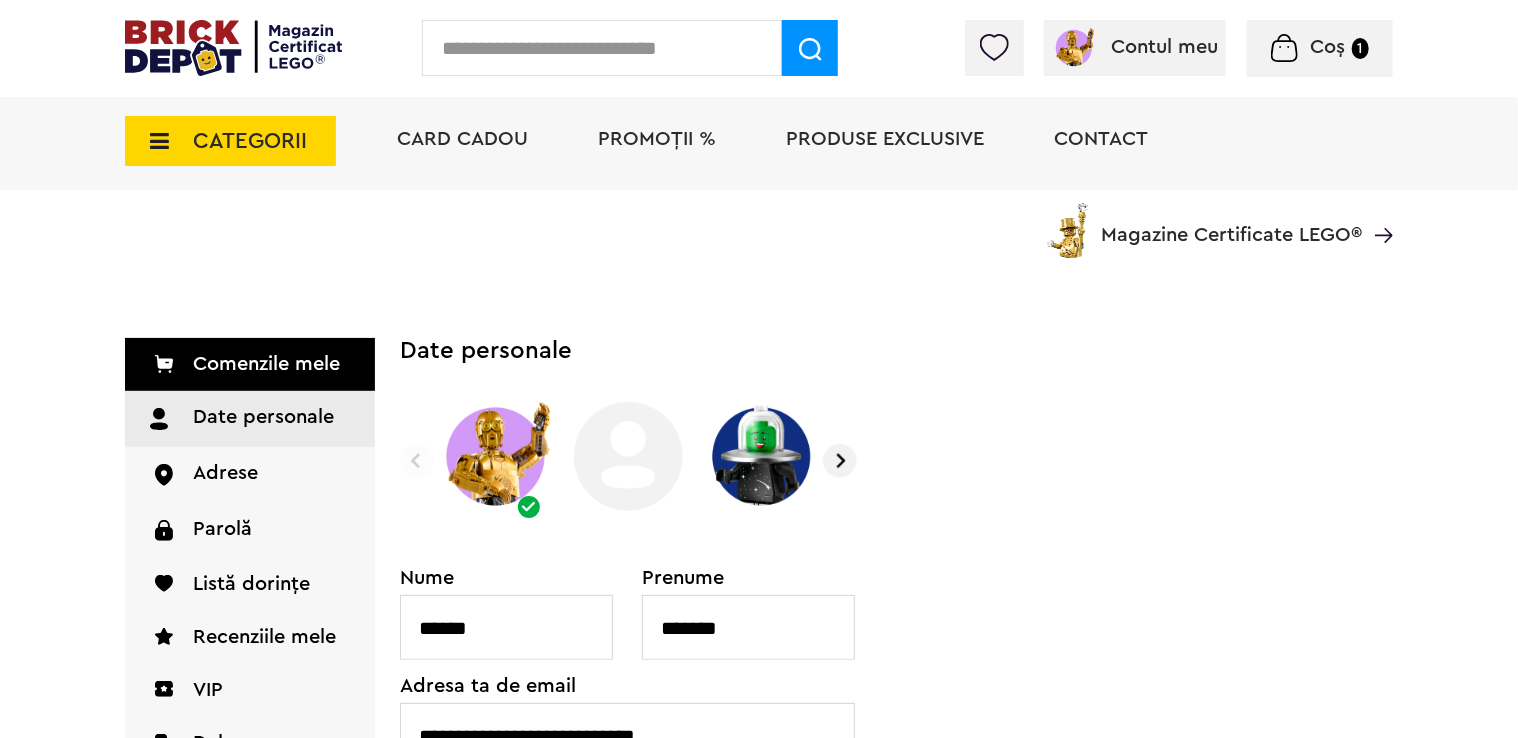 scroll, scrollTop: 533, scrollLeft: 0, axis: vertical 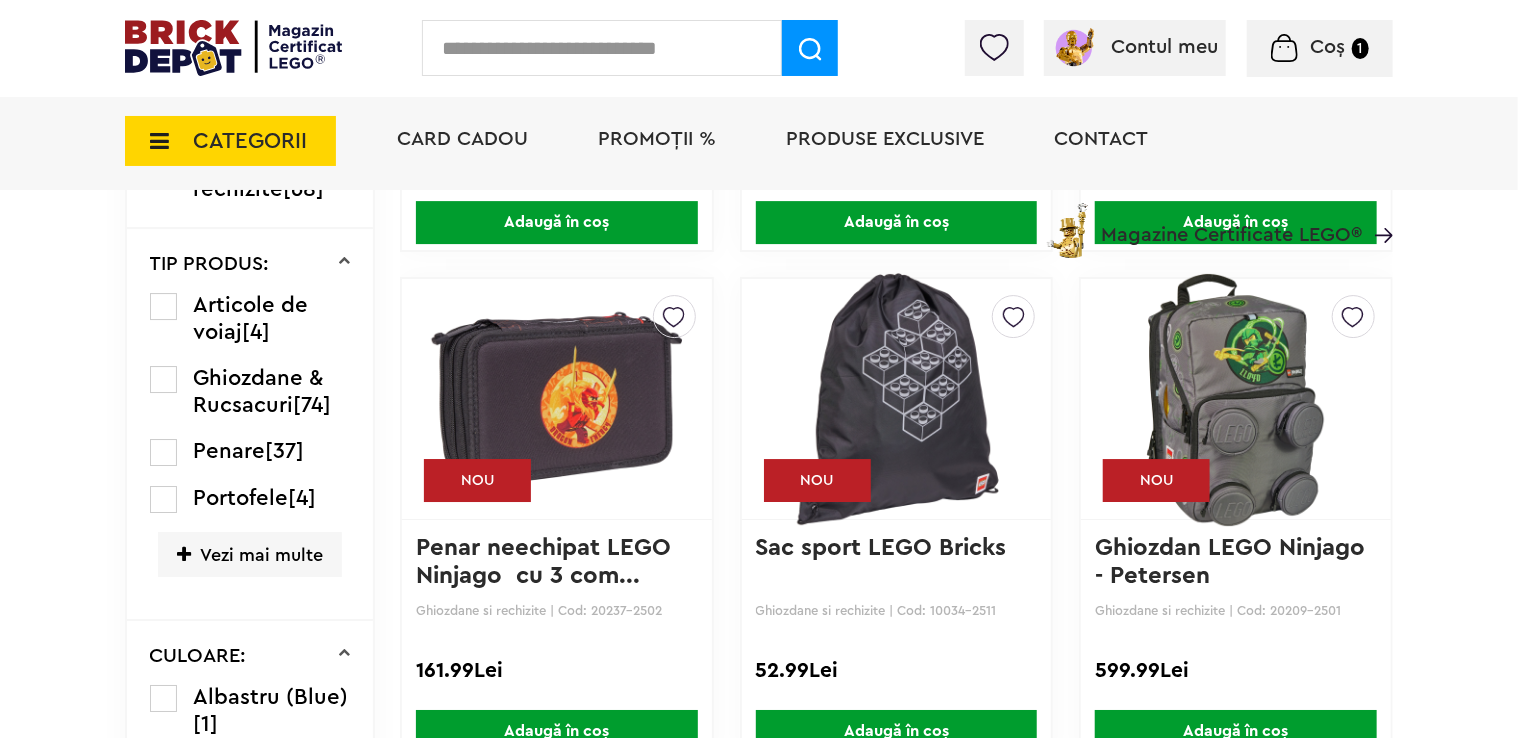 click at bounding box center (1236, 399) 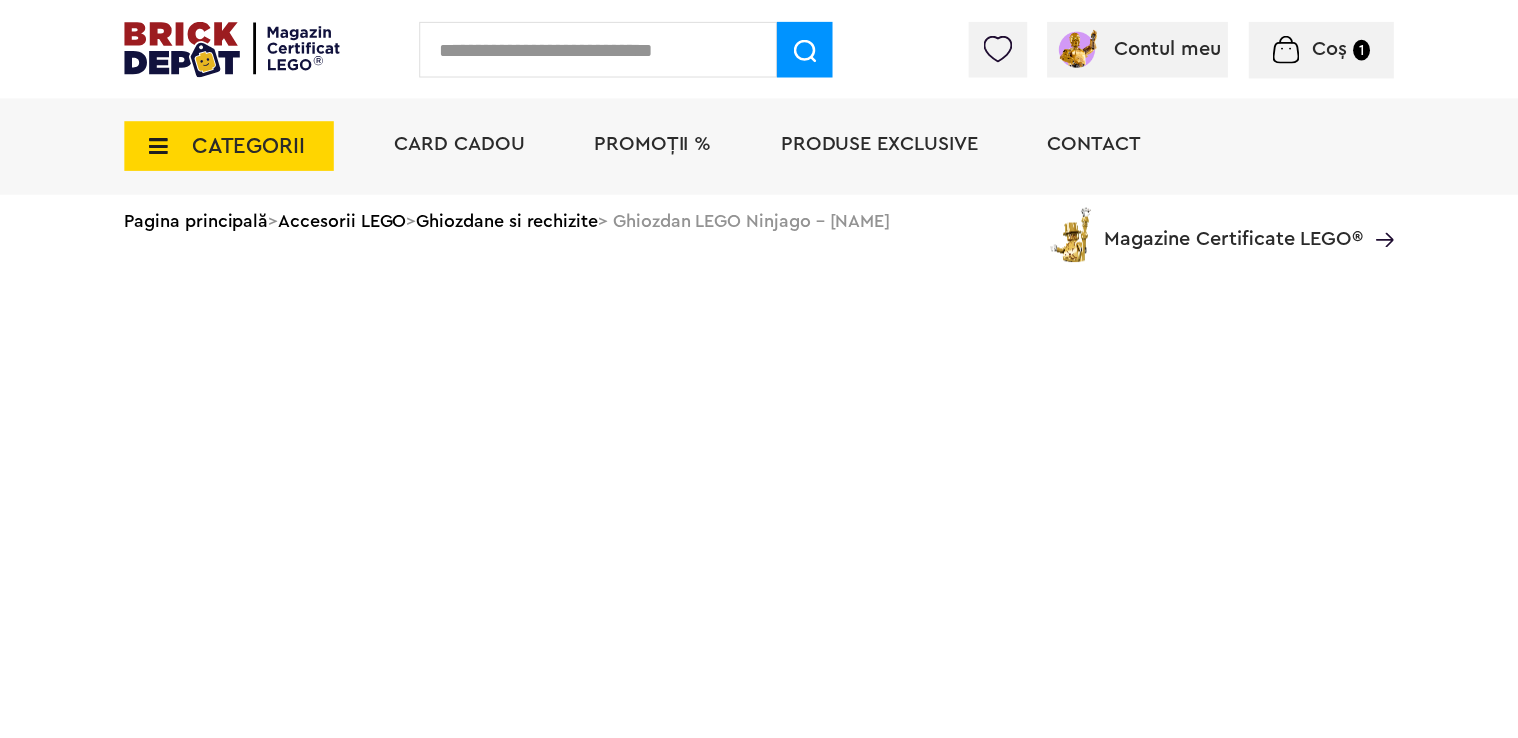 scroll, scrollTop: 0, scrollLeft: 0, axis: both 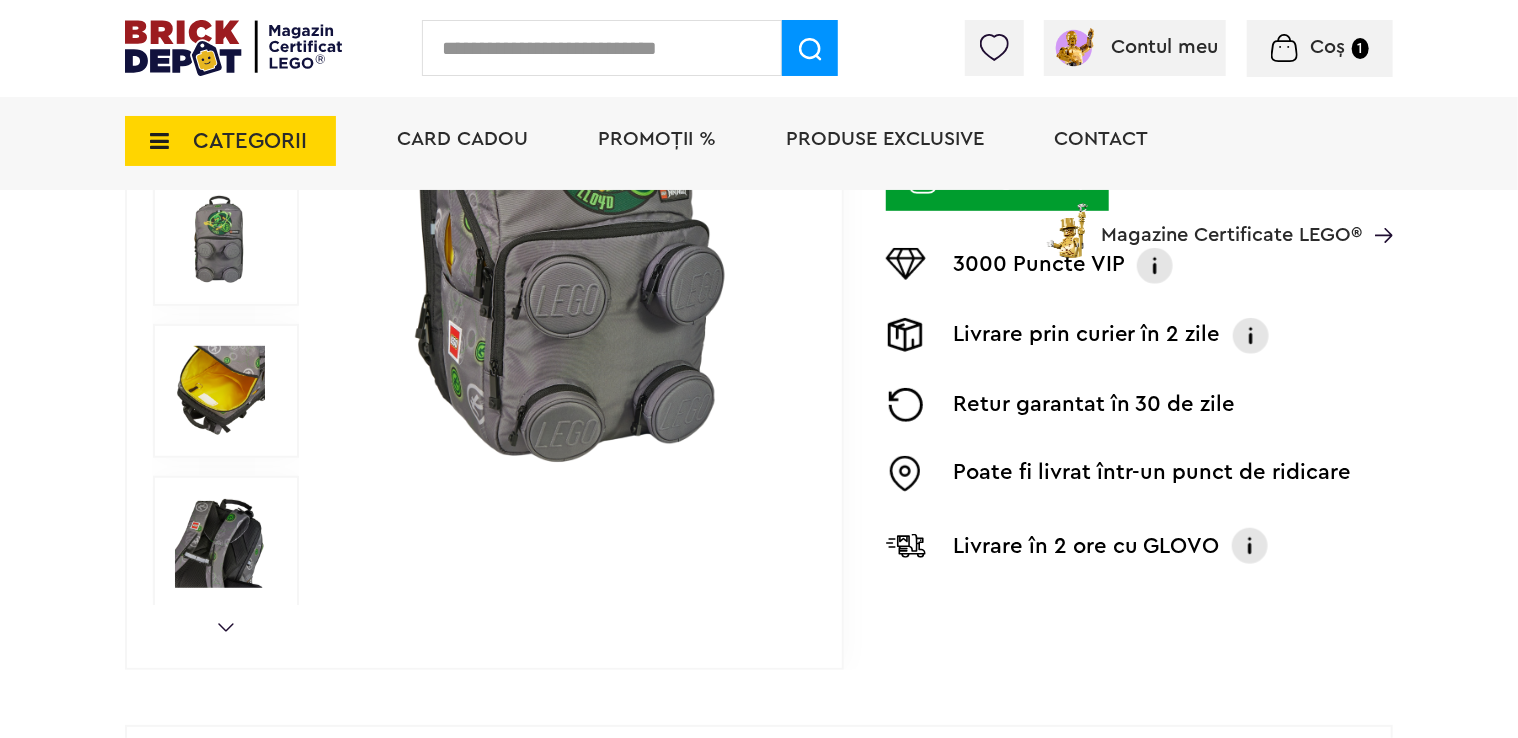 click at bounding box center [220, 543] 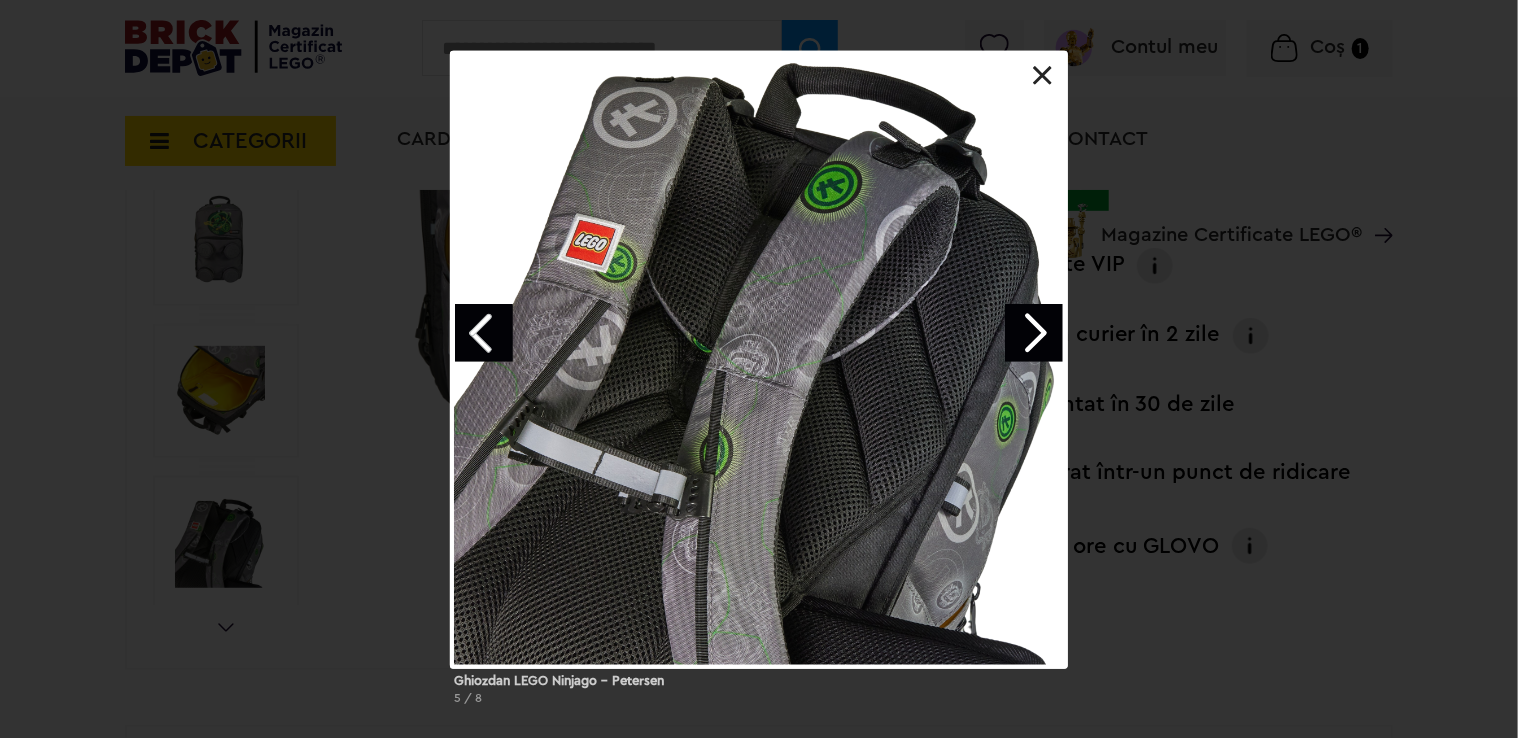 click at bounding box center [1034, 333] 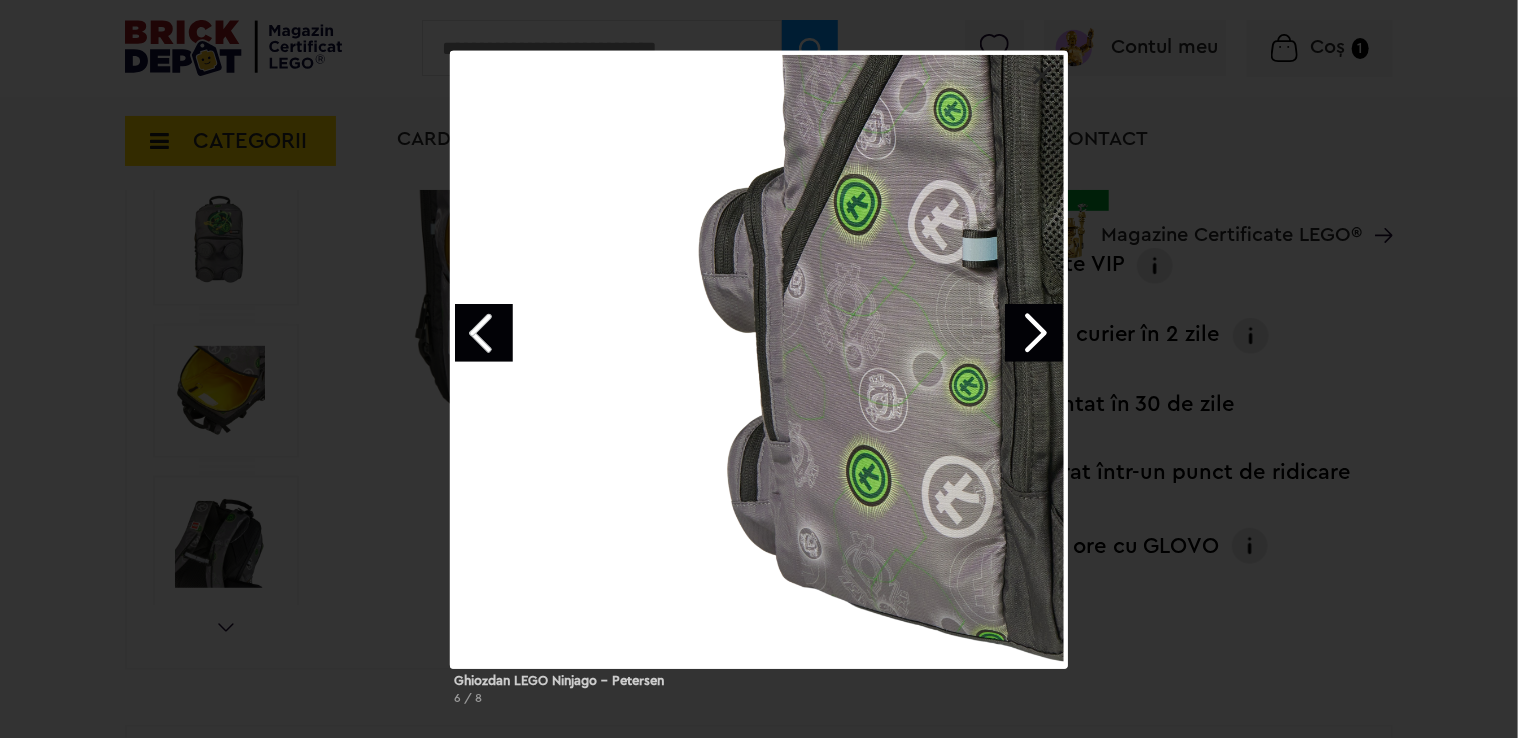 click at bounding box center (1034, 333) 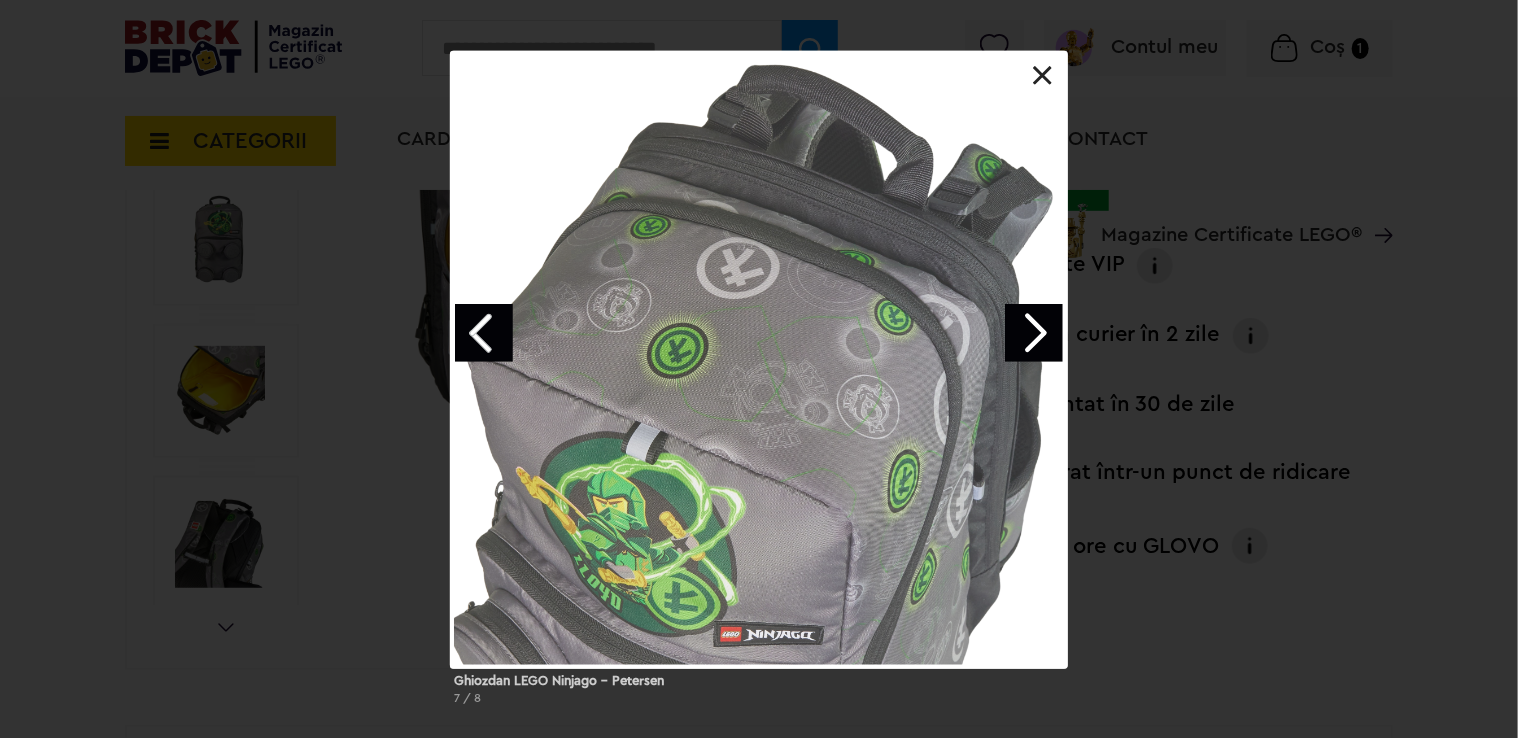 click at bounding box center [1034, 333] 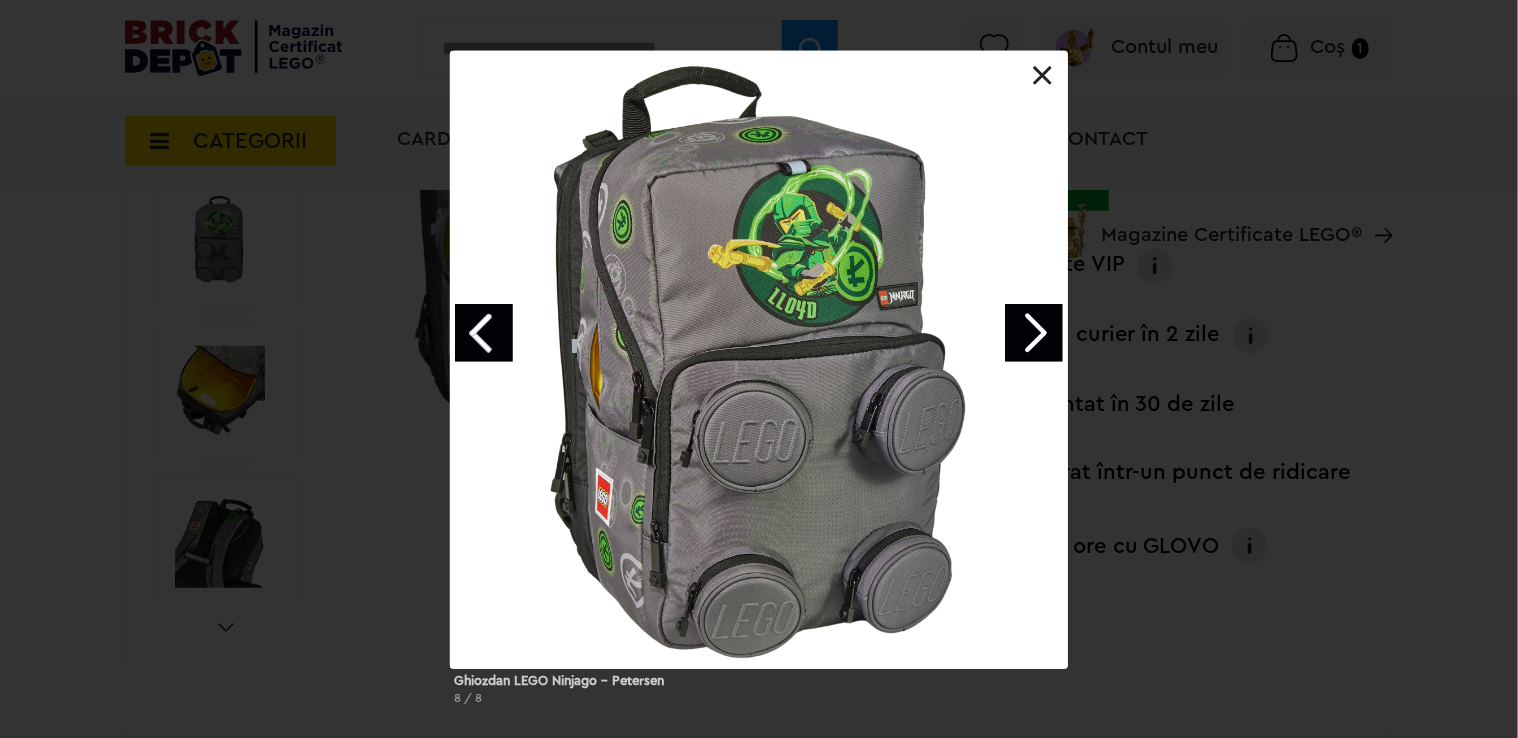 click at bounding box center [1034, 333] 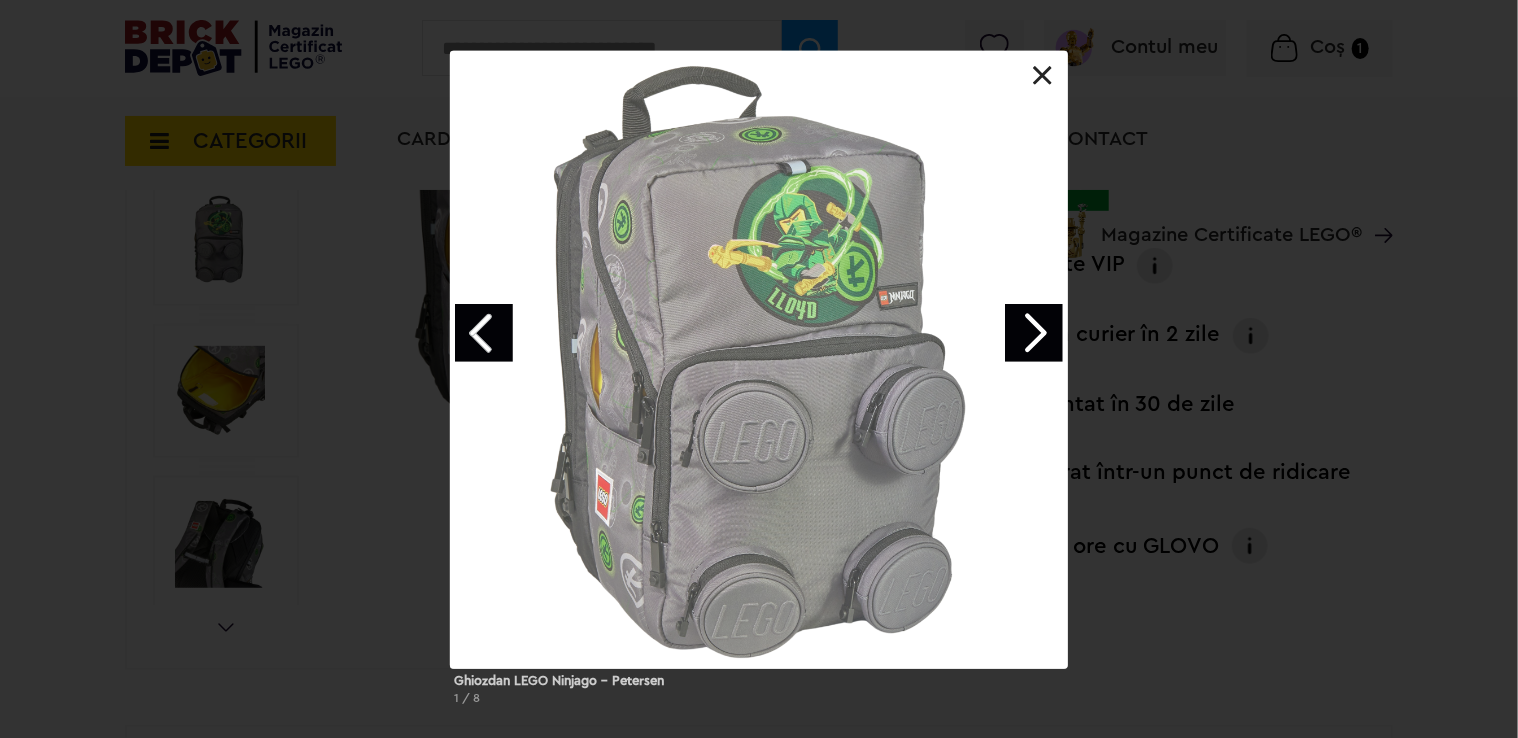 click at bounding box center (1034, 333) 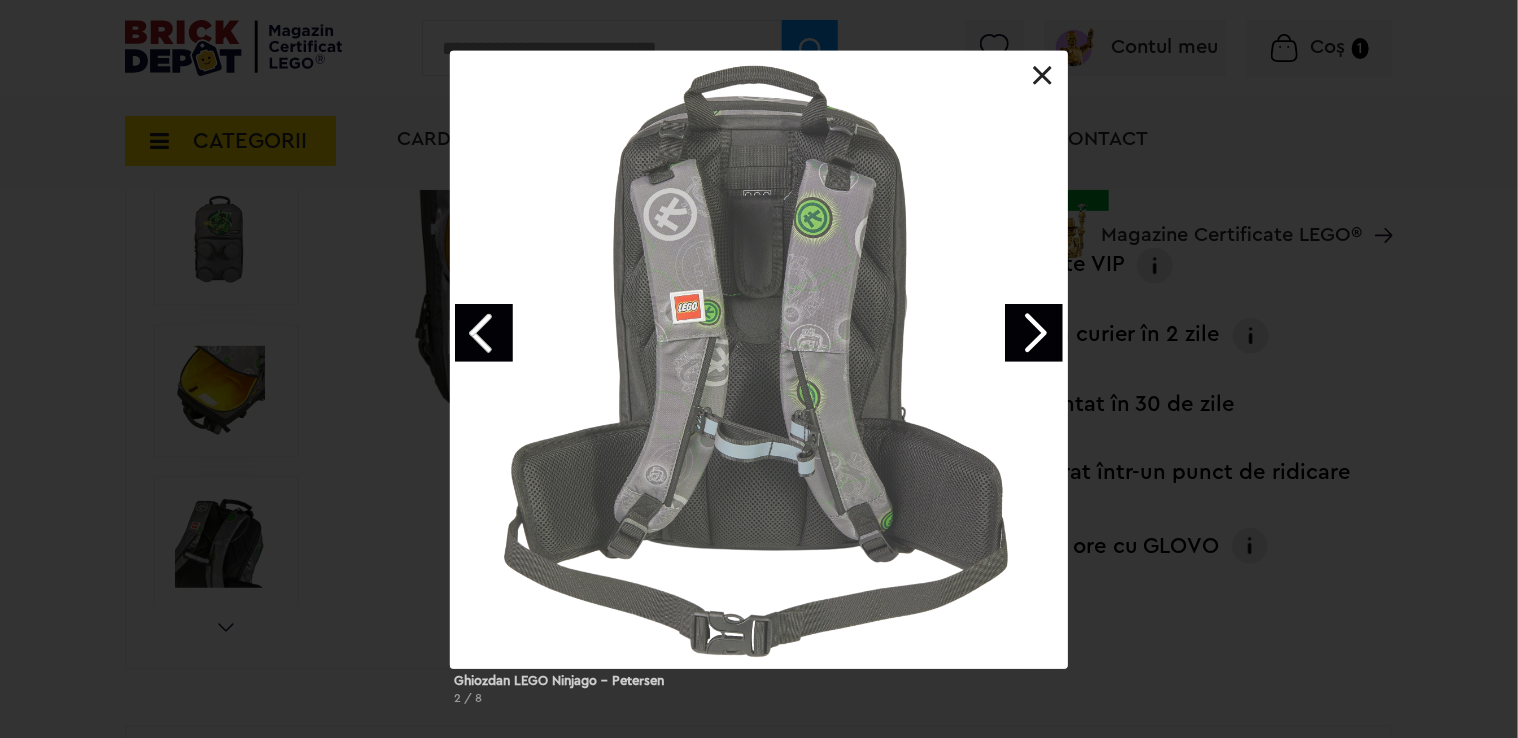 click at bounding box center [1034, 333] 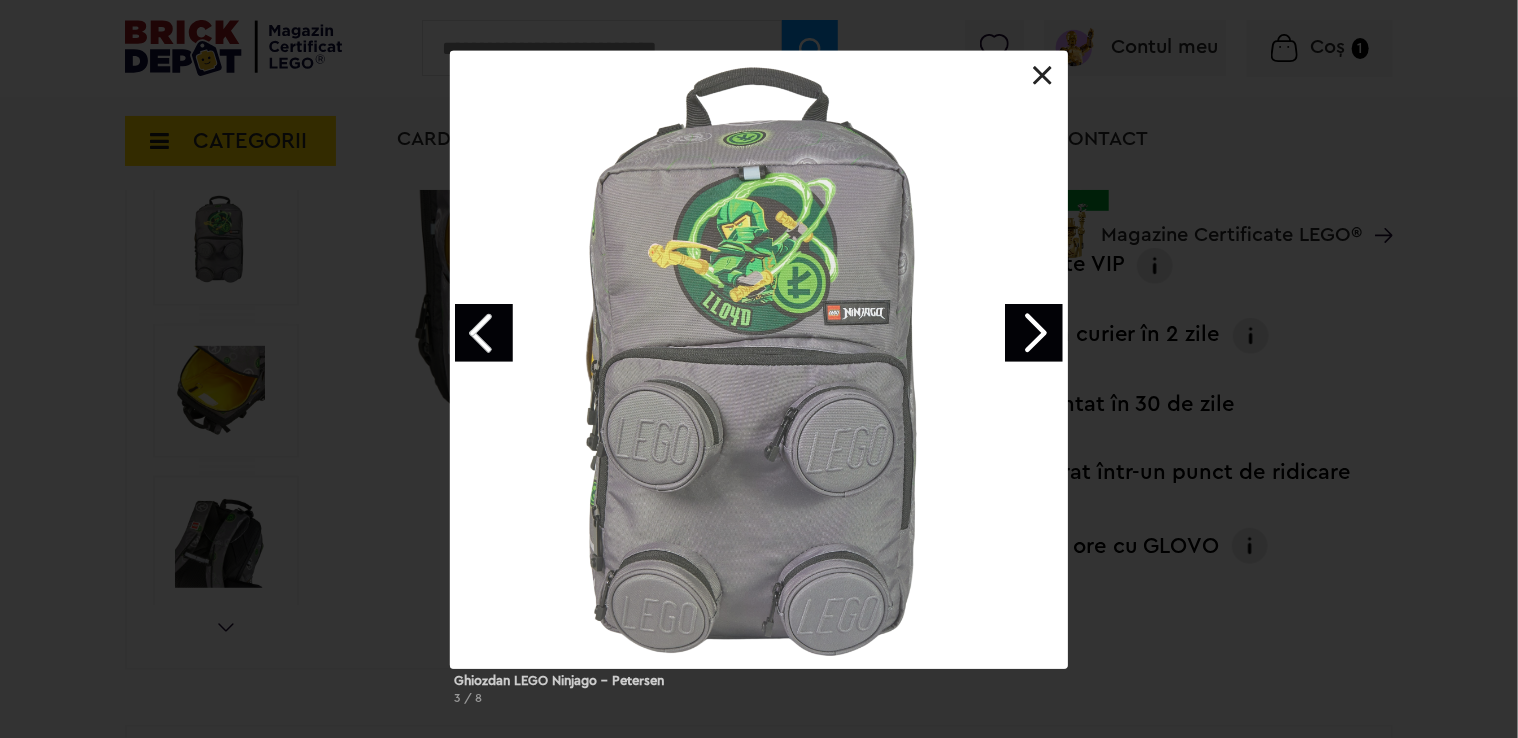 click at bounding box center [1034, 333] 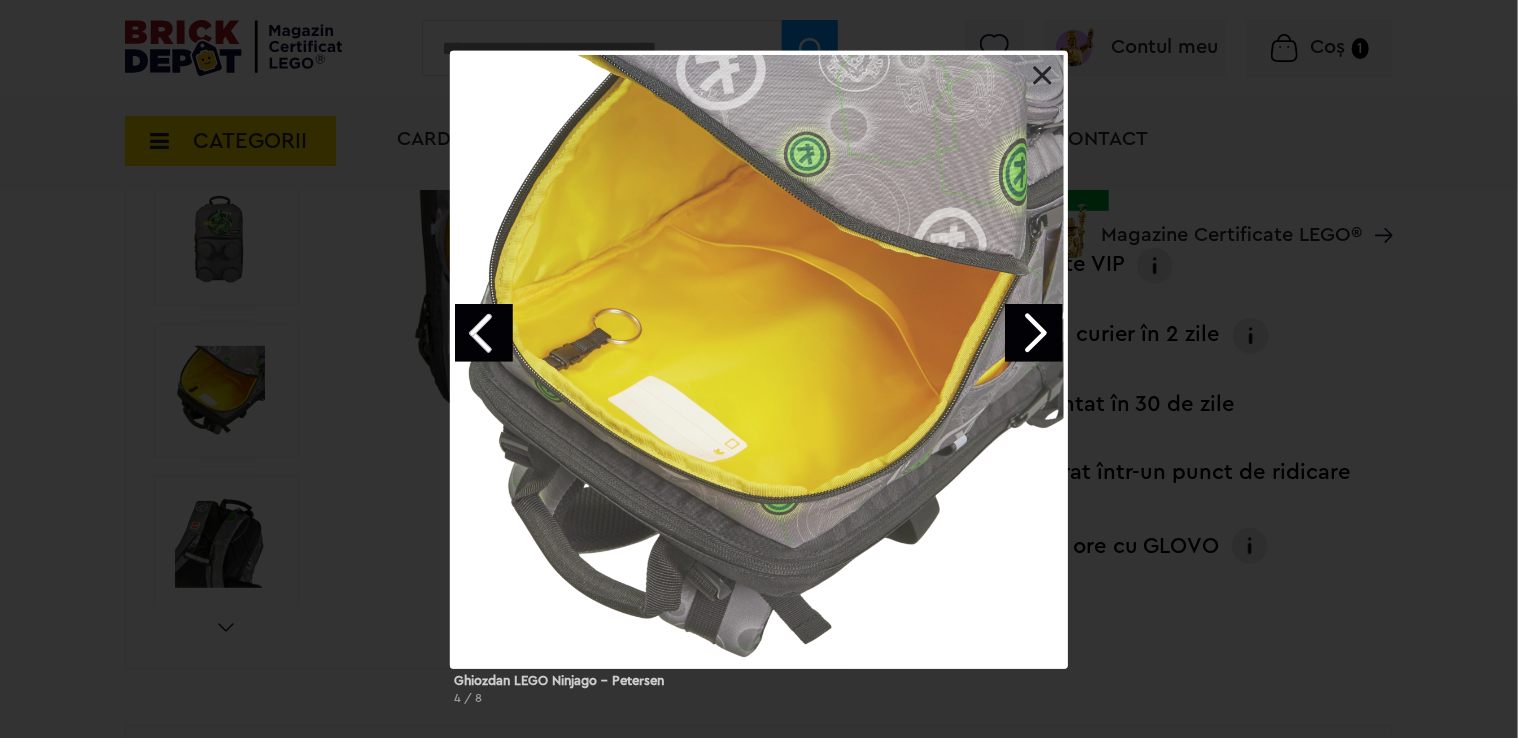 click at bounding box center (1034, 333) 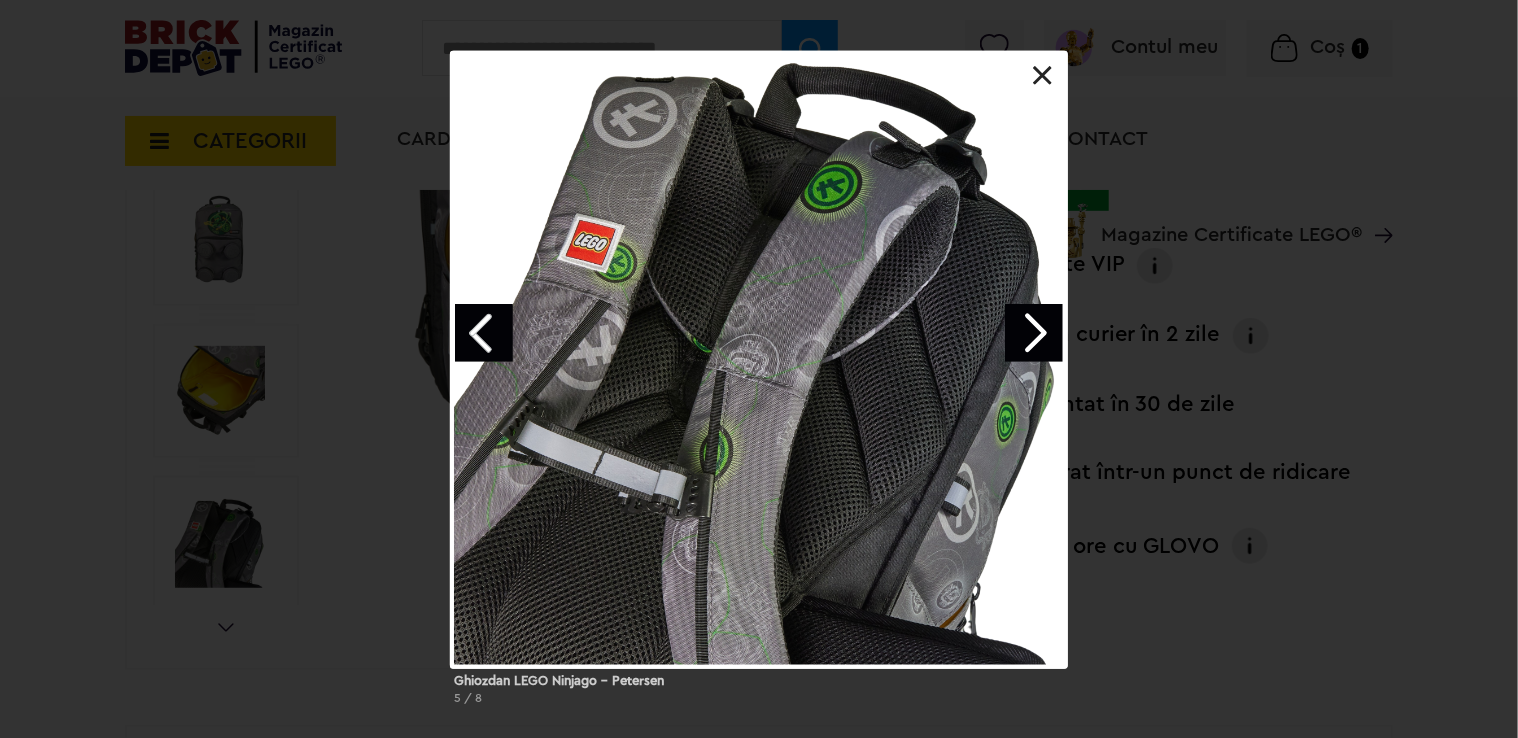 click at bounding box center [1034, 333] 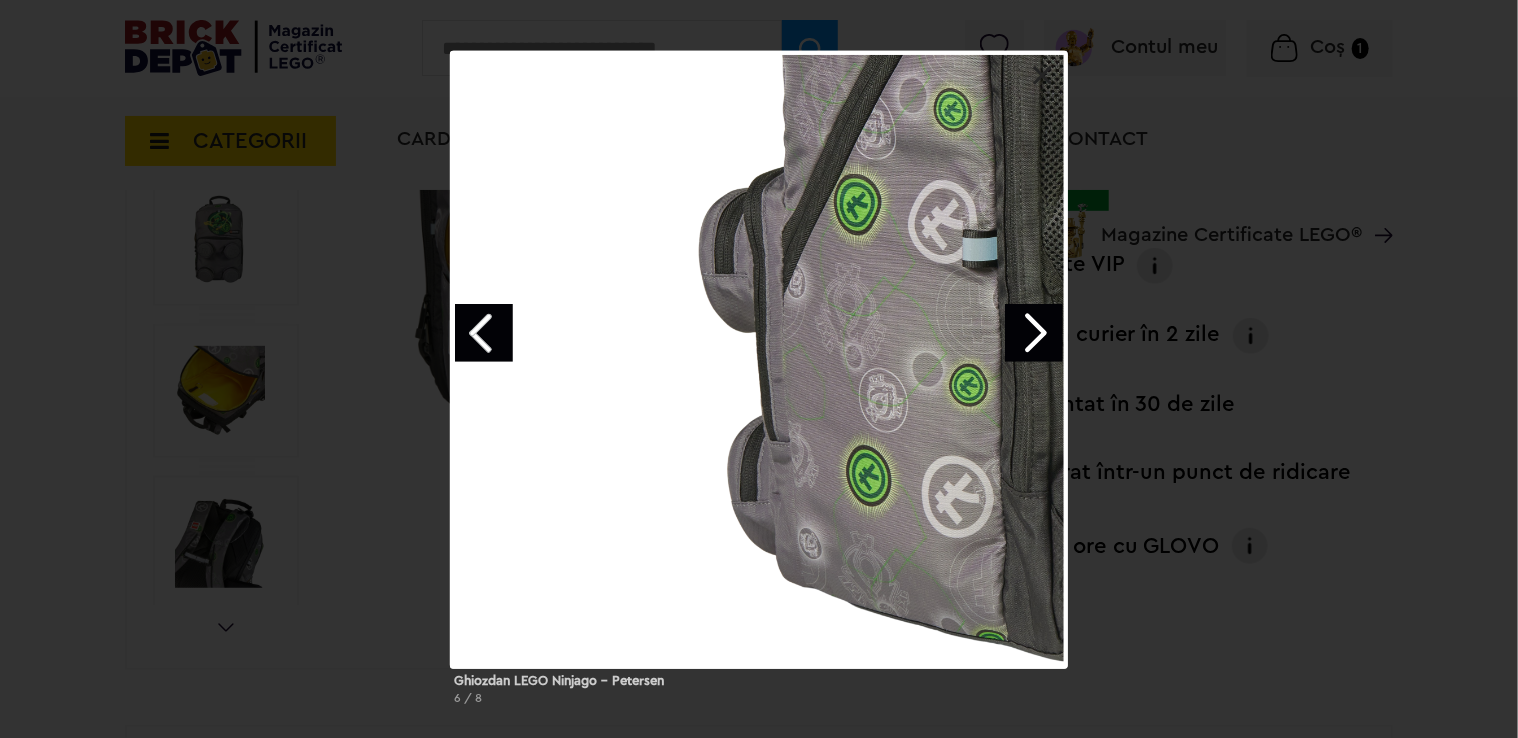 click at bounding box center [1034, 333] 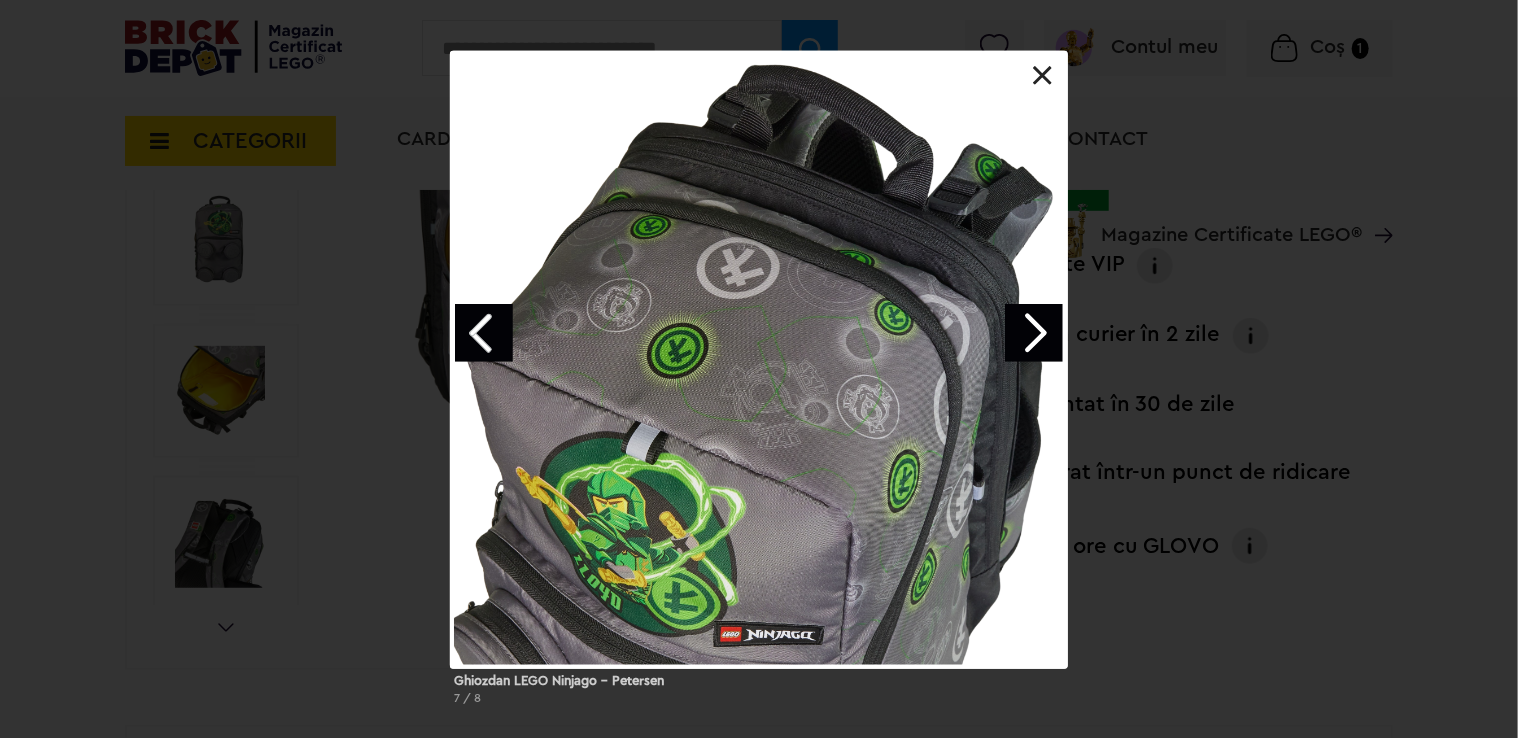 click at bounding box center (1034, 333) 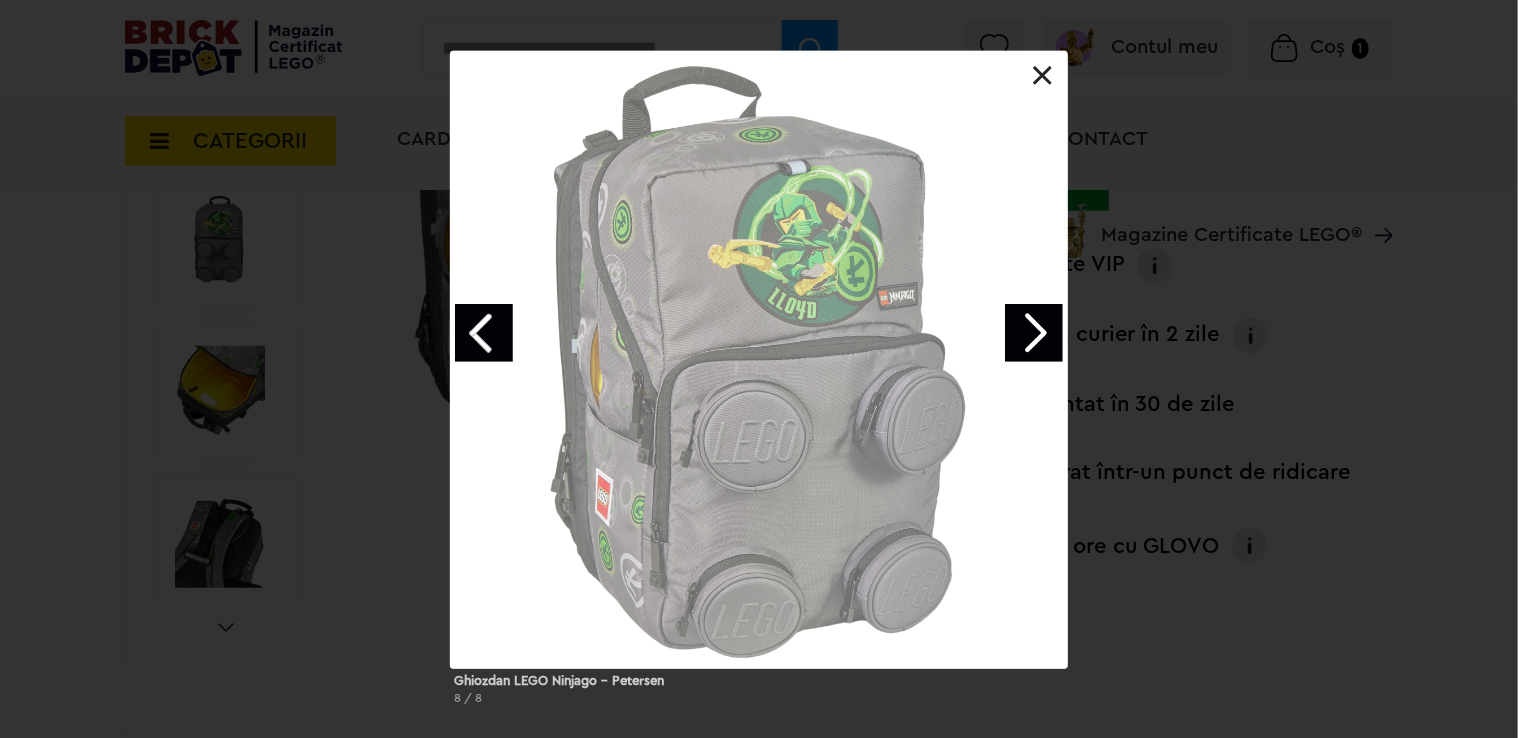 click at bounding box center (1034, 333) 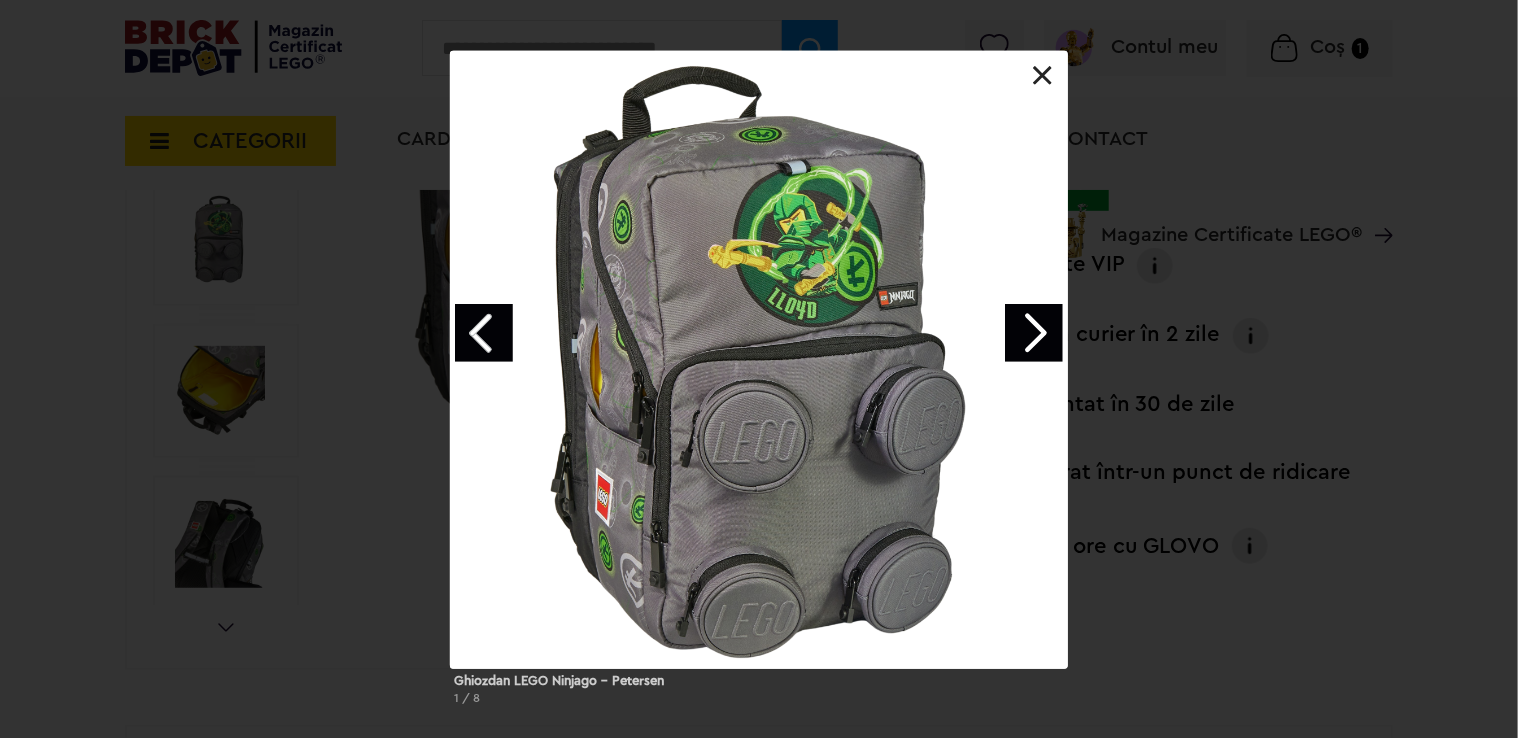click at bounding box center (1043, 76) 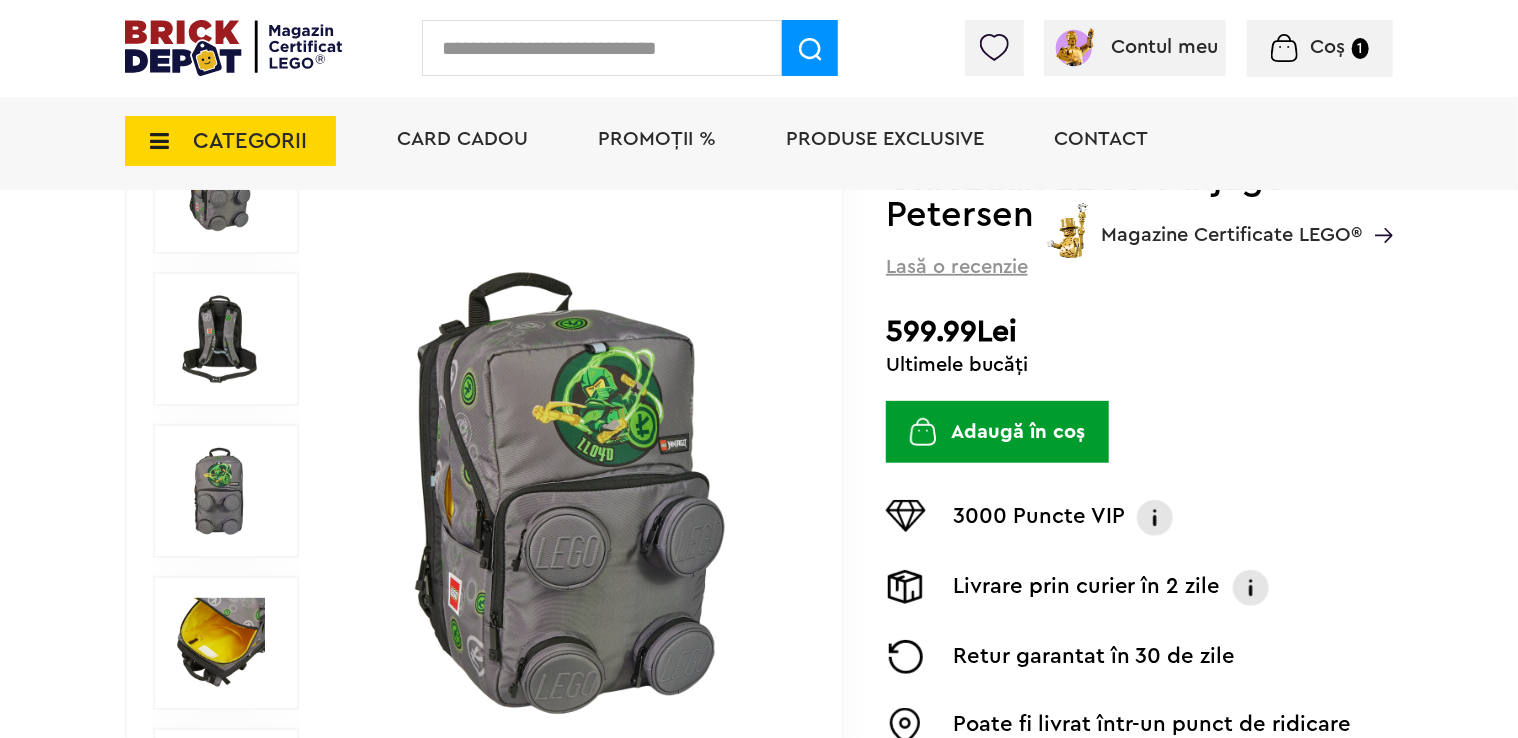 scroll, scrollTop: 266, scrollLeft: 0, axis: vertical 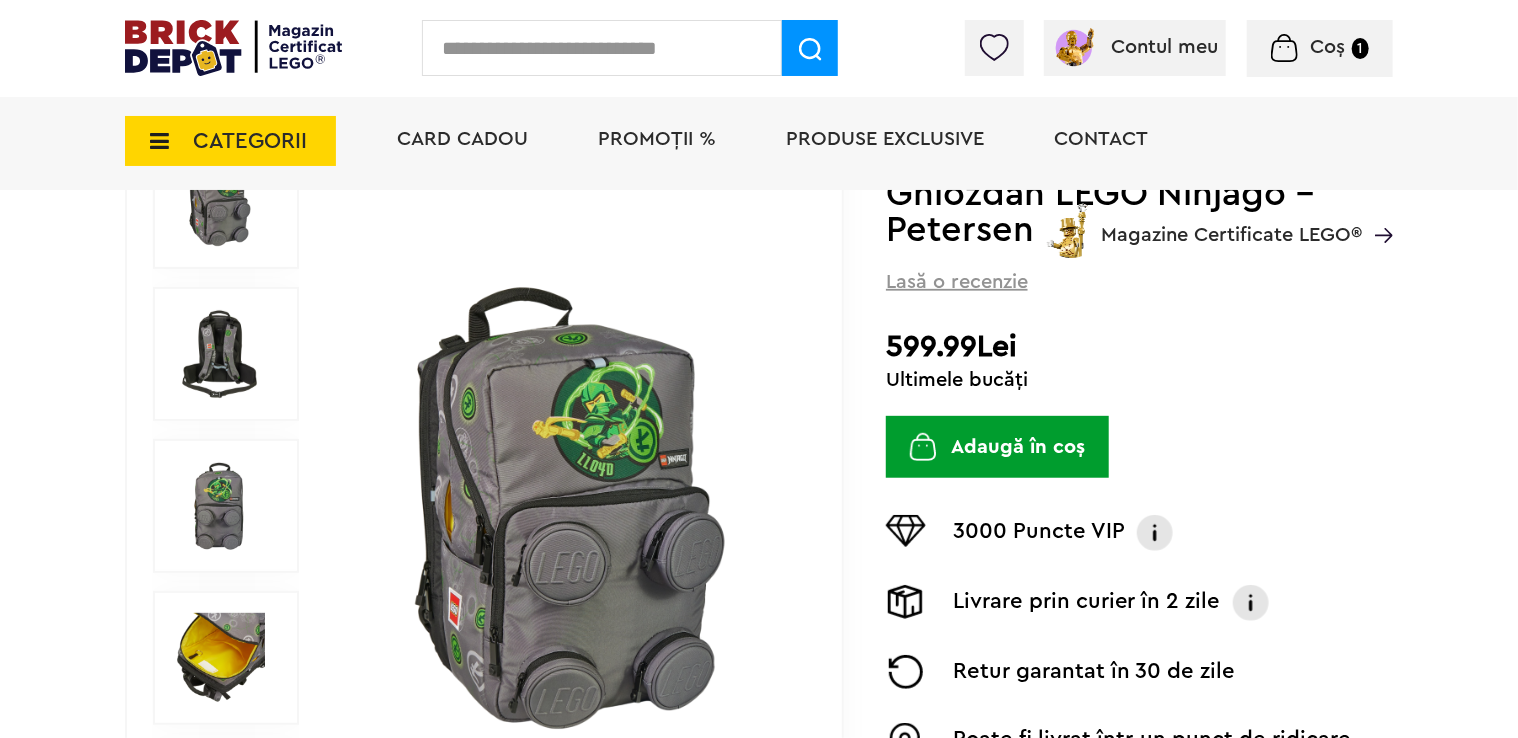 click at bounding box center [1155, 533] 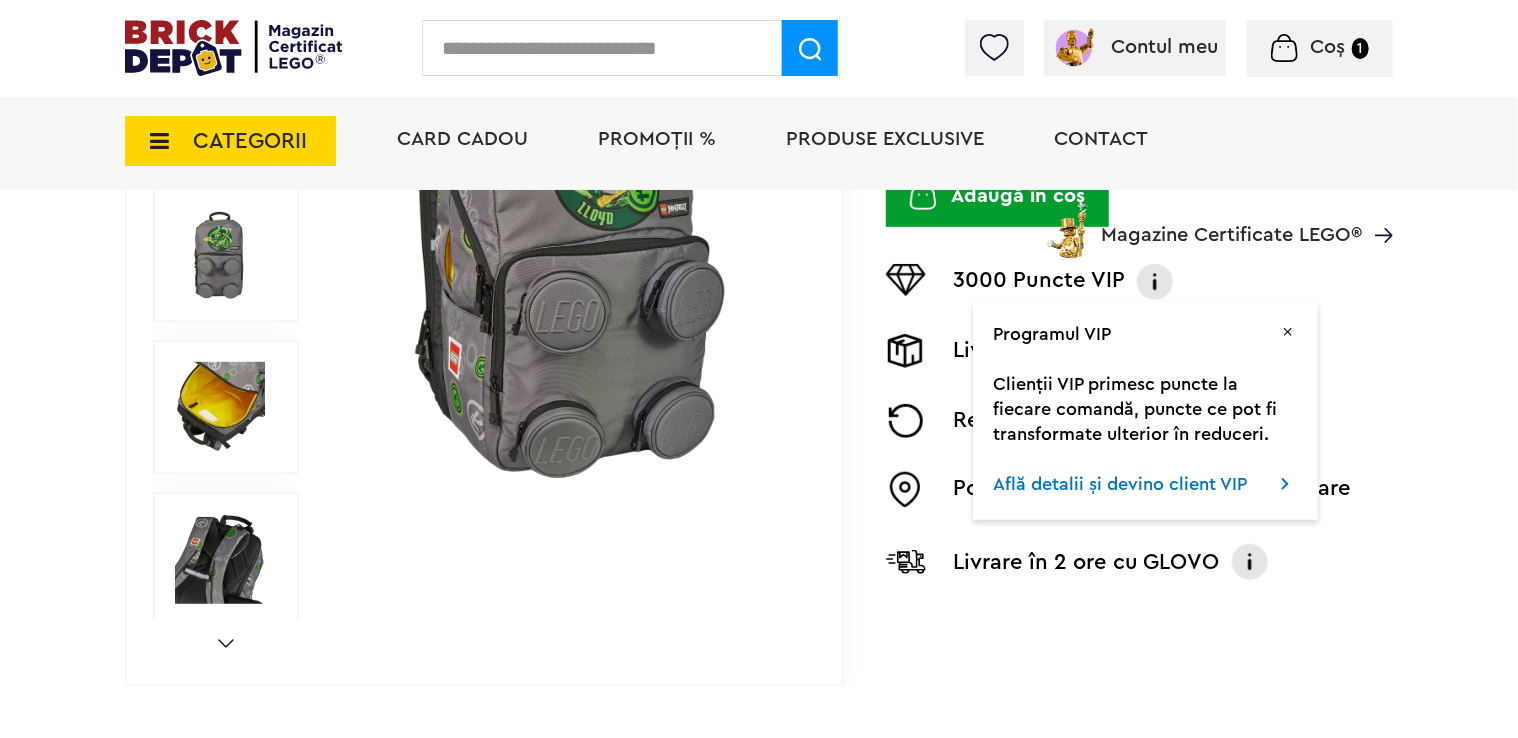 scroll, scrollTop: 533, scrollLeft: 0, axis: vertical 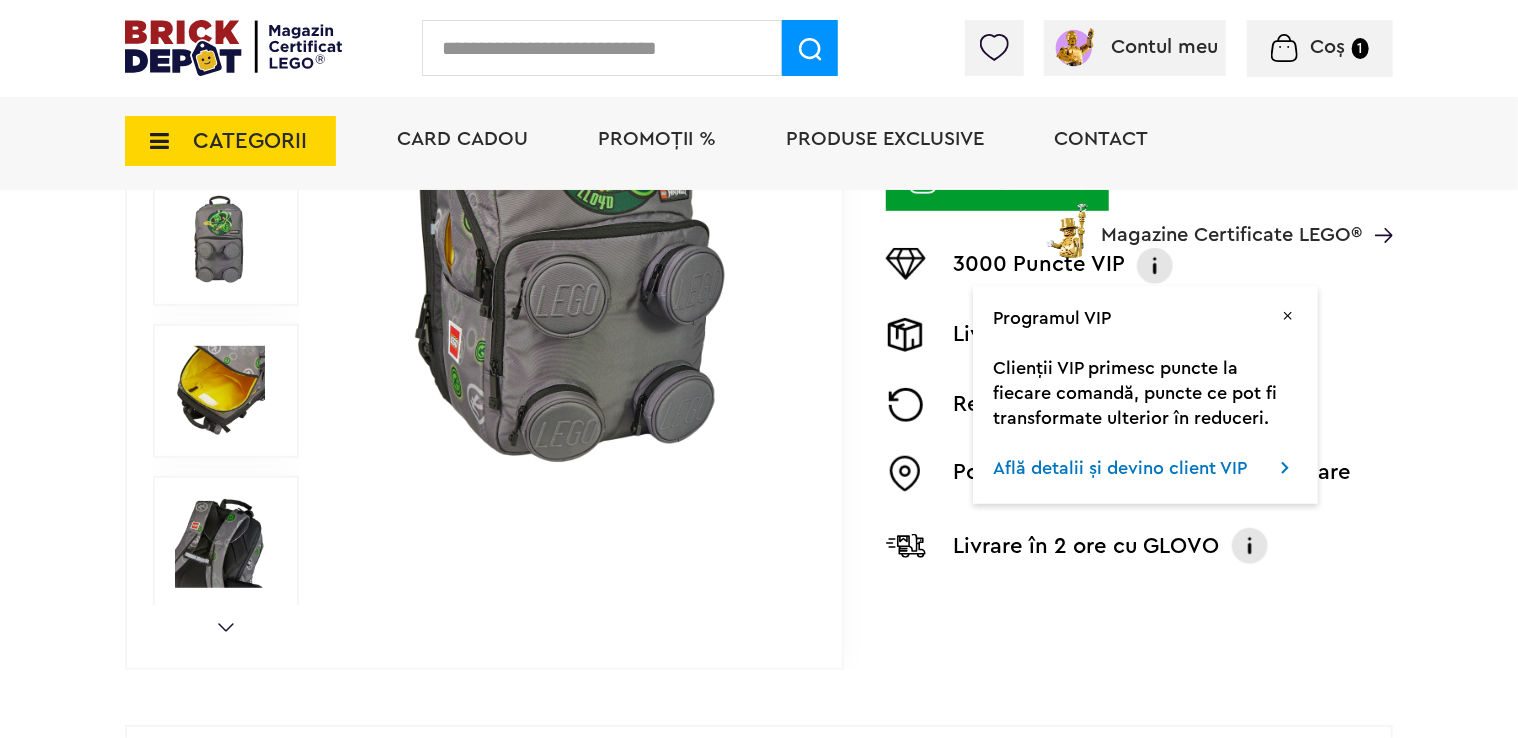 click on "Retur garantat în 30 de zile" at bounding box center [1139, 405] 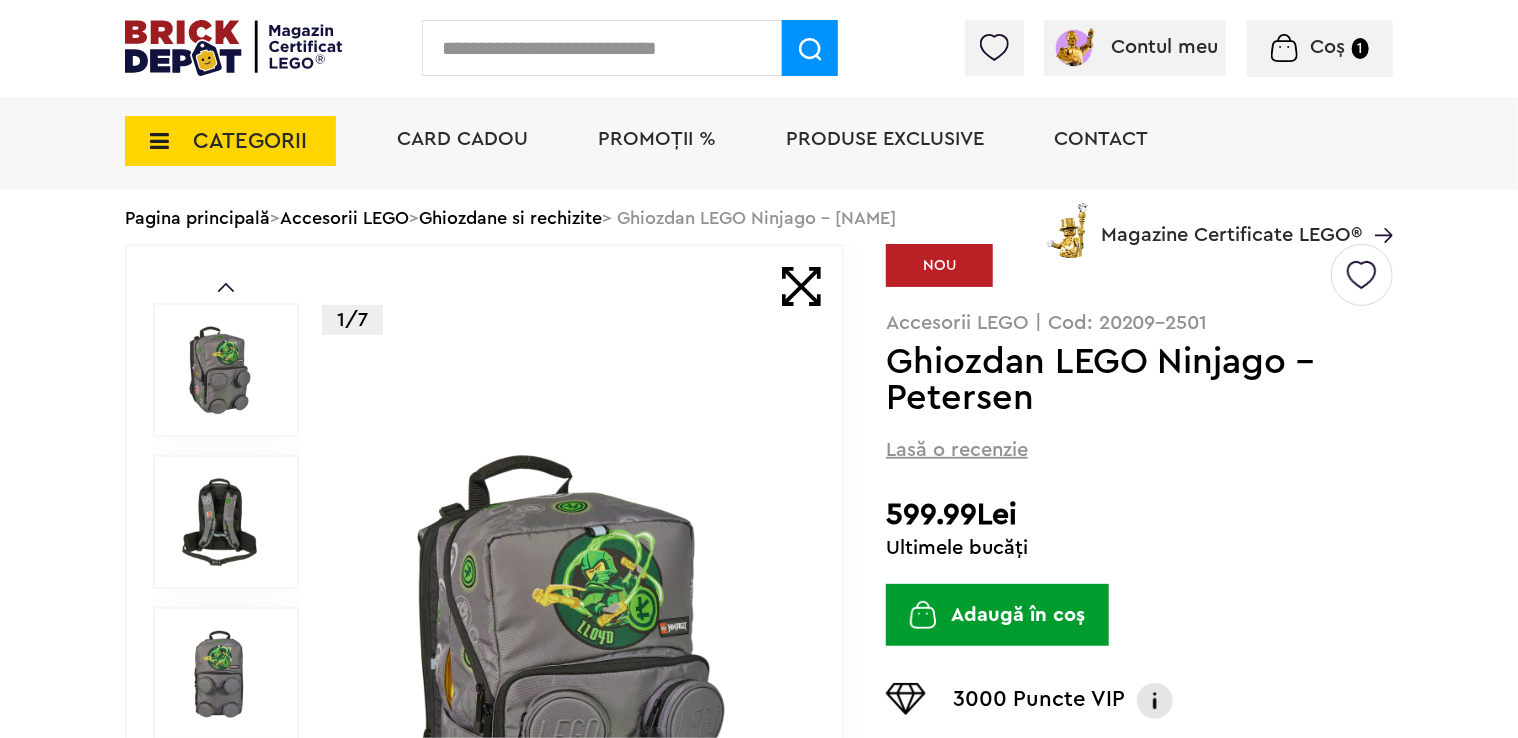 scroll, scrollTop: 0, scrollLeft: 0, axis: both 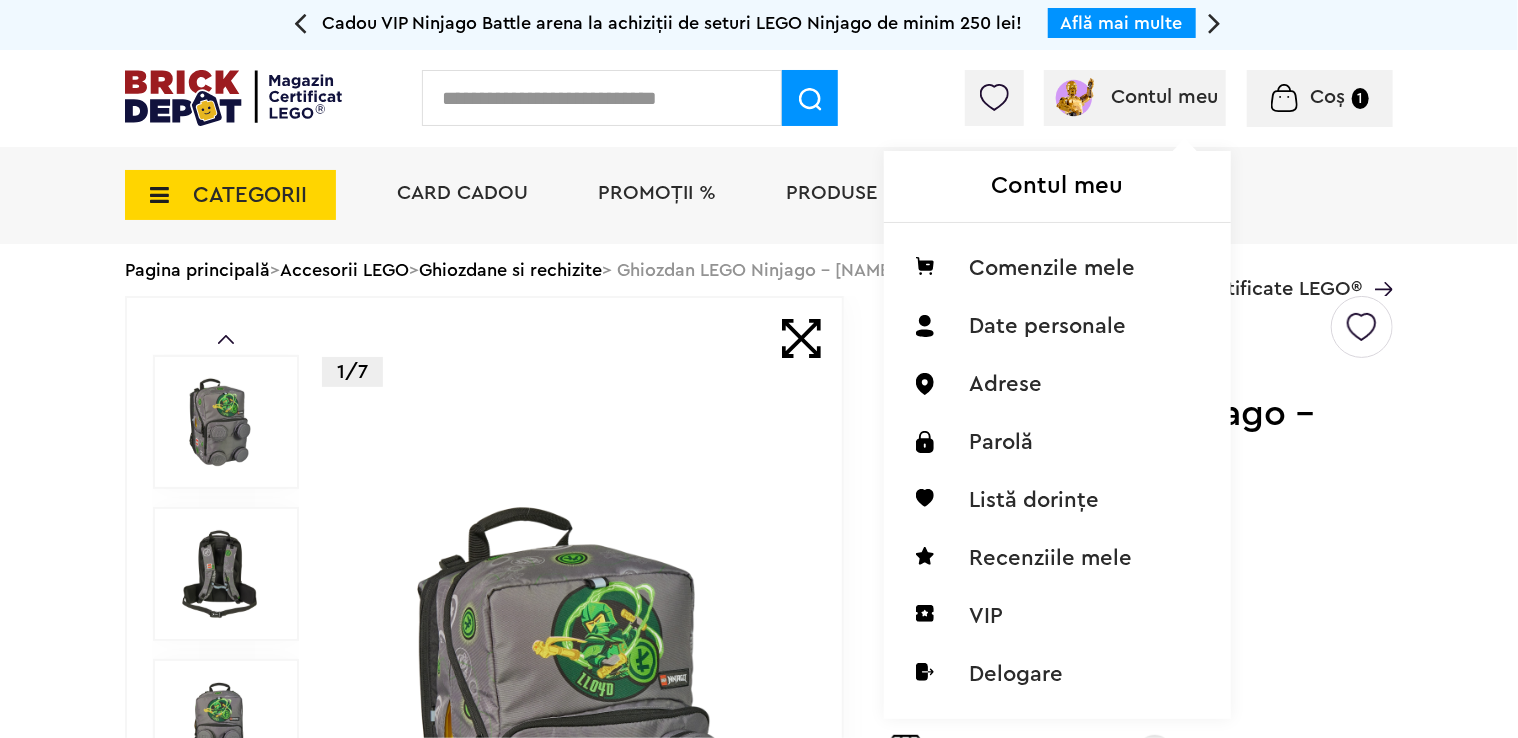 click on "Contul meu" at bounding box center [1165, 97] 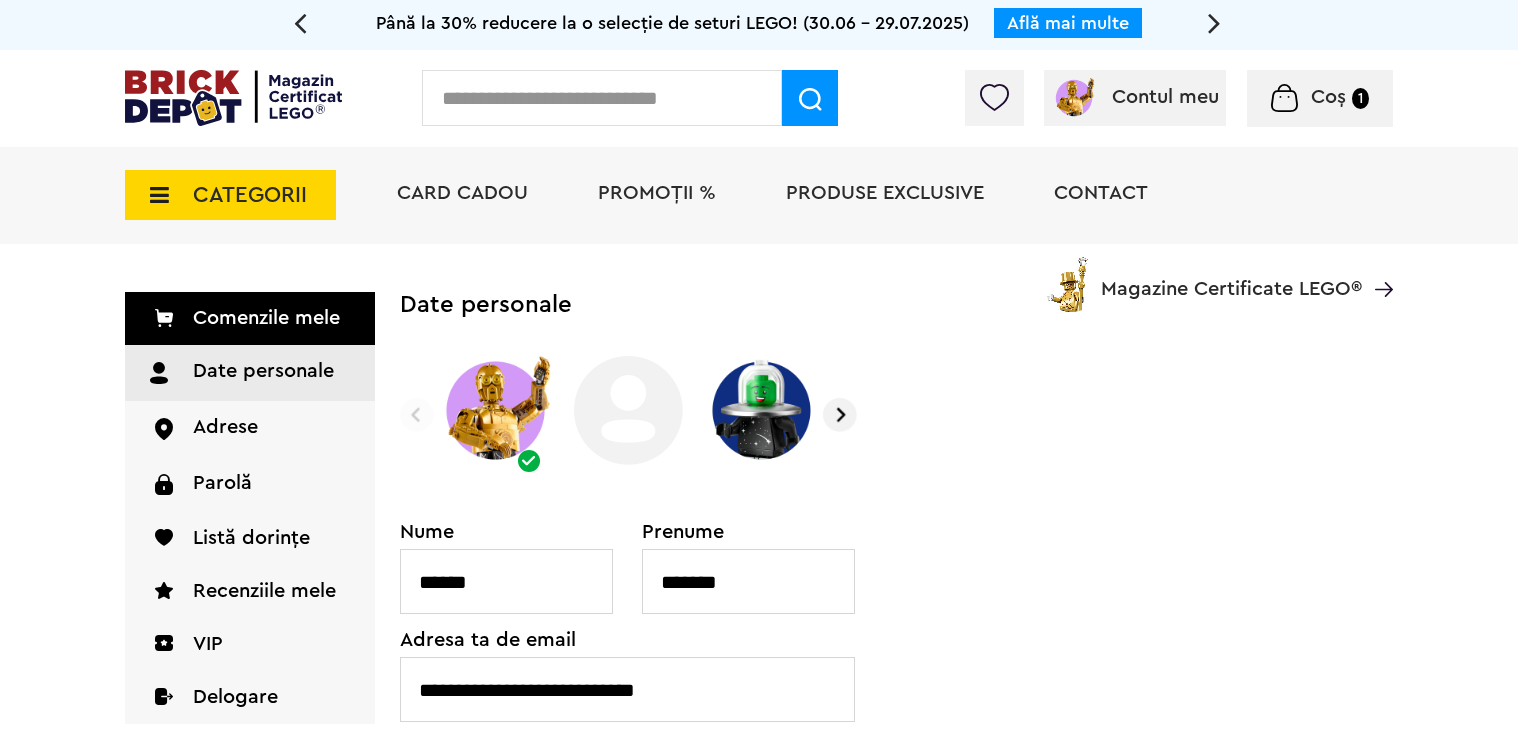 scroll, scrollTop: 0, scrollLeft: 0, axis: both 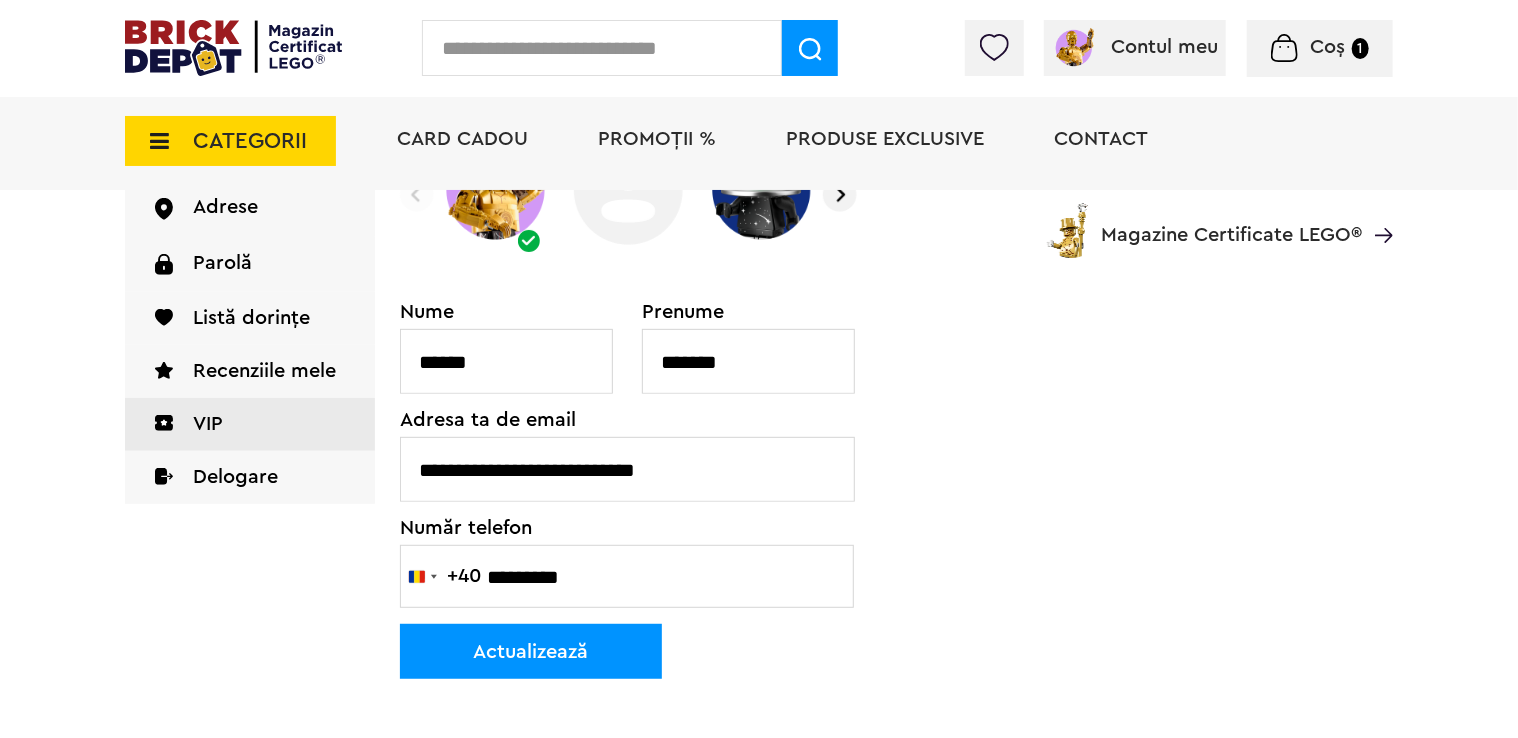 click on "VIP" at bounding box center [250, 424] 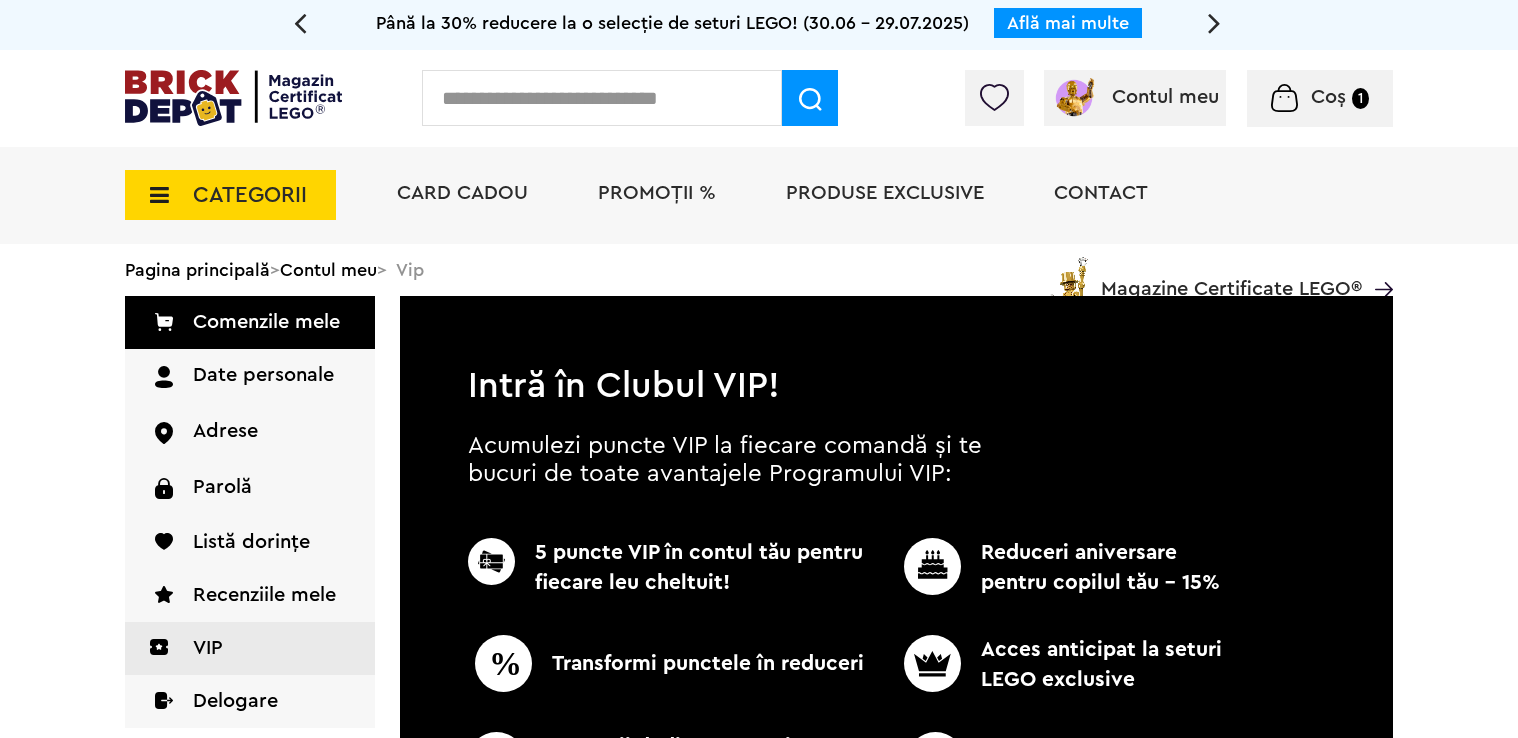 scroll, scrollTop: 0, scrollLeft: 0, axis: both 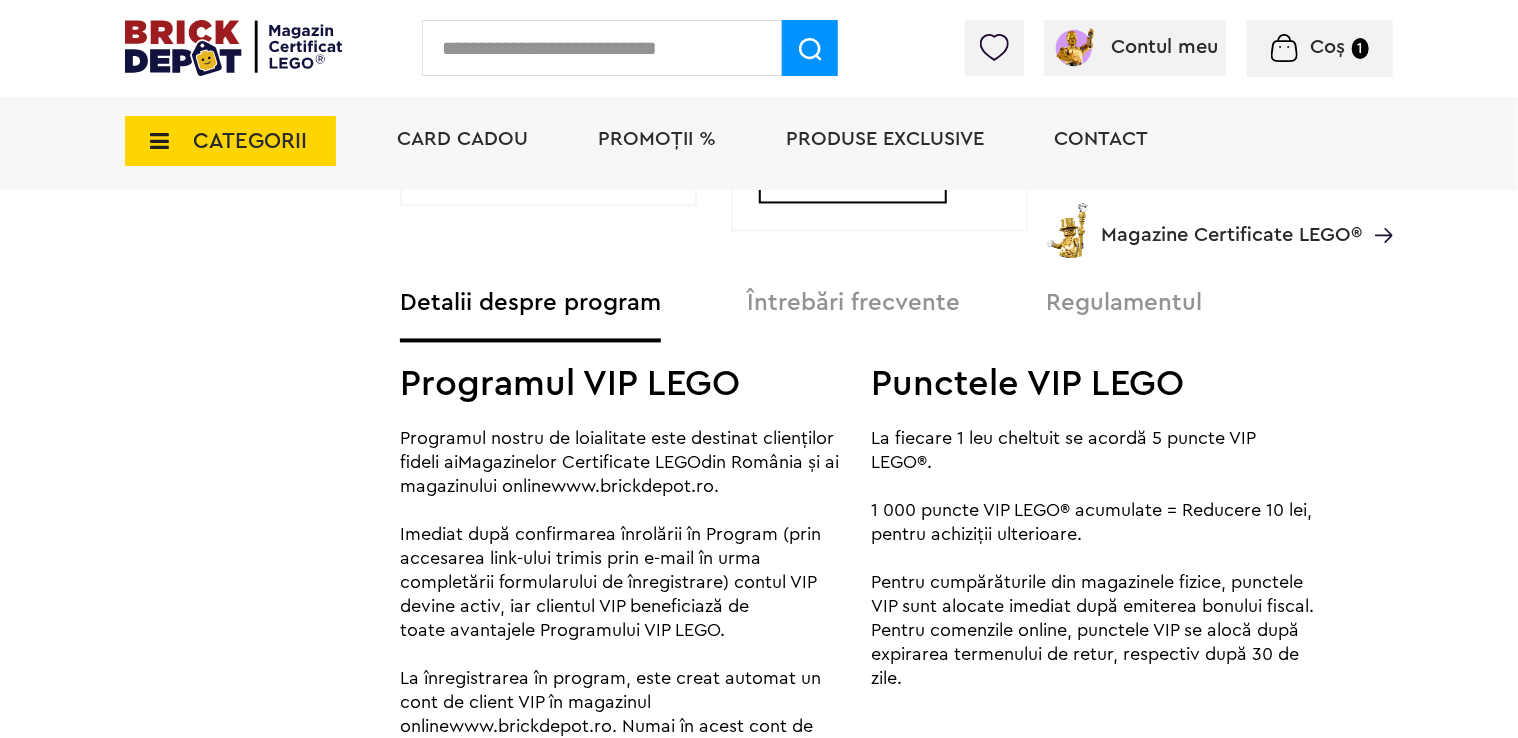 click on "Regulamentul" at bounding box center (1124, 314) 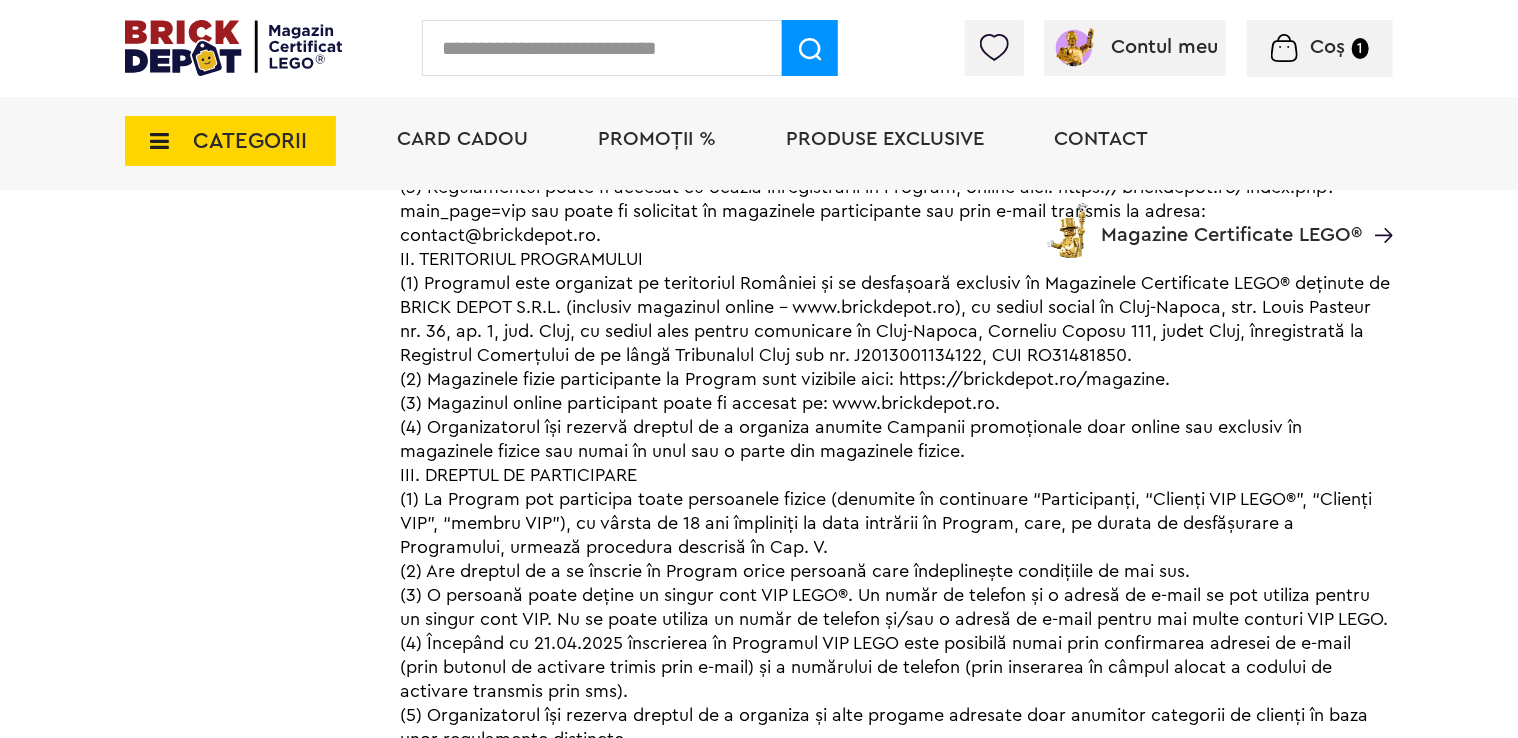 scroll, scrollTop: 2270, scrollLeft: 0, axis: vertical 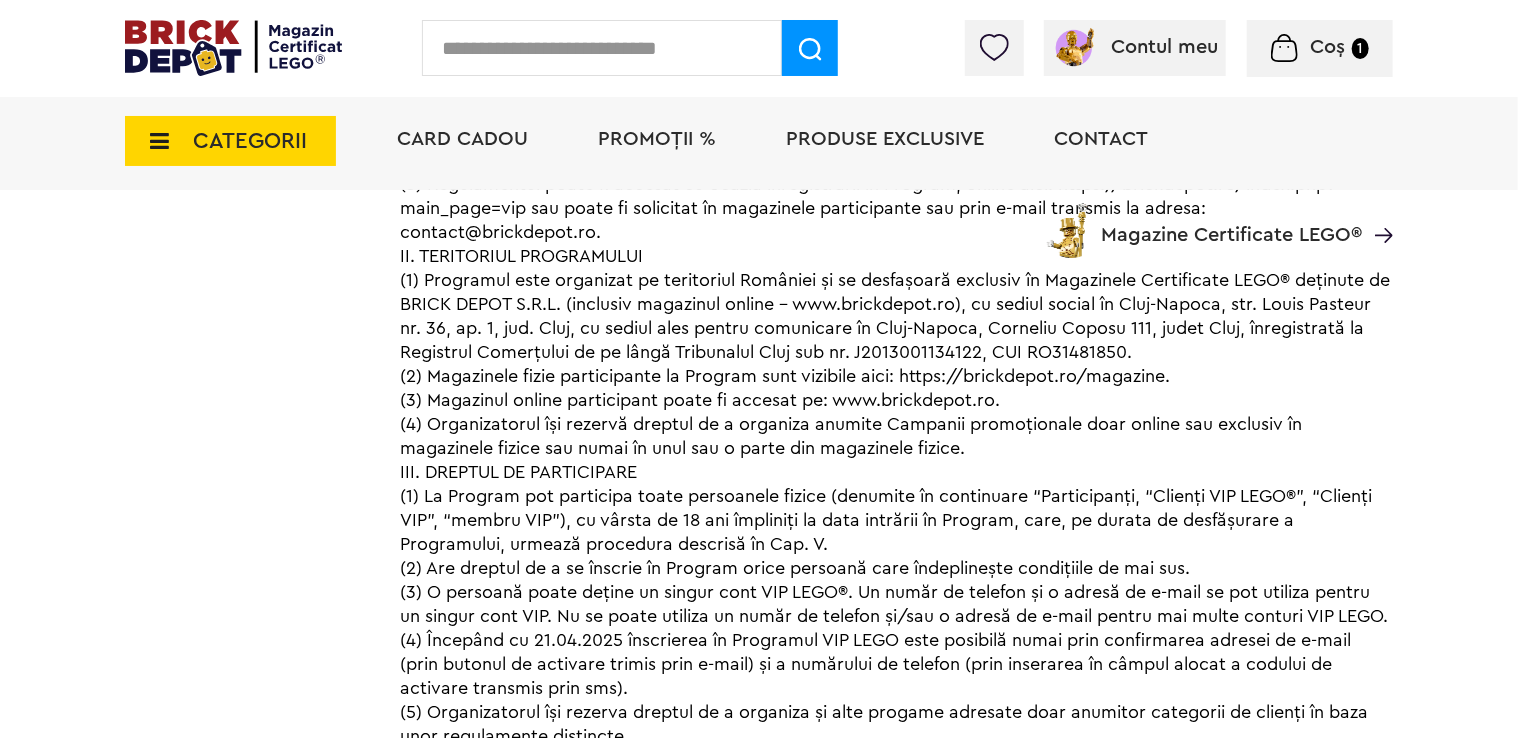 click on "Card Cadou" at bounding box center [462, 139] 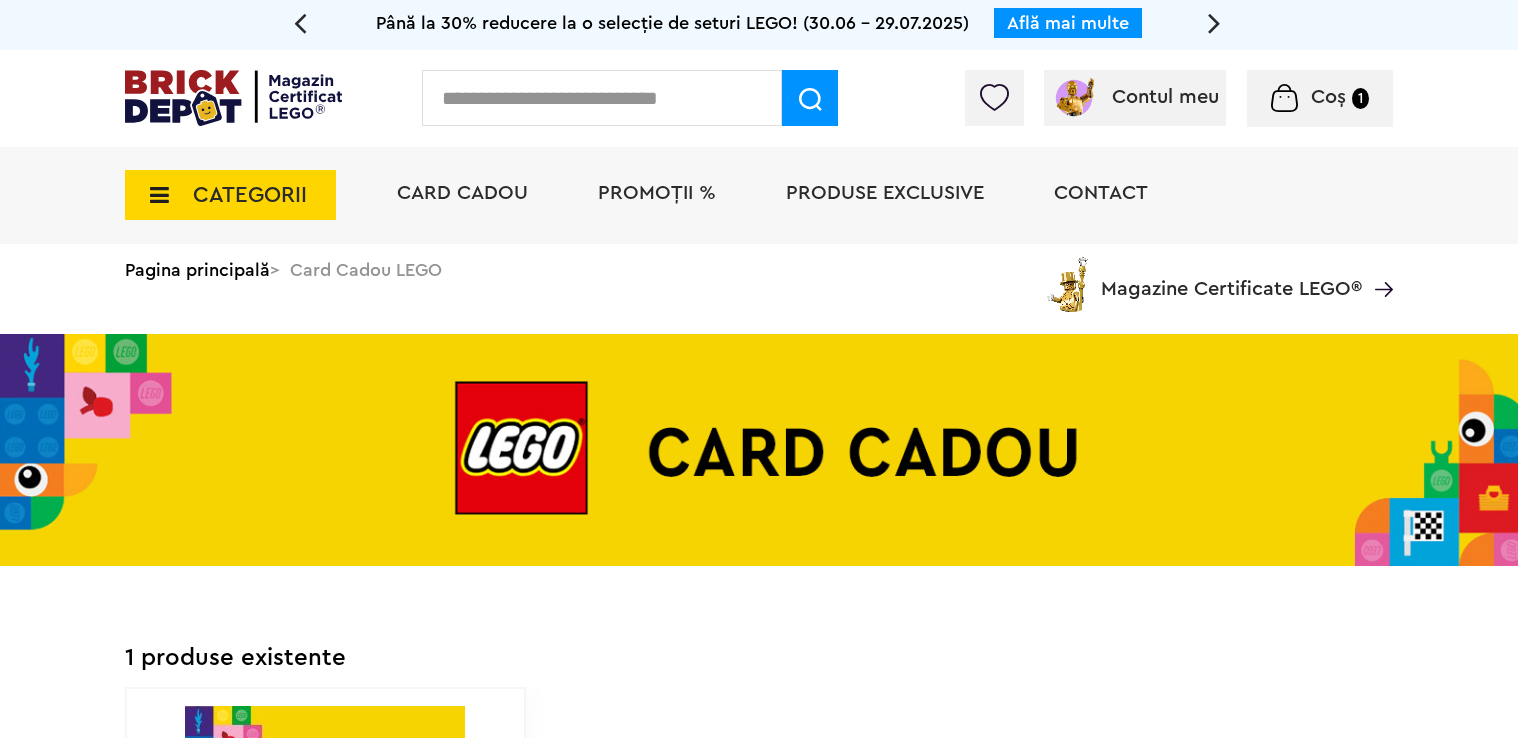 scroll, scrollTop: 0, scrollLeft: 0, axis: both 